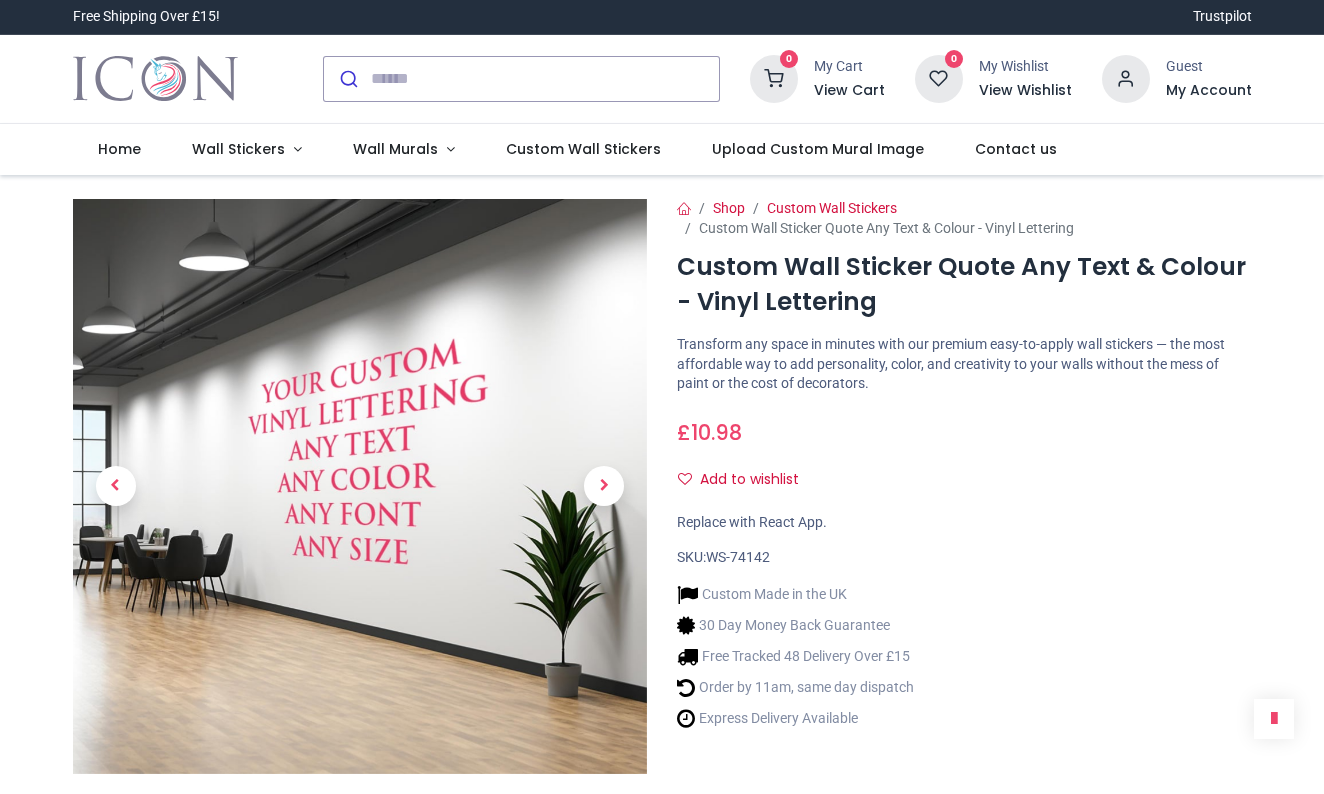 scroll, scrollTop: 0, scrollLeft: 0, axis: both 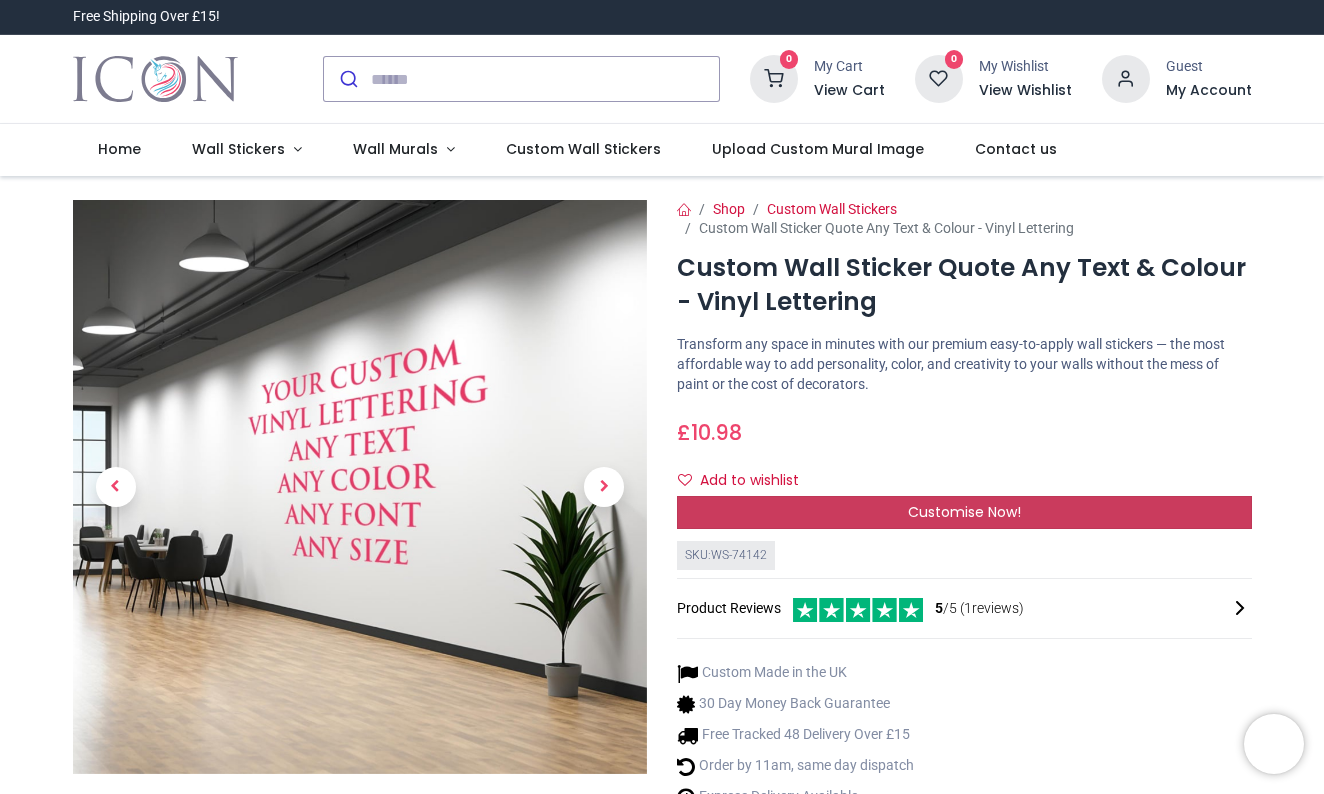 click on "Customise Now!" at bounding box center [964, 512] 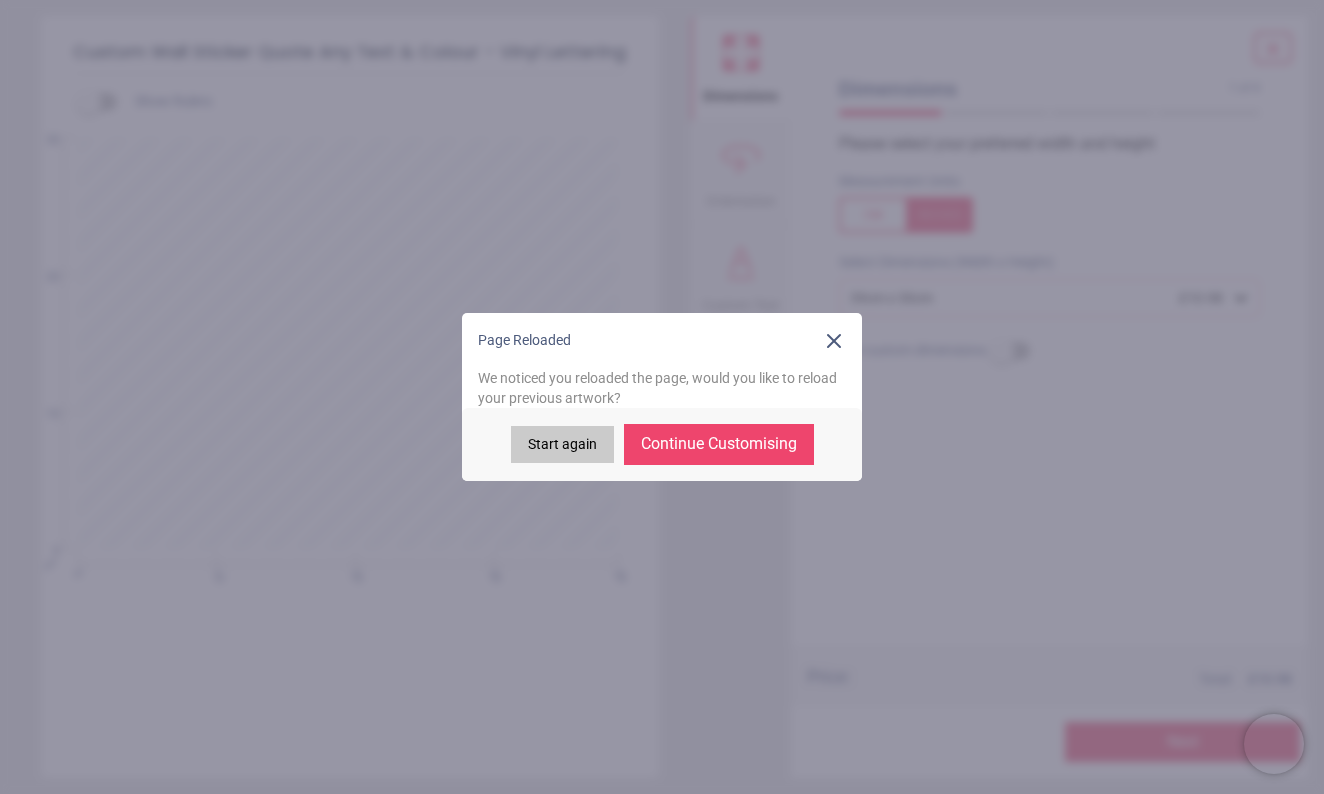 click on "Continue Customising" at bounding box center [719, 444] 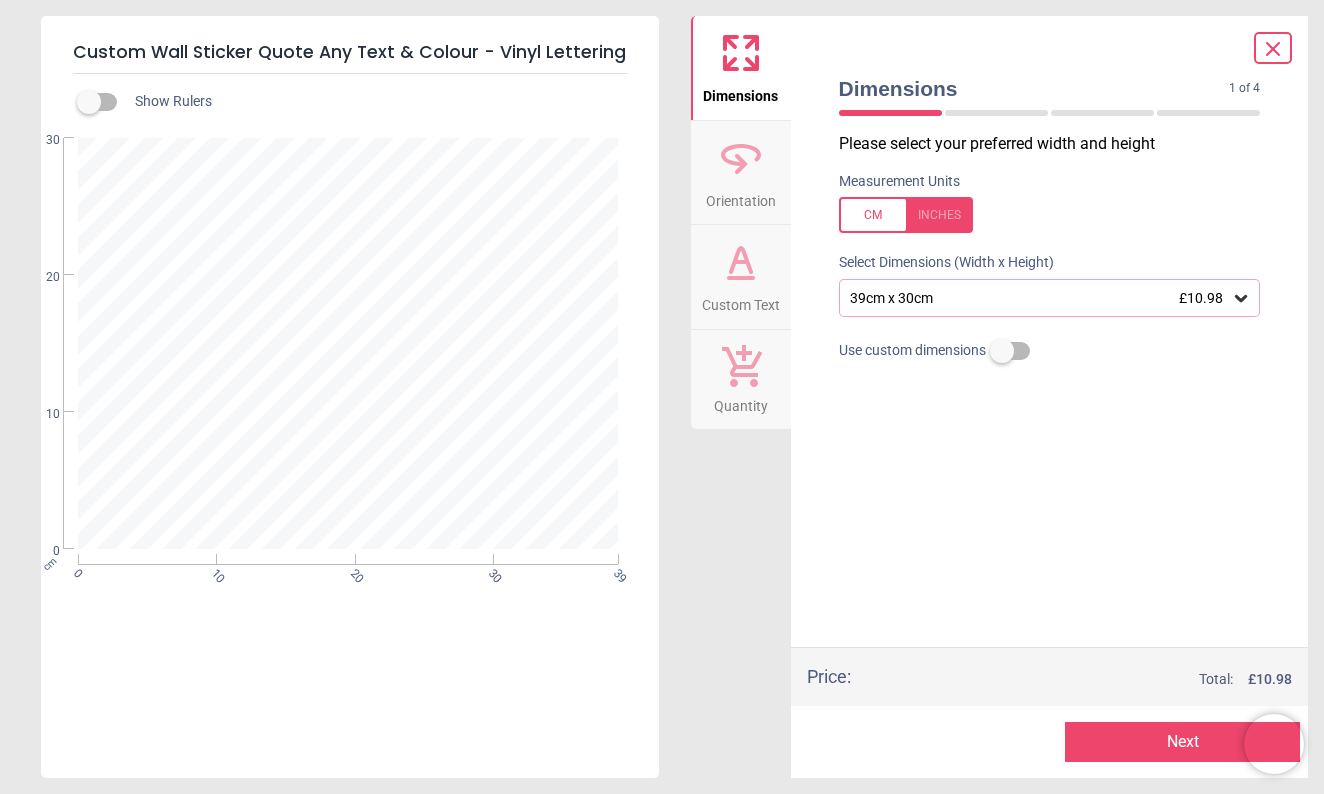 click 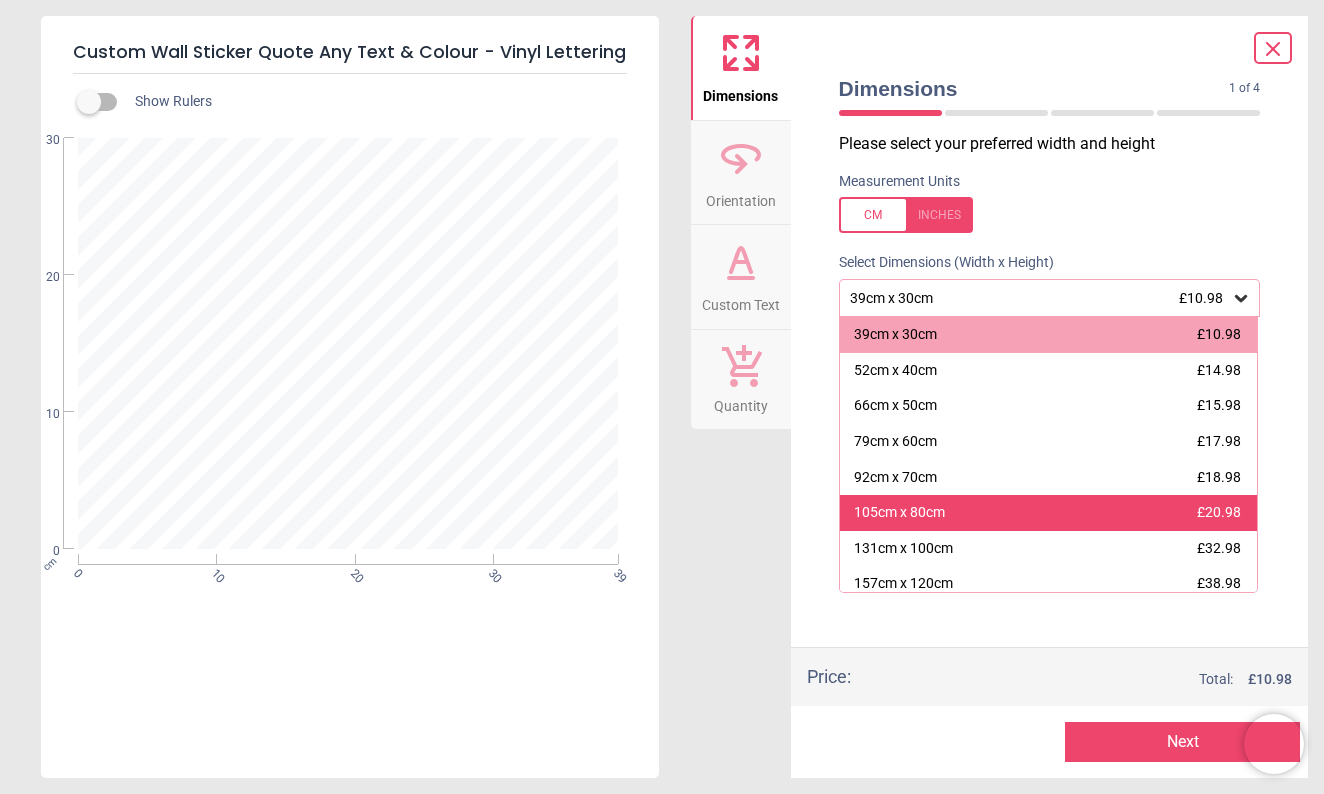 click on "105cm  x  80cm" at bounding box center [899, 513] 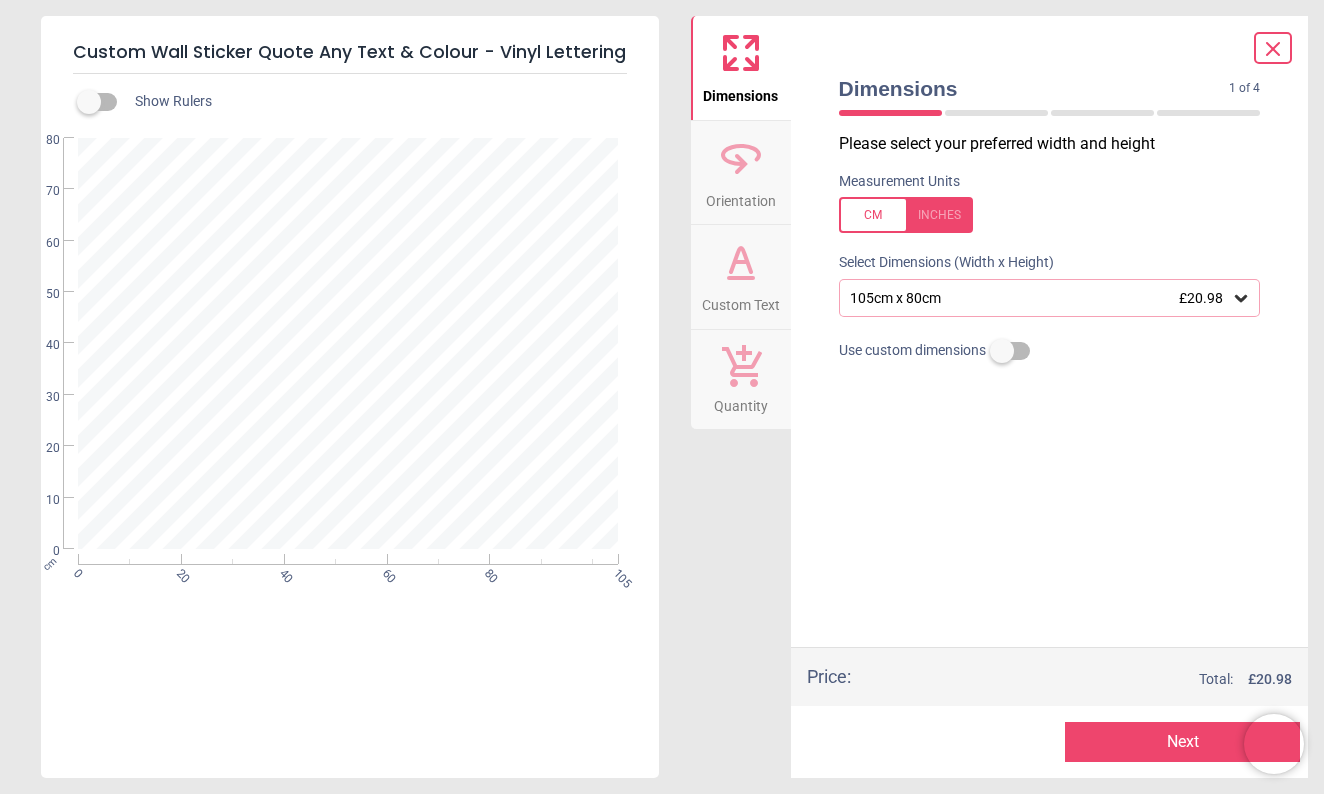 click 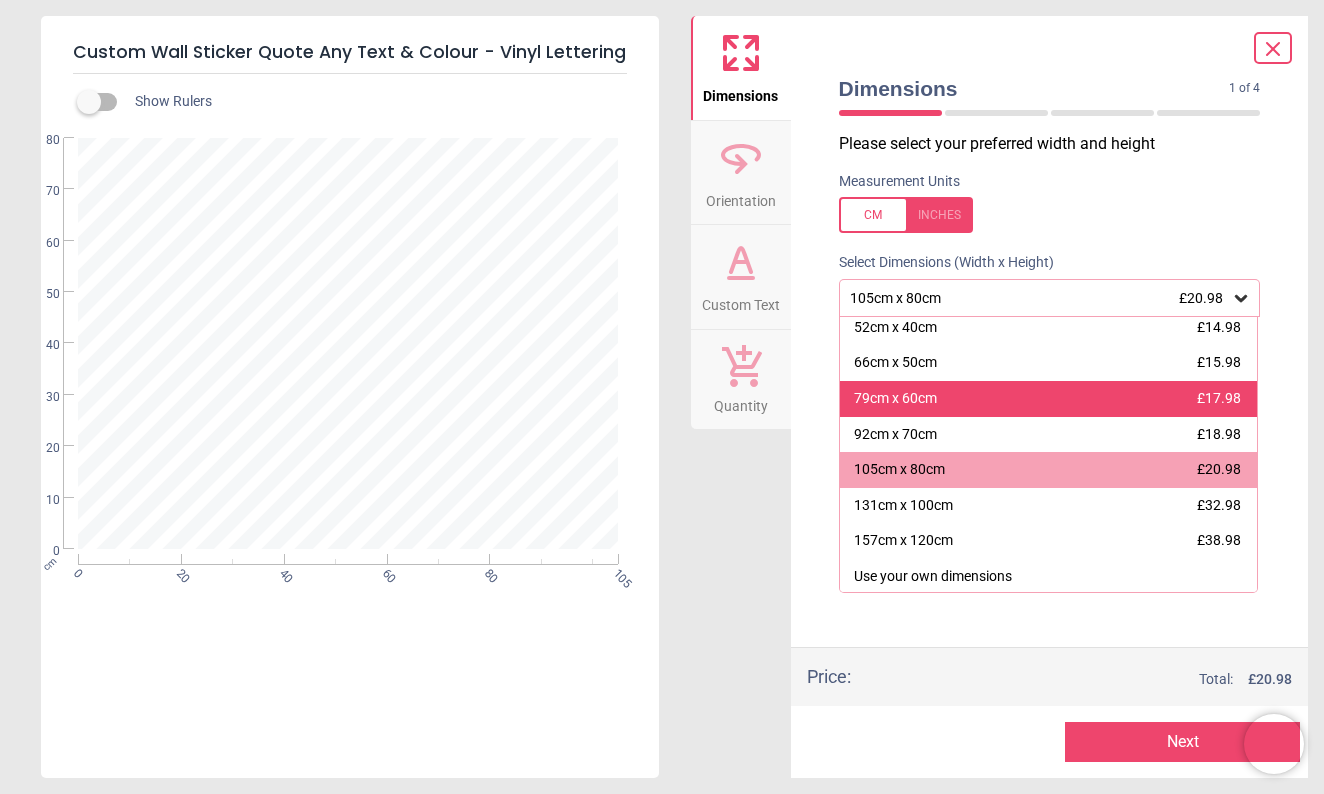 scroll, scrollTop: 41, scrollLeft: 0, axis: vertical 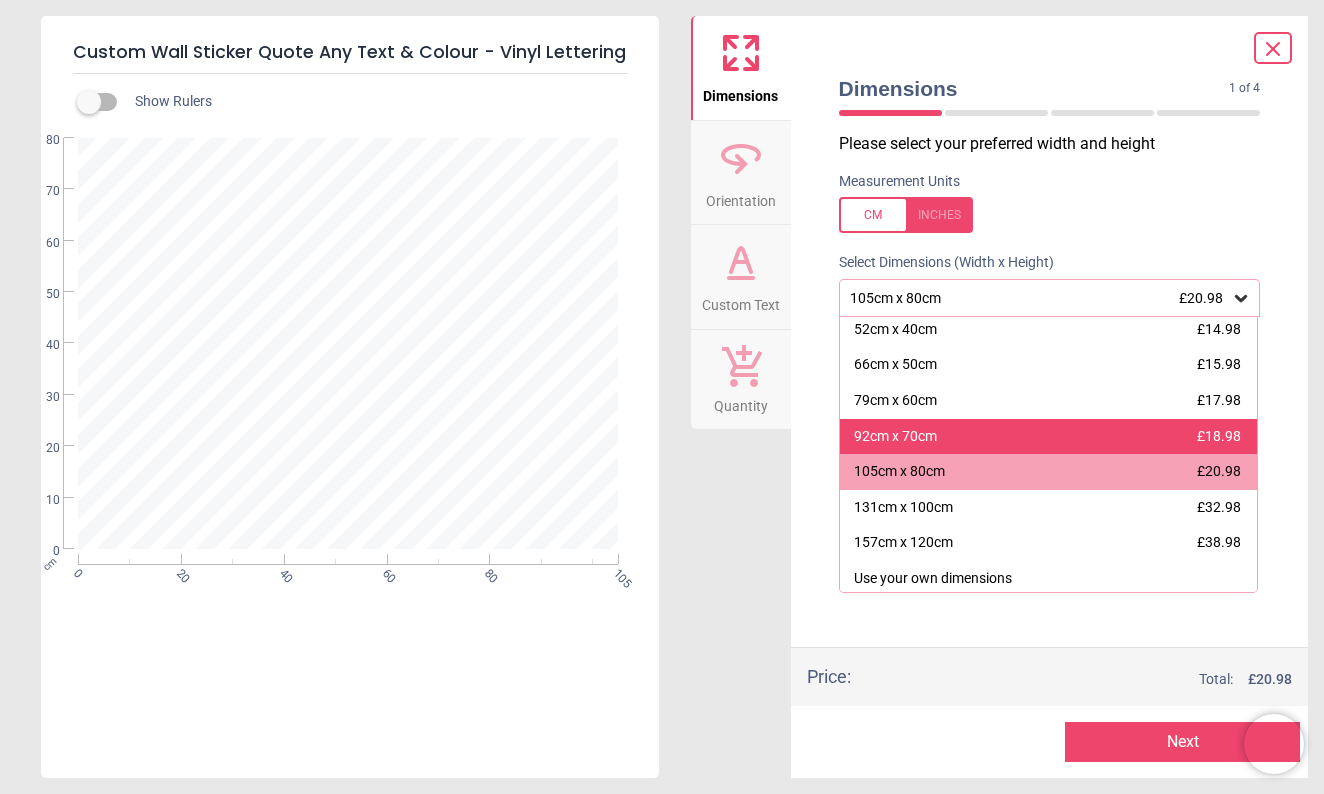 click on "92cm  x  70cm" at bounding box center [895, 437] 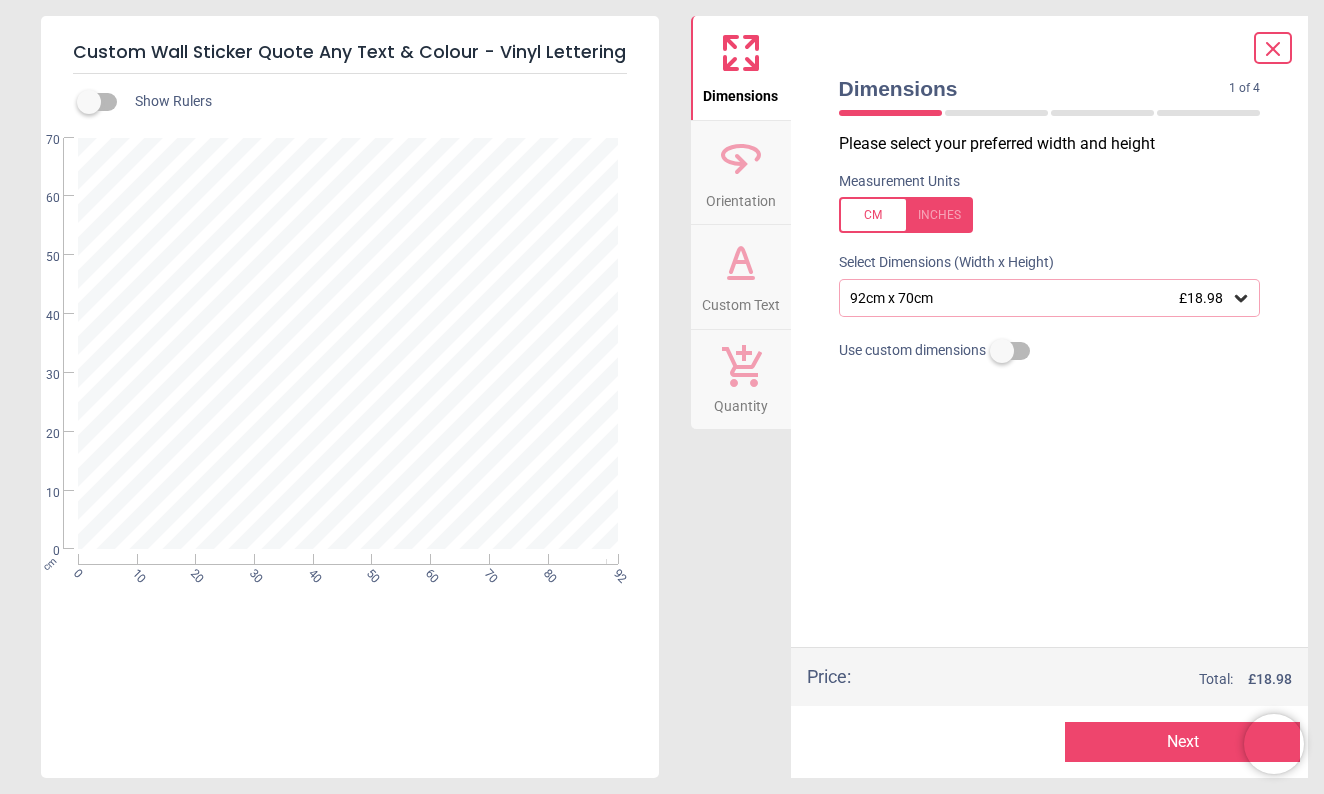 click at bounding box center (1002, 351) 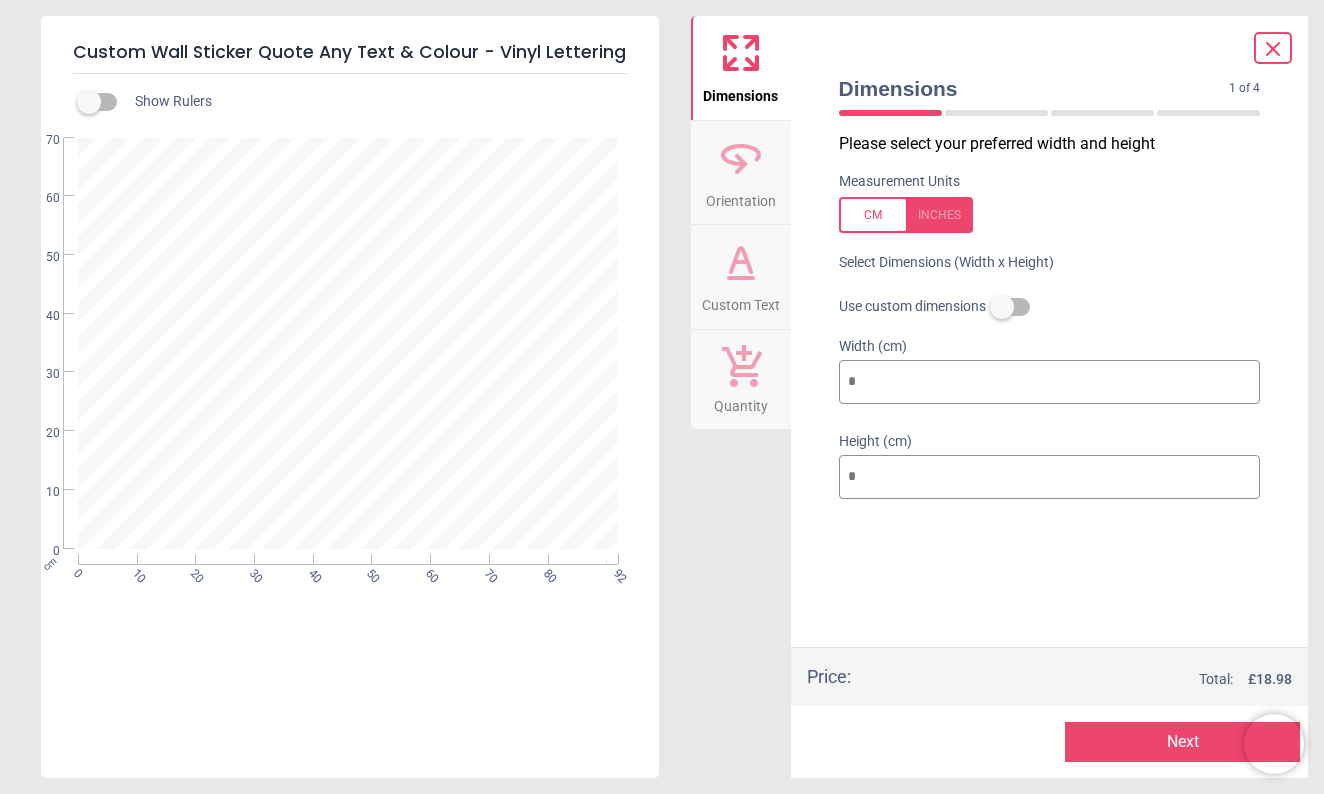click on "**" at bounding box center (1050, 477) 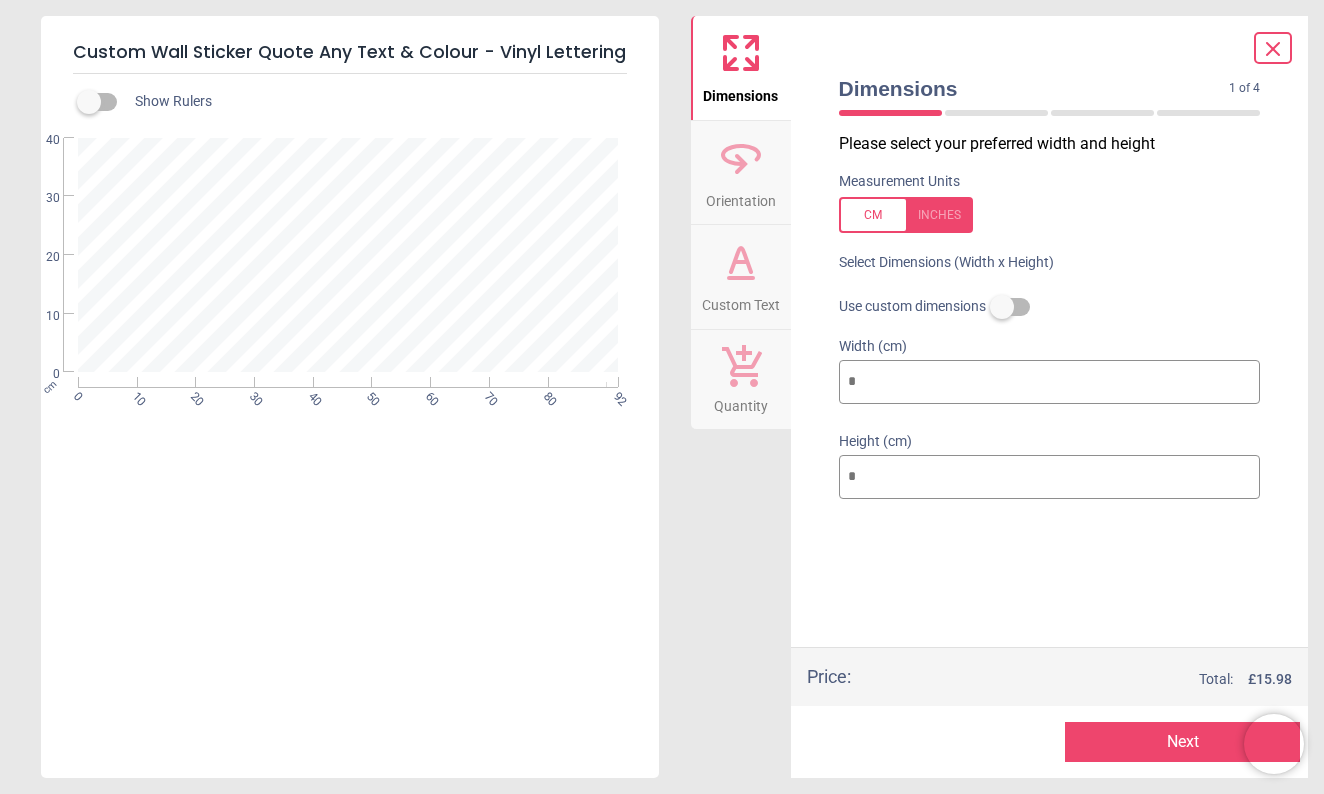 type on "*" 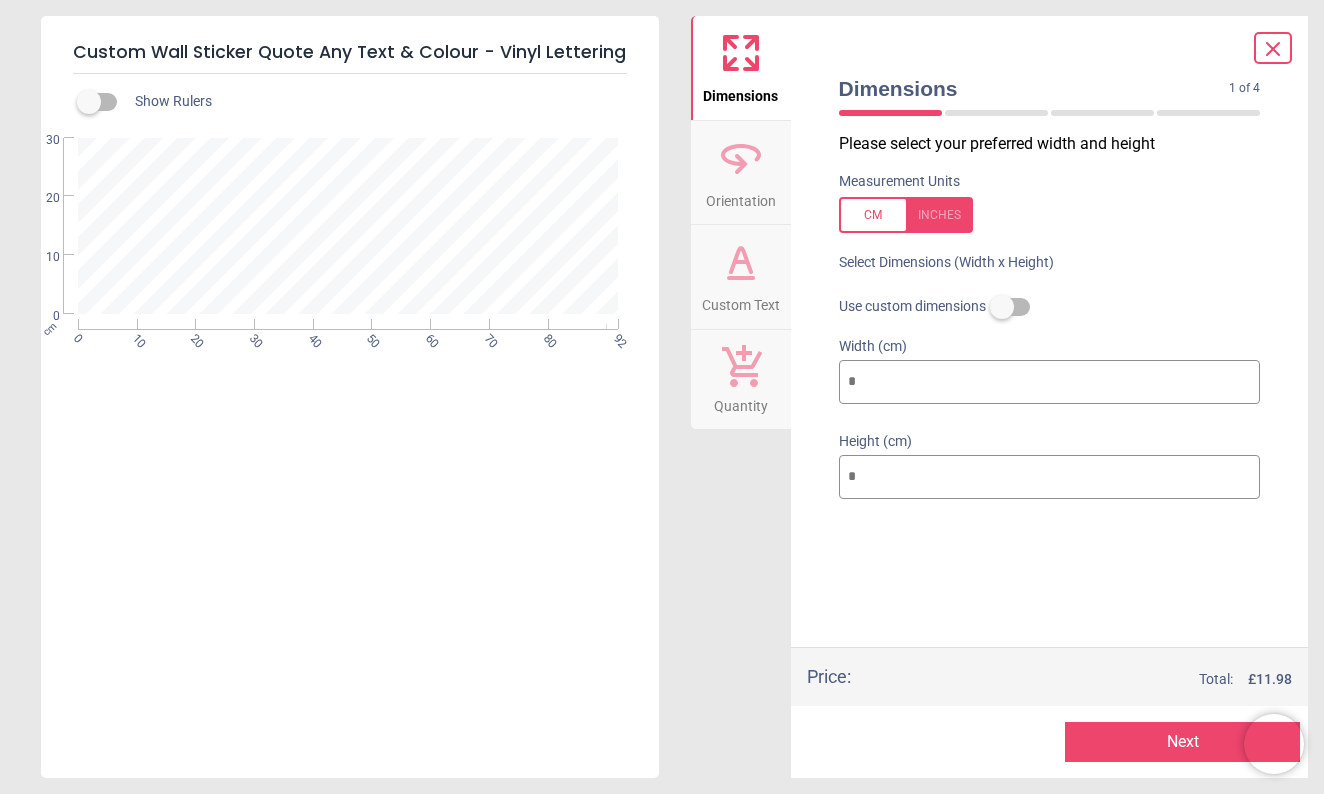 click on "**" at bounding box center (1050, 477) 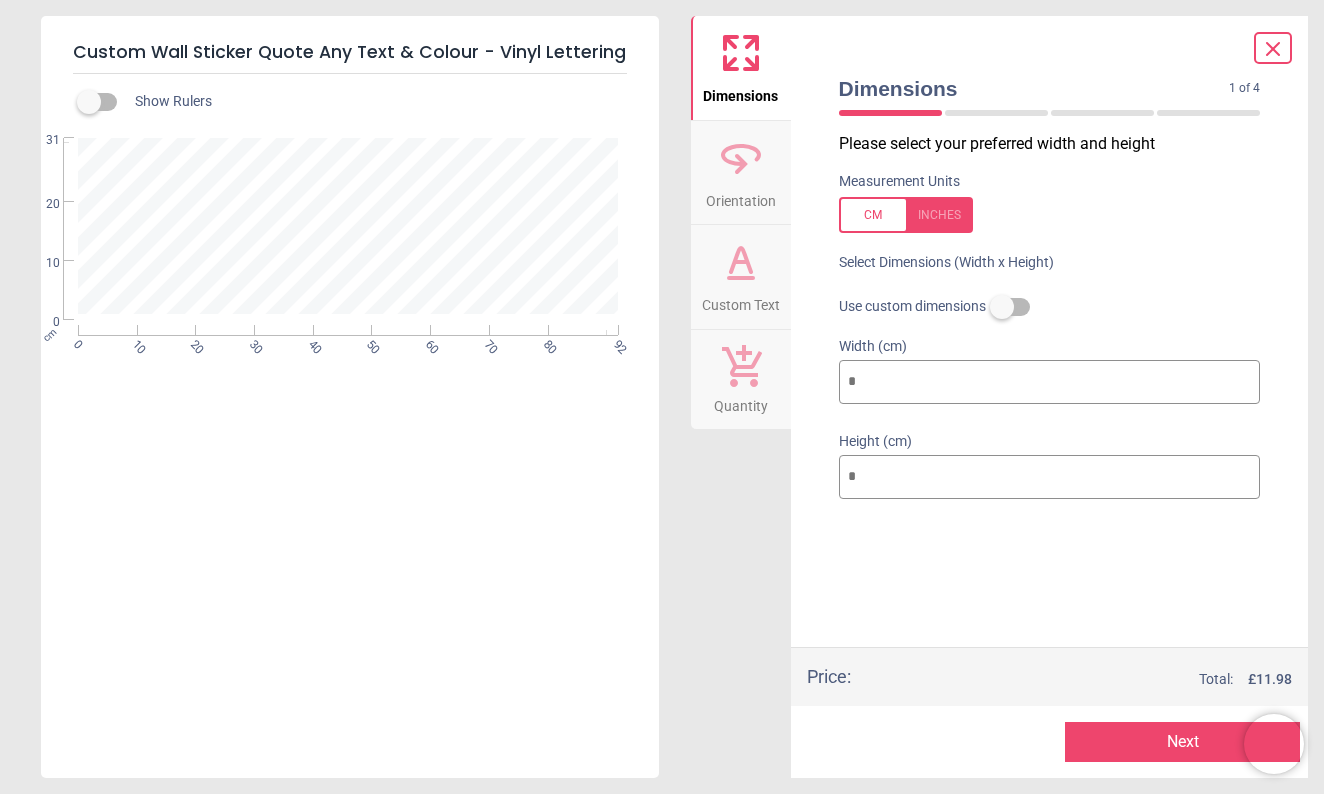 click on "**" at bounding box center (1050, 477) 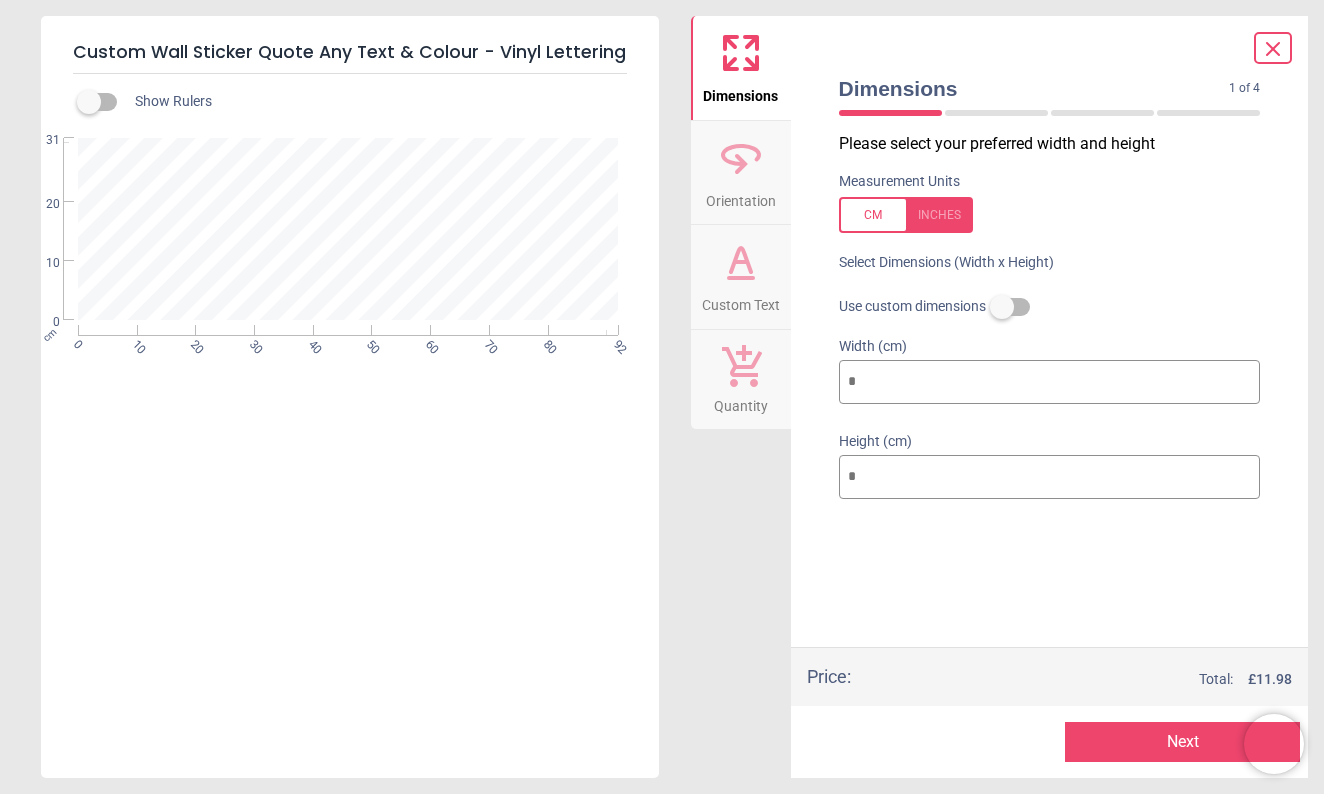 click on "**" at bounding box center [1050, 477] 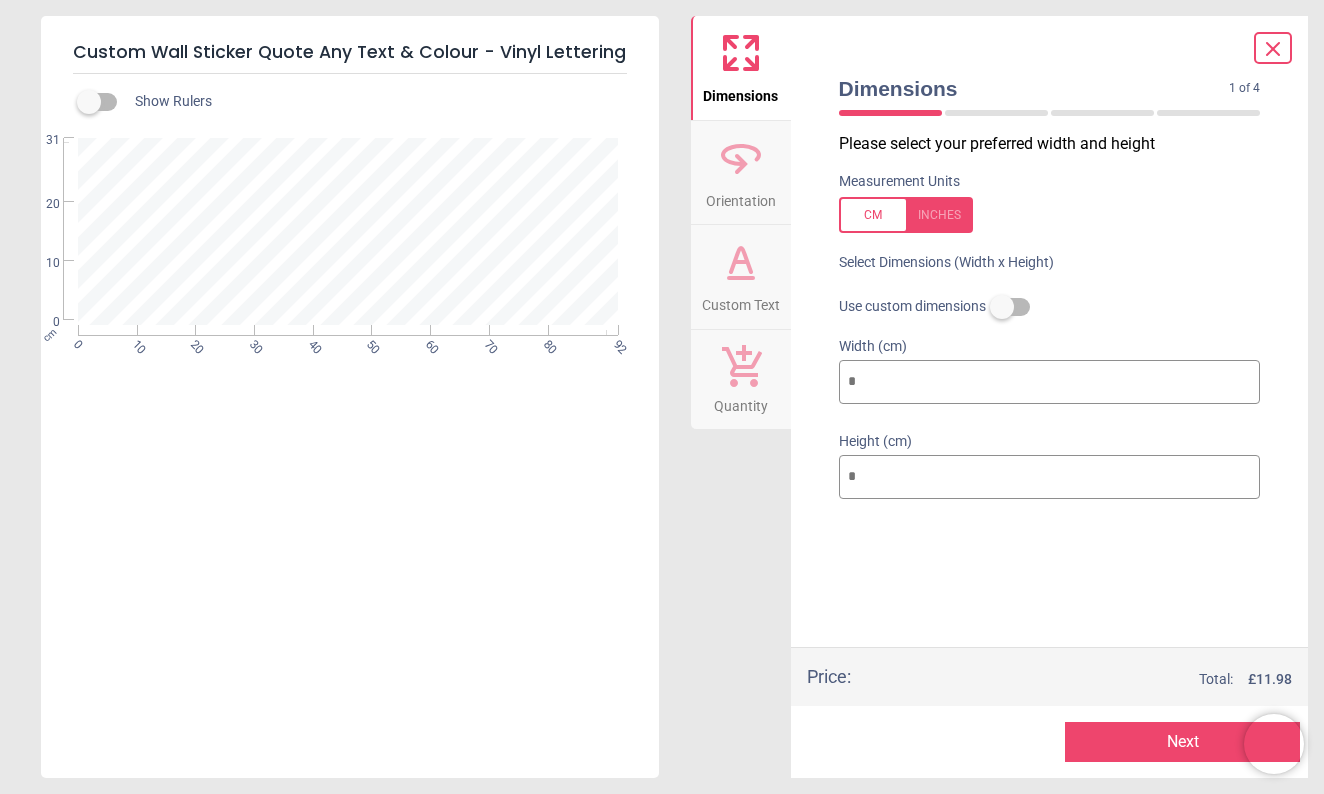 click on "**" at bounding box center (1050, 477) 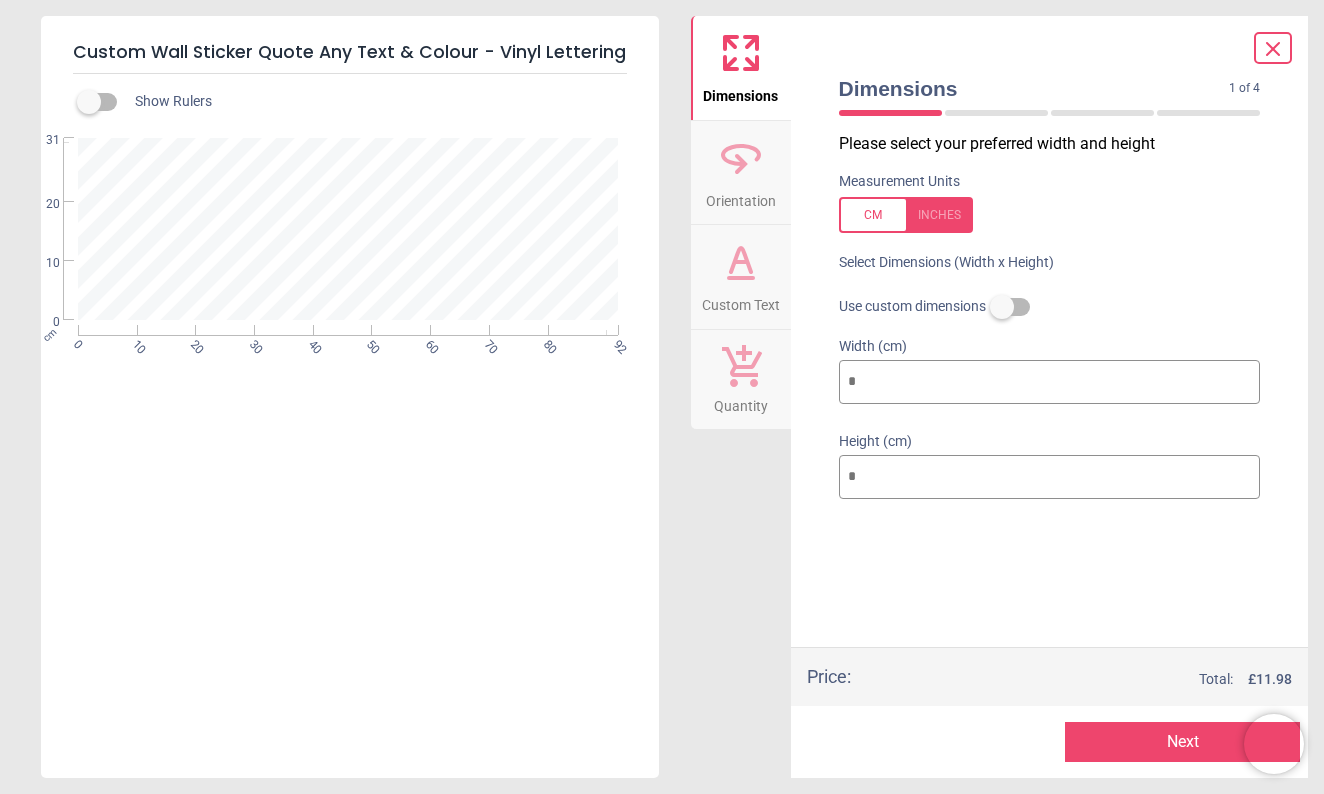 click on "**" at bounding box center [1050, 477] 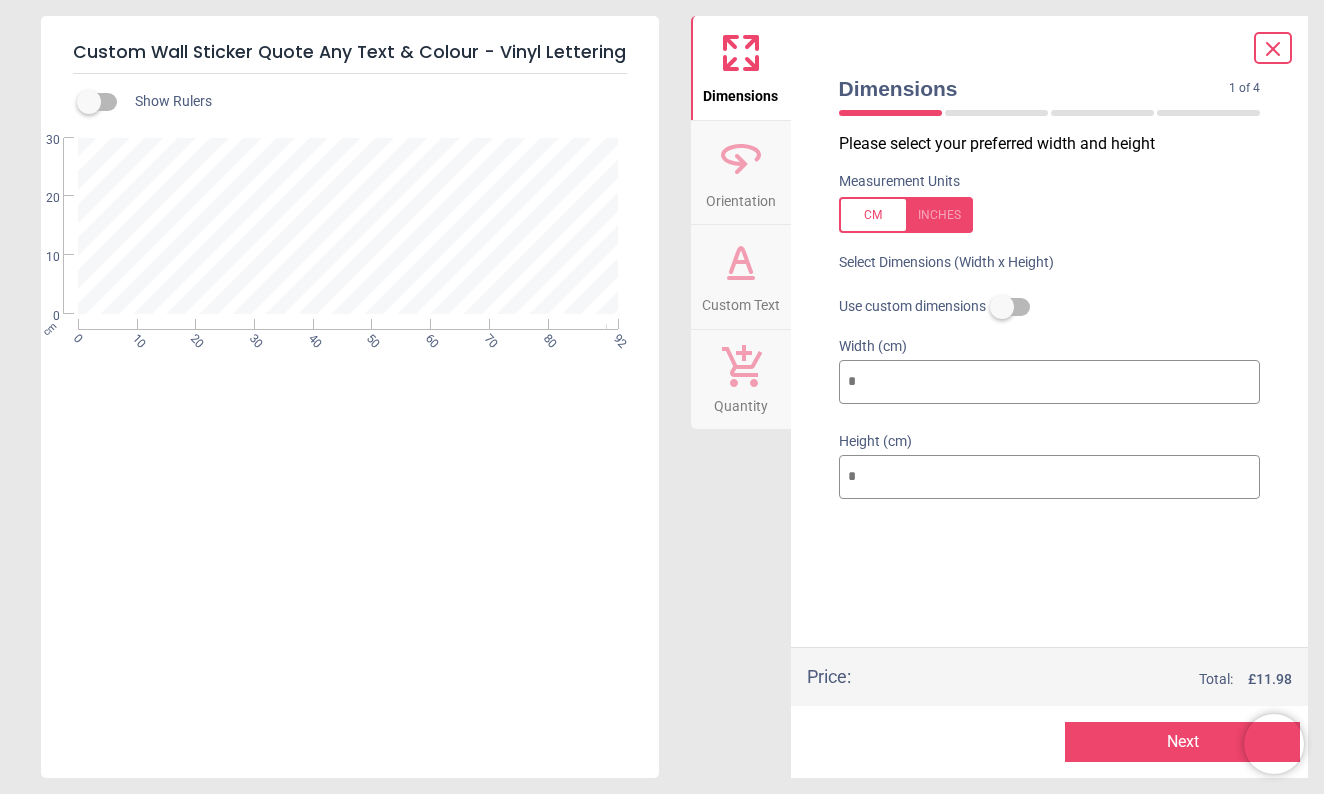 click on "**" at bounding box center [1050, 477] 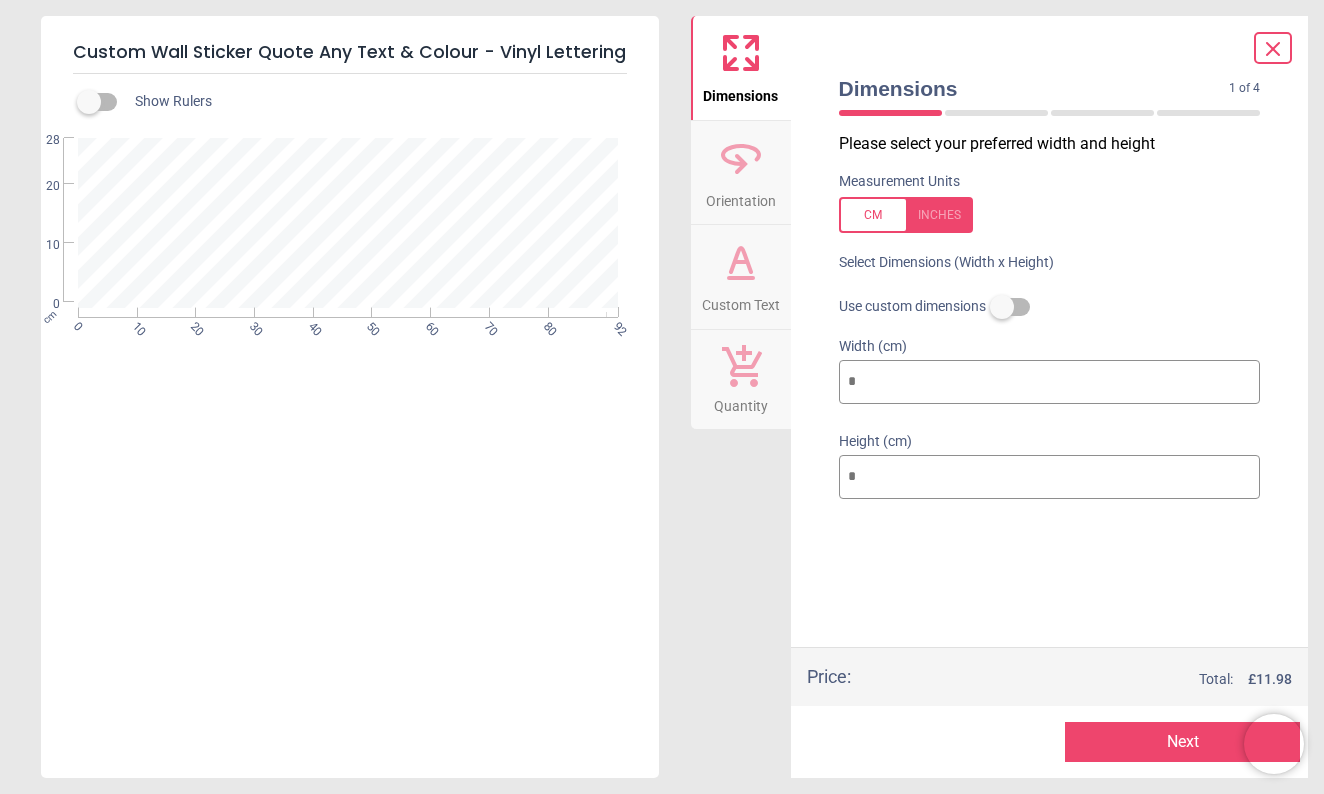 click on "**" at bounding box center [1050, 477] 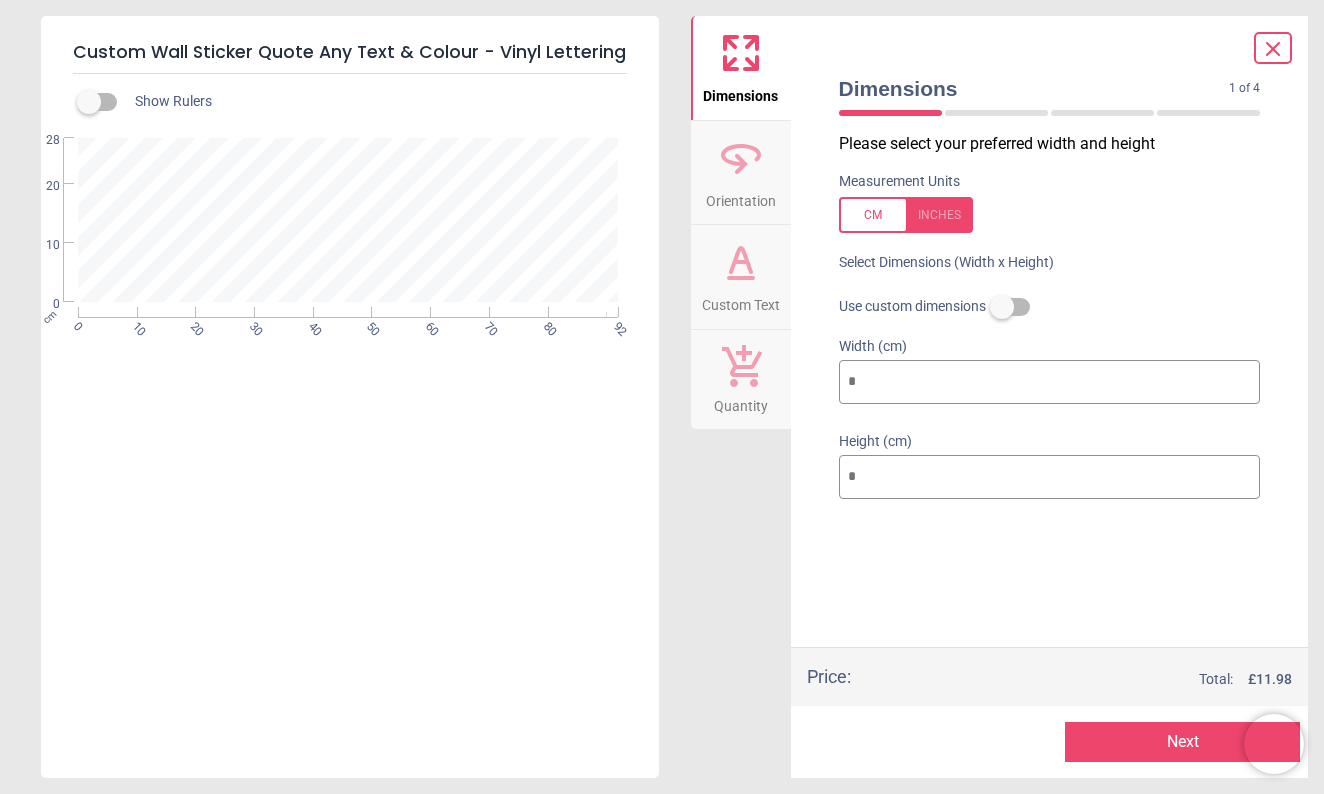click on "**" at bounding box center (1050, 477) 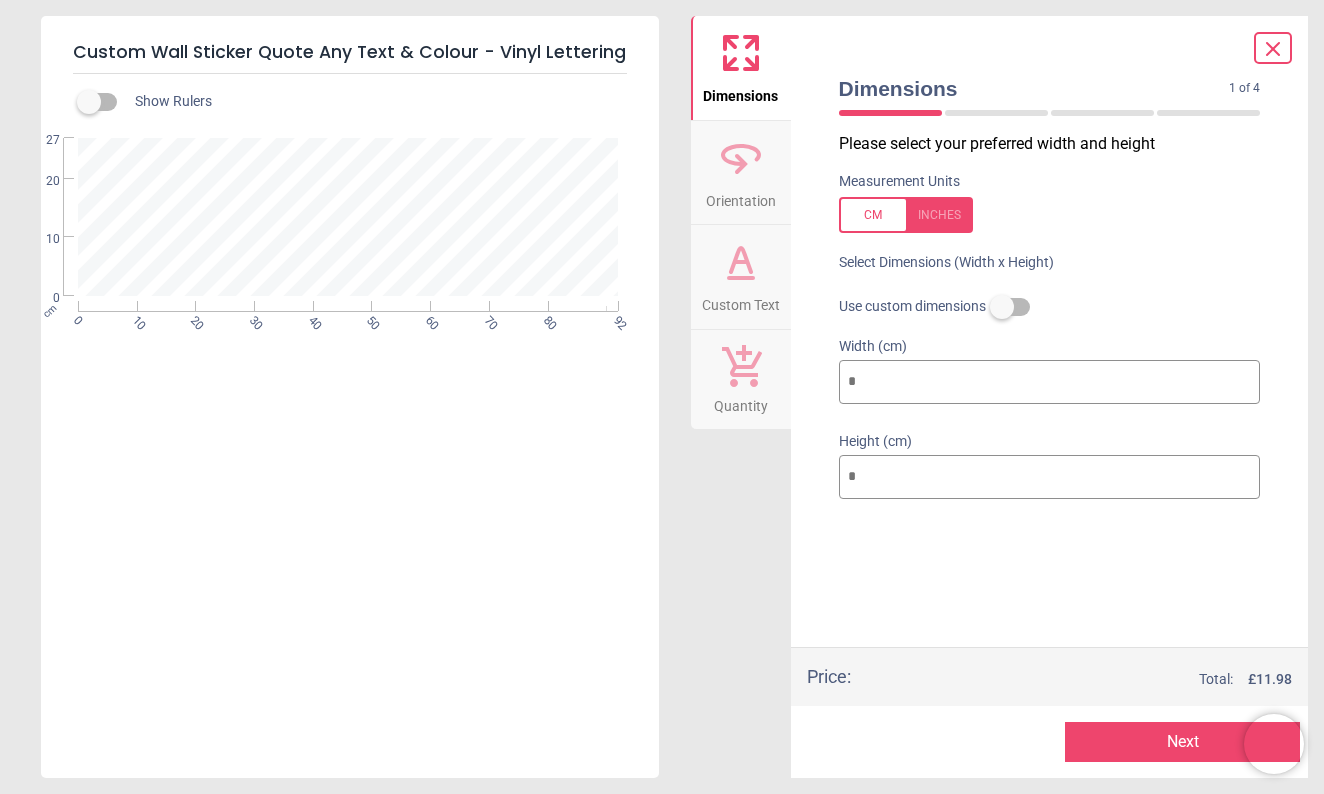 click on "**" at bounding box center (1050, 477) 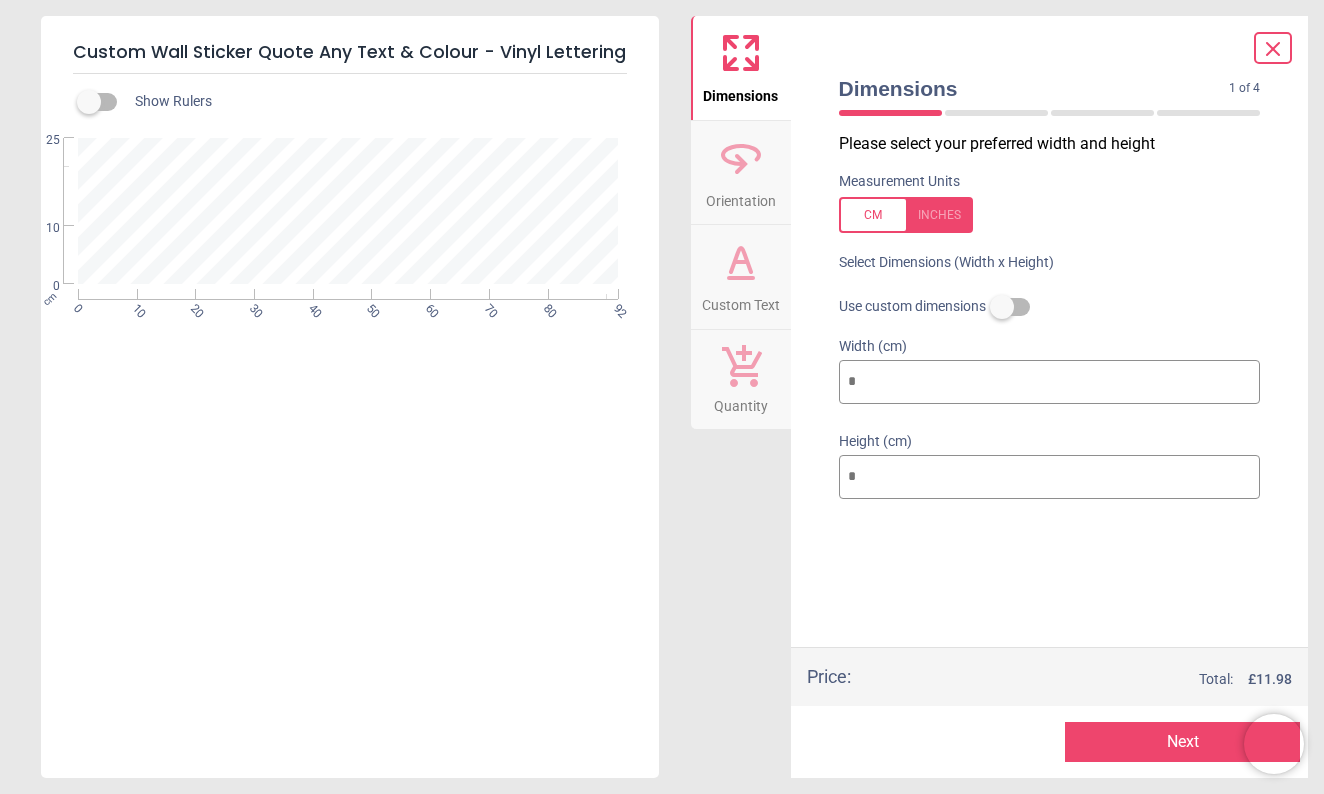 click on "**" at bounding box center [1050, 477] 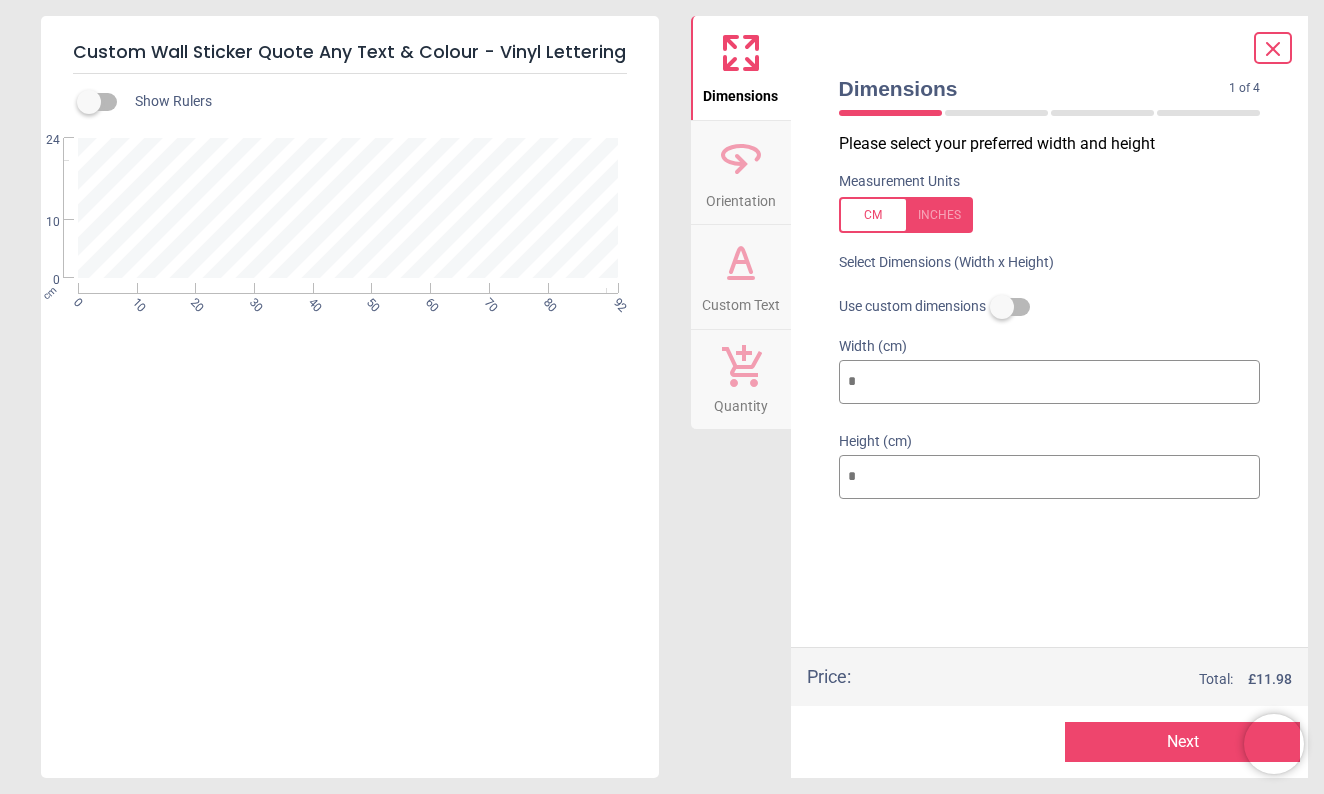 click on "**" at bounding box center (1050, 477) 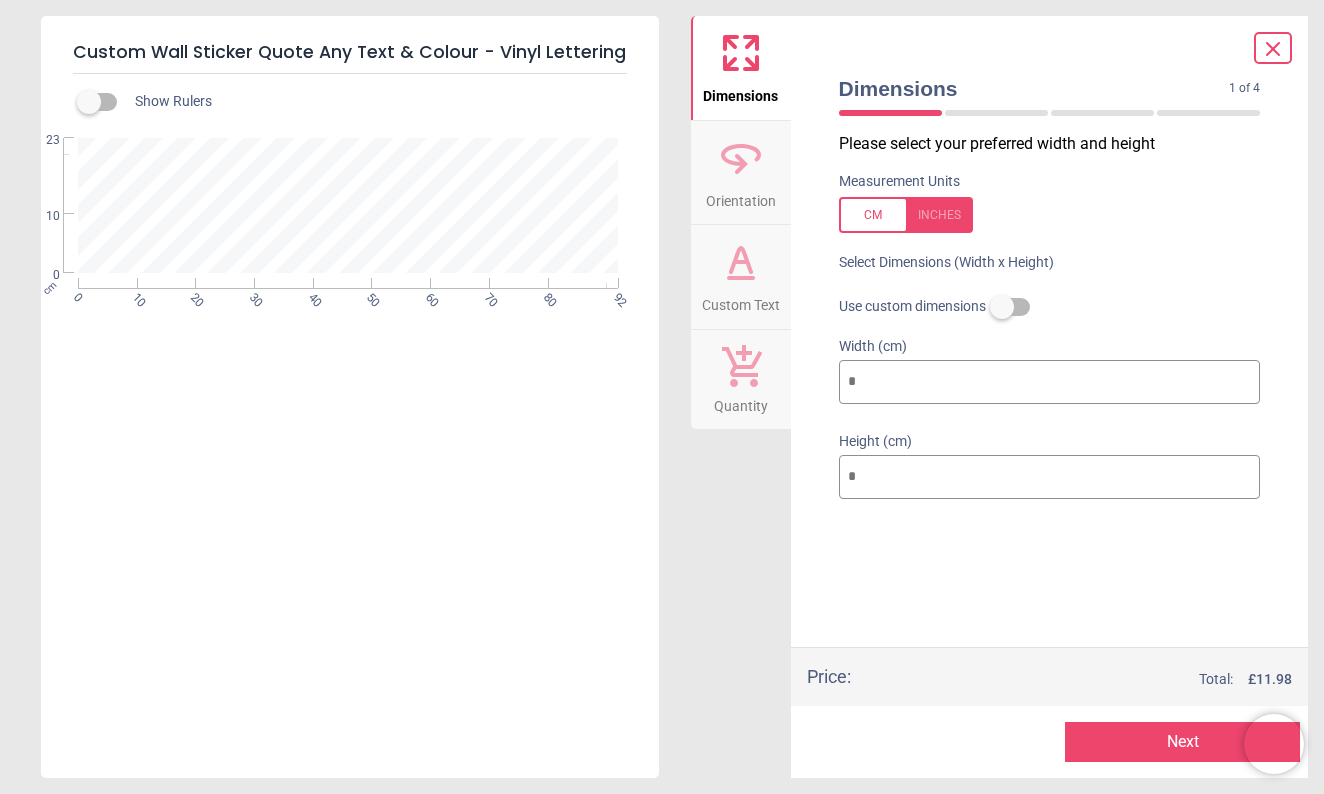 type on "**" 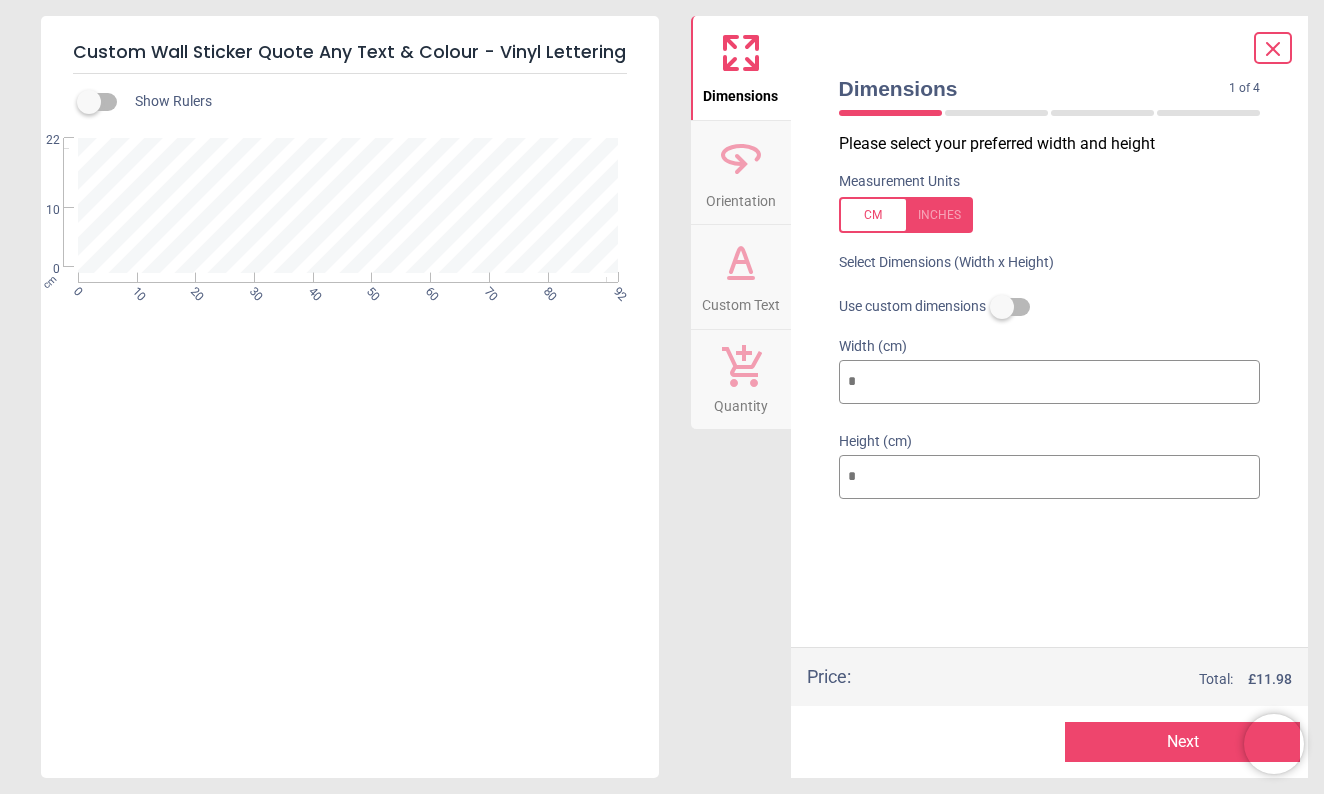 click on "**" at bounding box center (1050, 477) 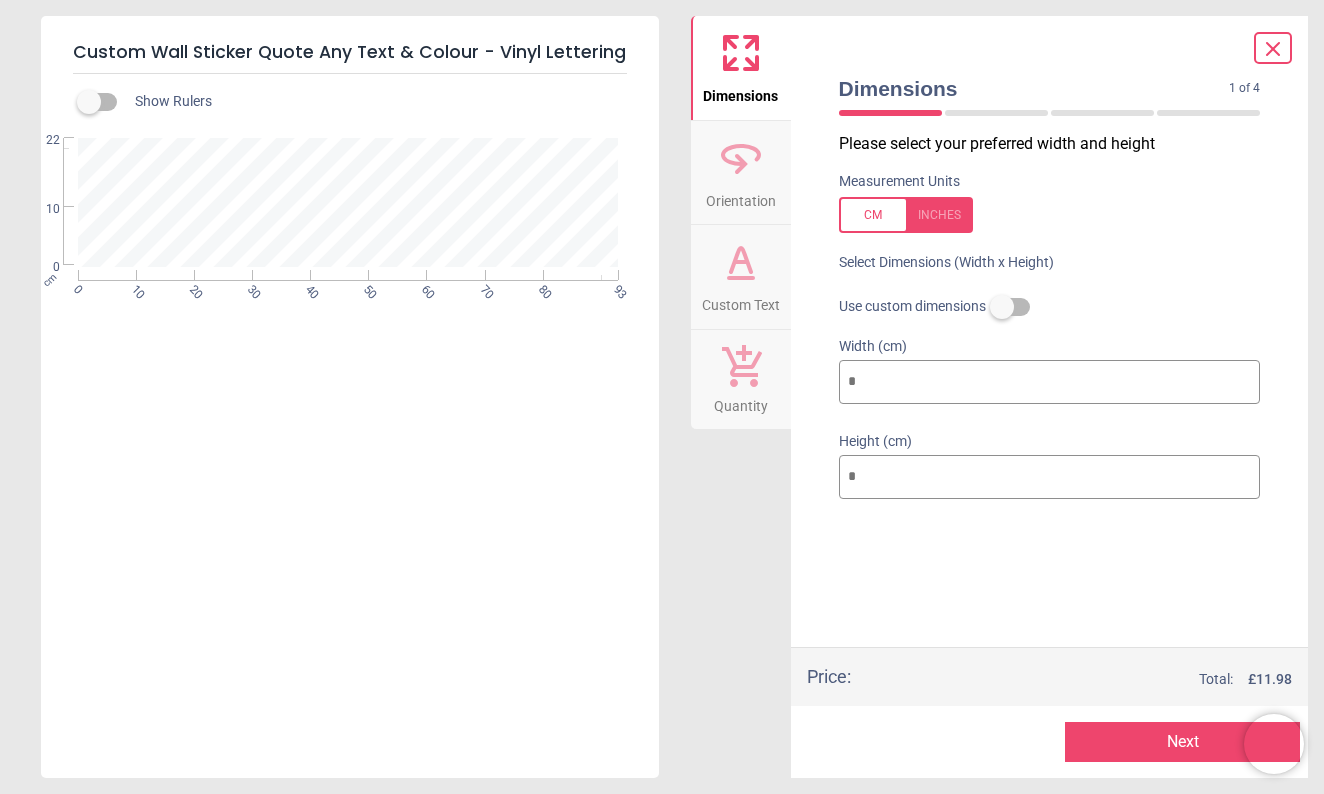 click on "**" at bounding box center [1050, 382] 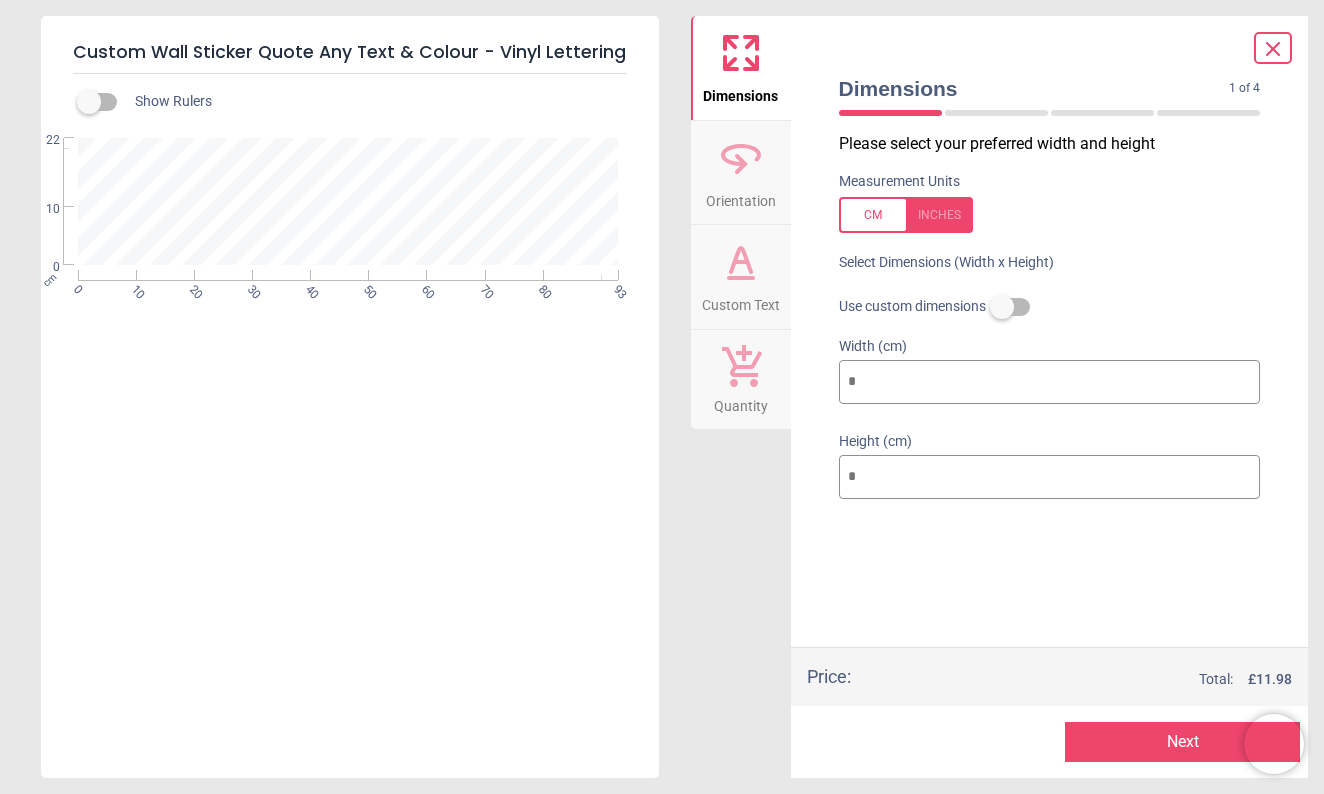 click at bounding box center [906, 215] 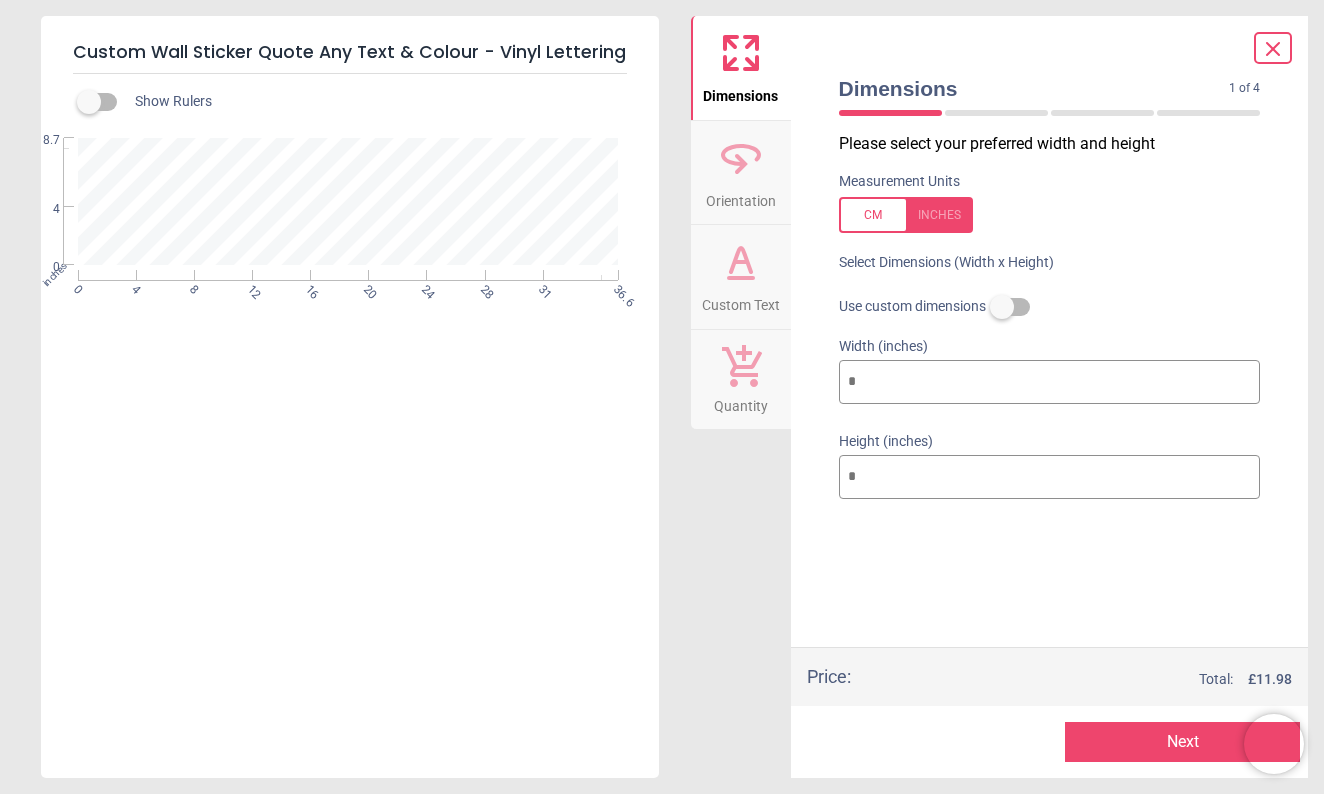 click on "**" at bounding box center [1050, 382] 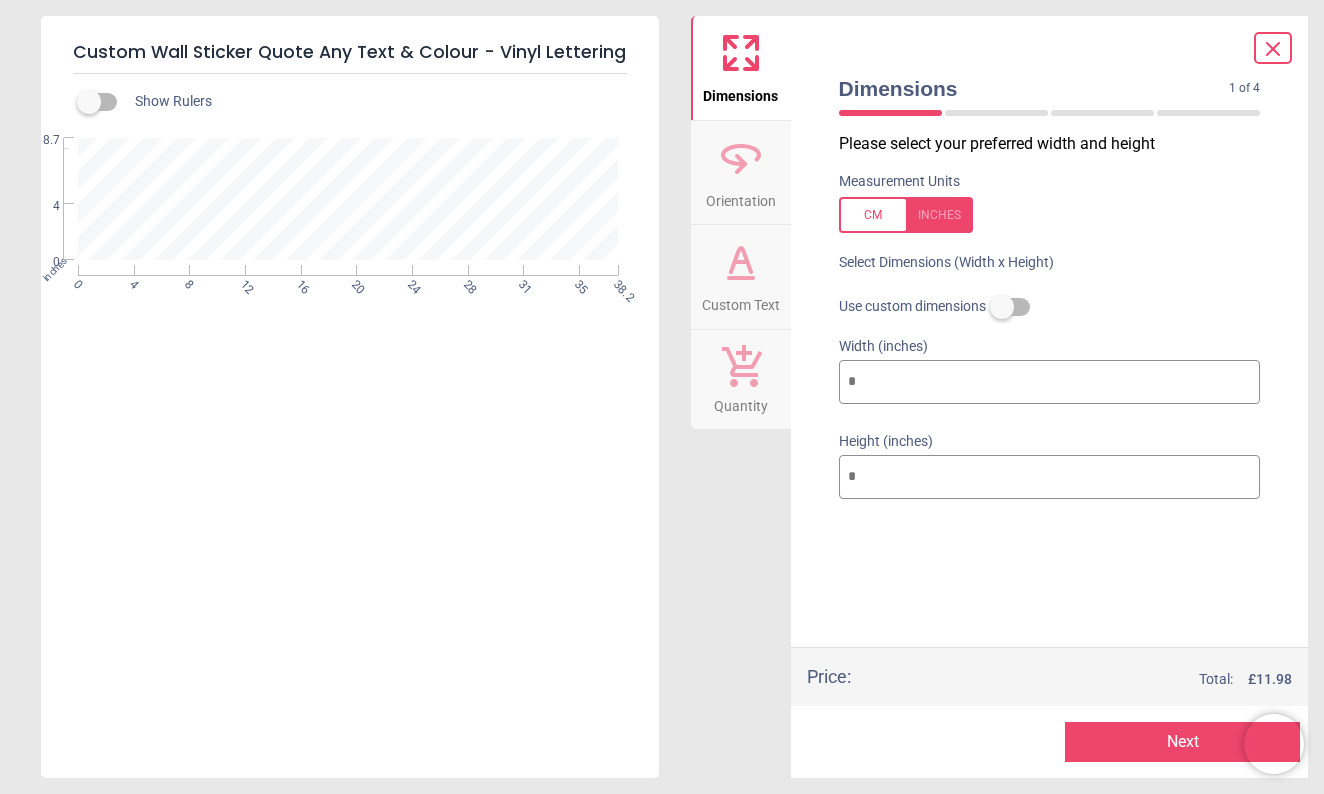 click on "**" at bounding box center (1050, 382) 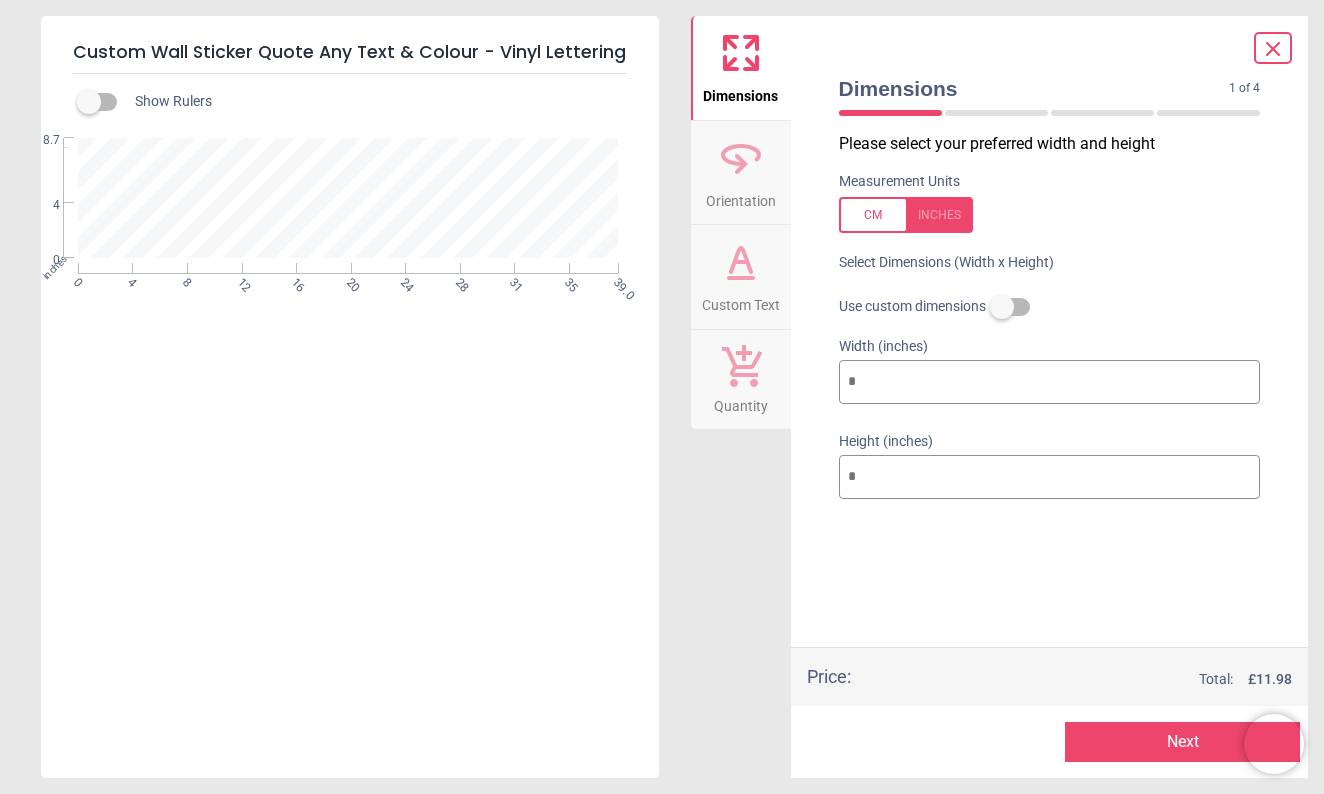 click on "**" at bounding box center (1050, 382) 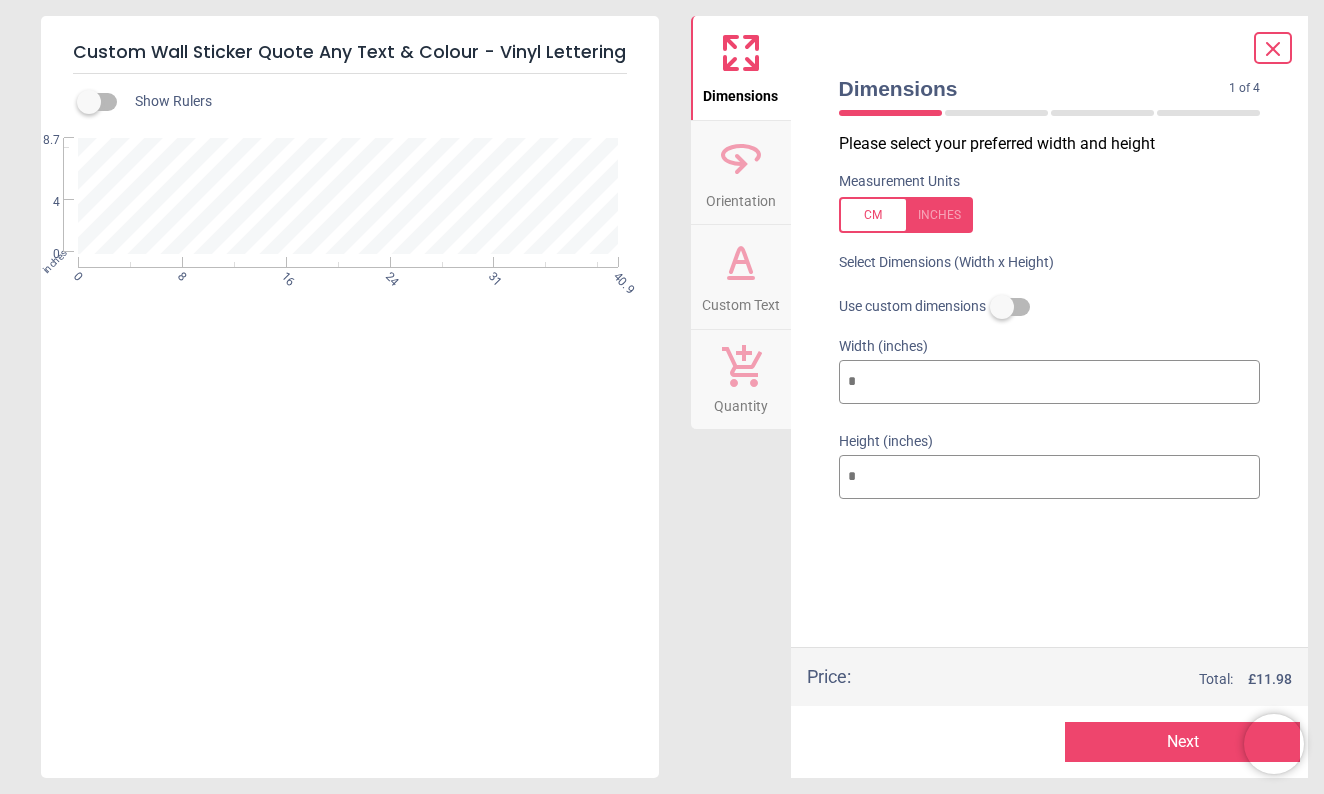 click on "**" at bounding box center (1050, 382) 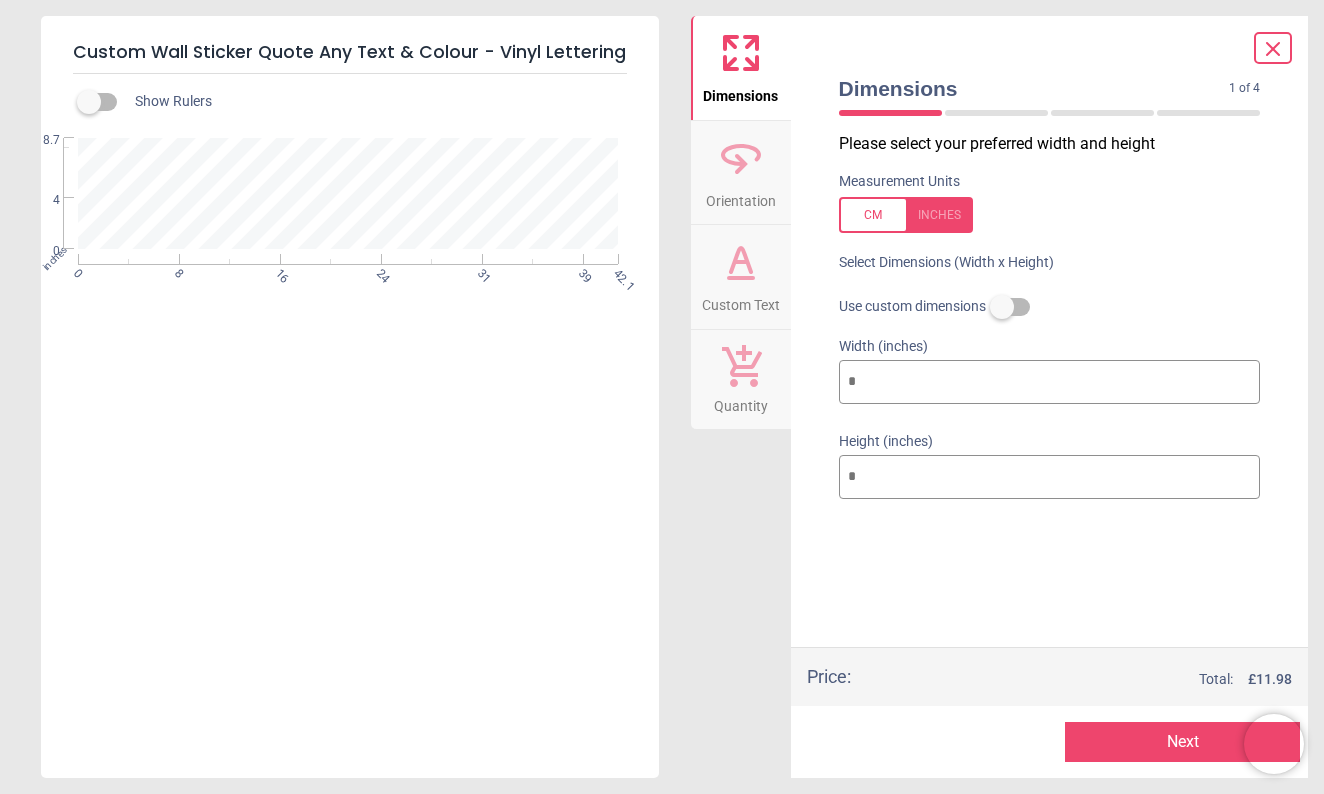 click on "**" at bounding box center [1050, 382] 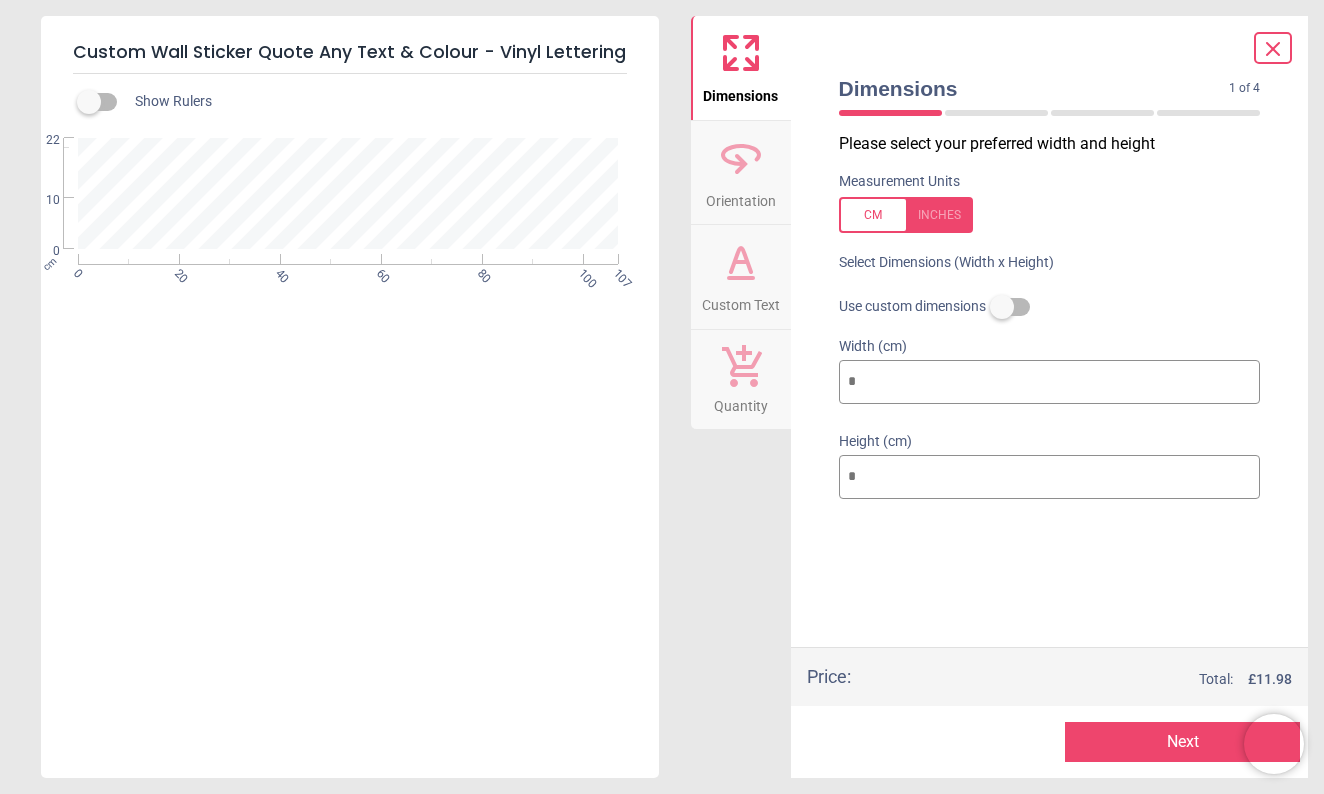 click on "***" at bounding box center [1050, 382] 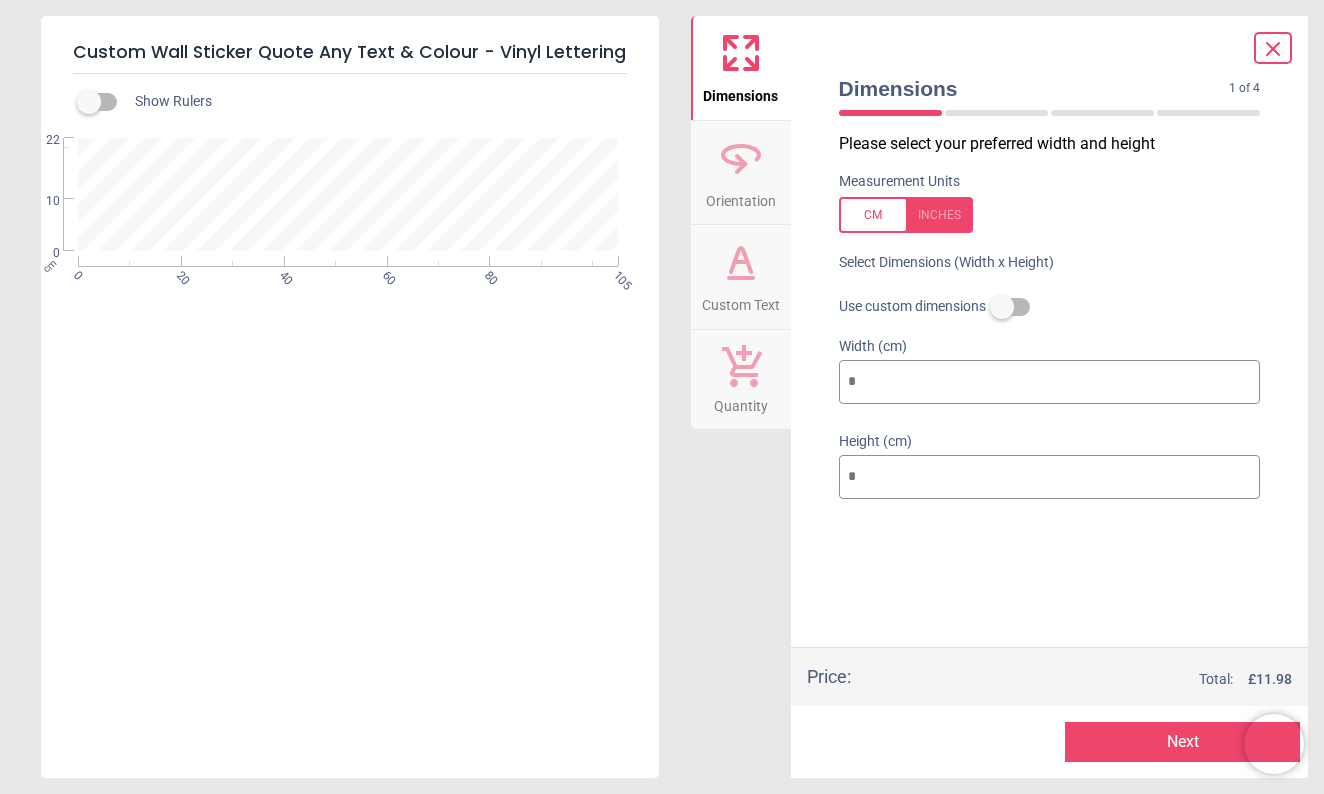 click on "***" at bounding box center (1050, 382) 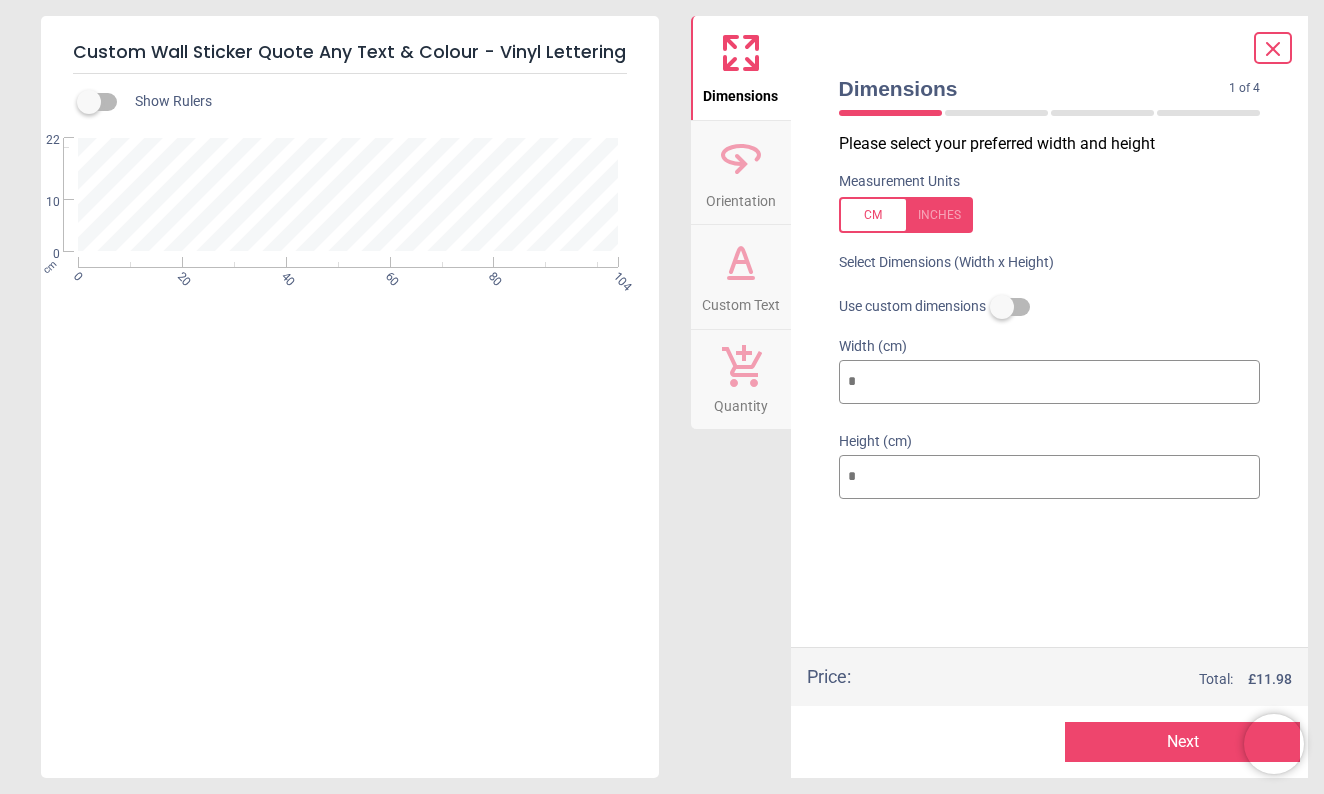click on "***" at bounding box center (1050, 382) 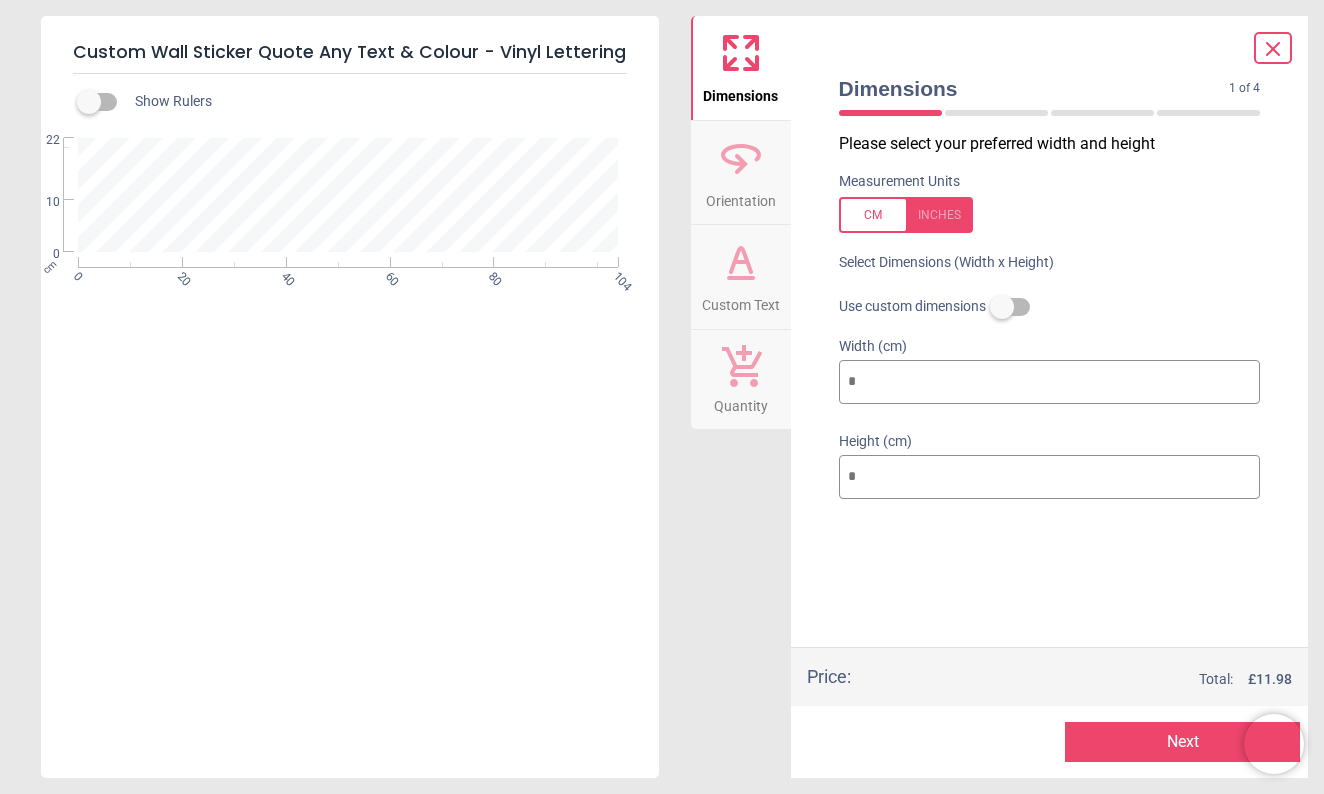click on "***" at bounding box center [1050, 382] 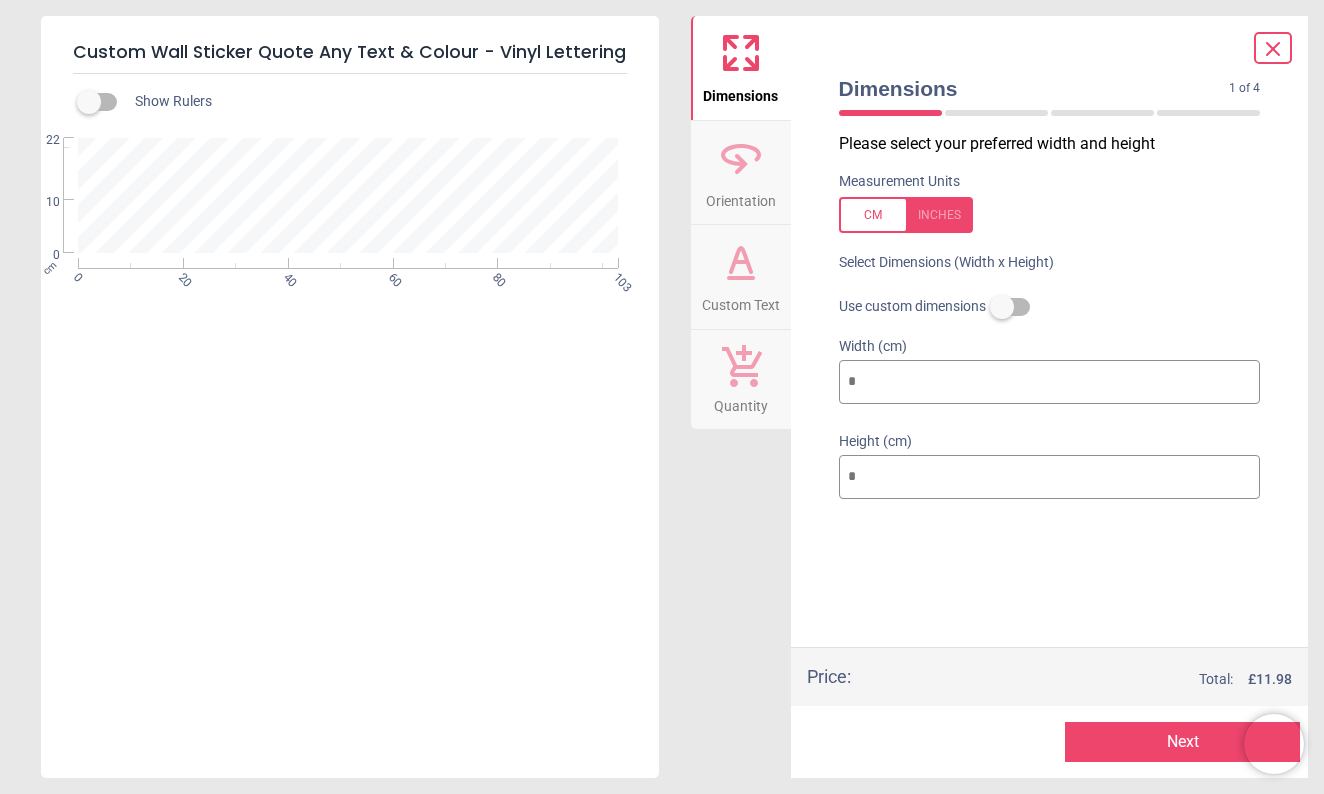 click on "***" at bounding box center [1050, 382] 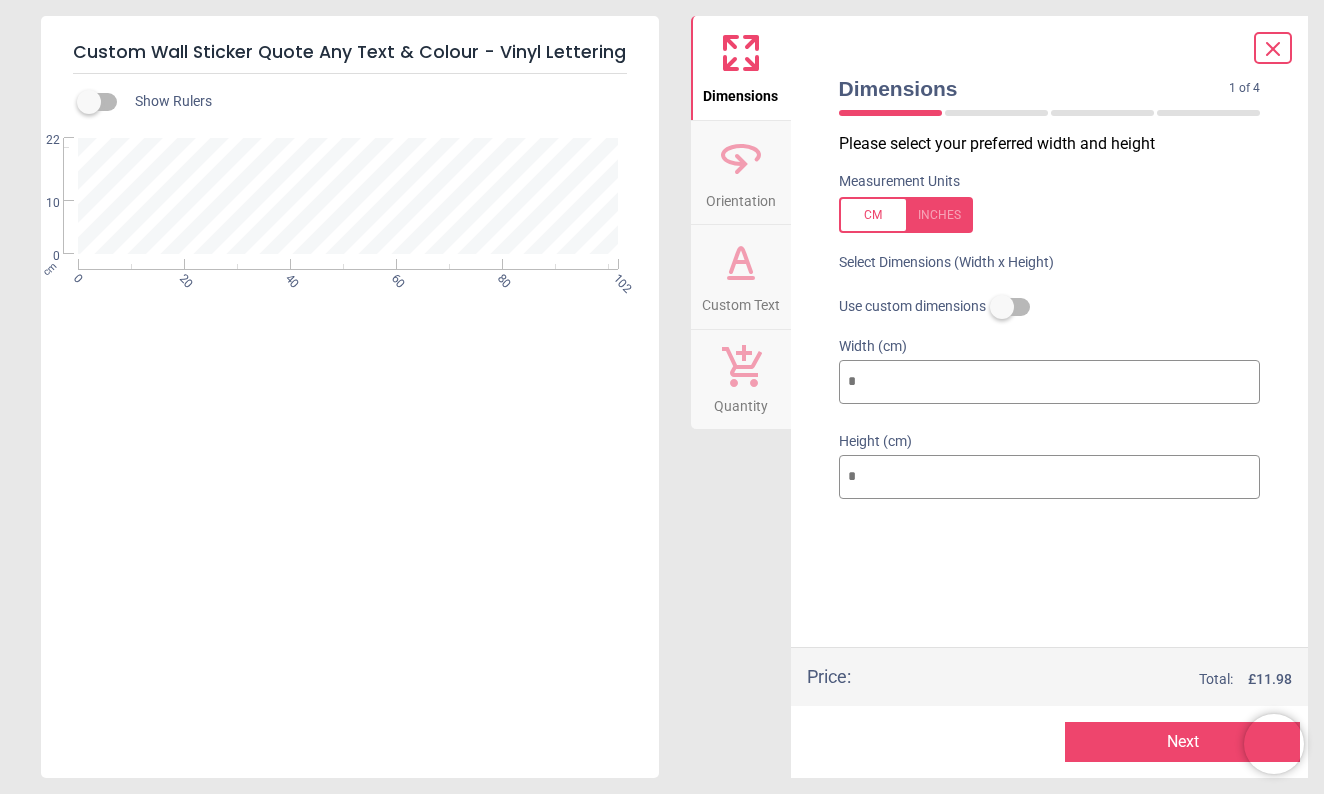 click on "***" at bounding box center [1050, 382] 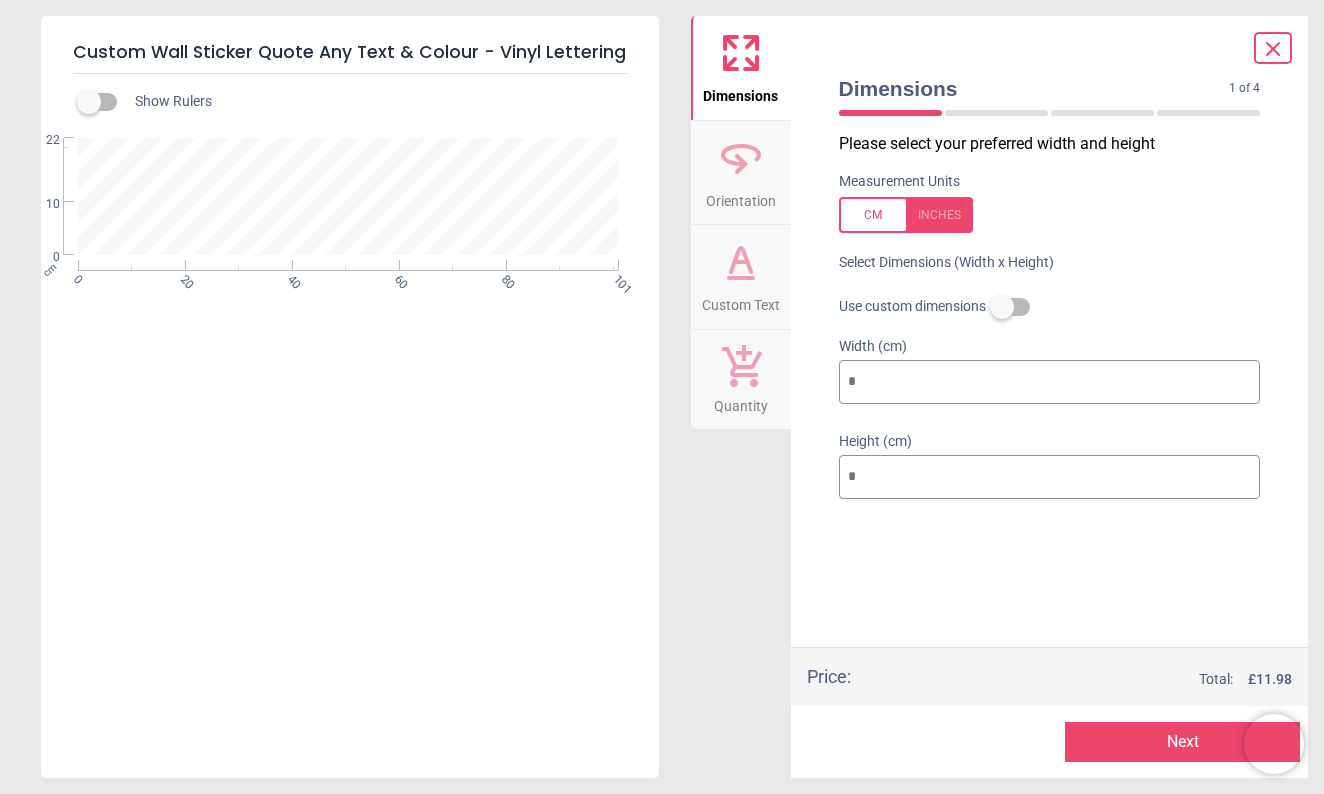 click on "***" at bounding box center (1050, 382) 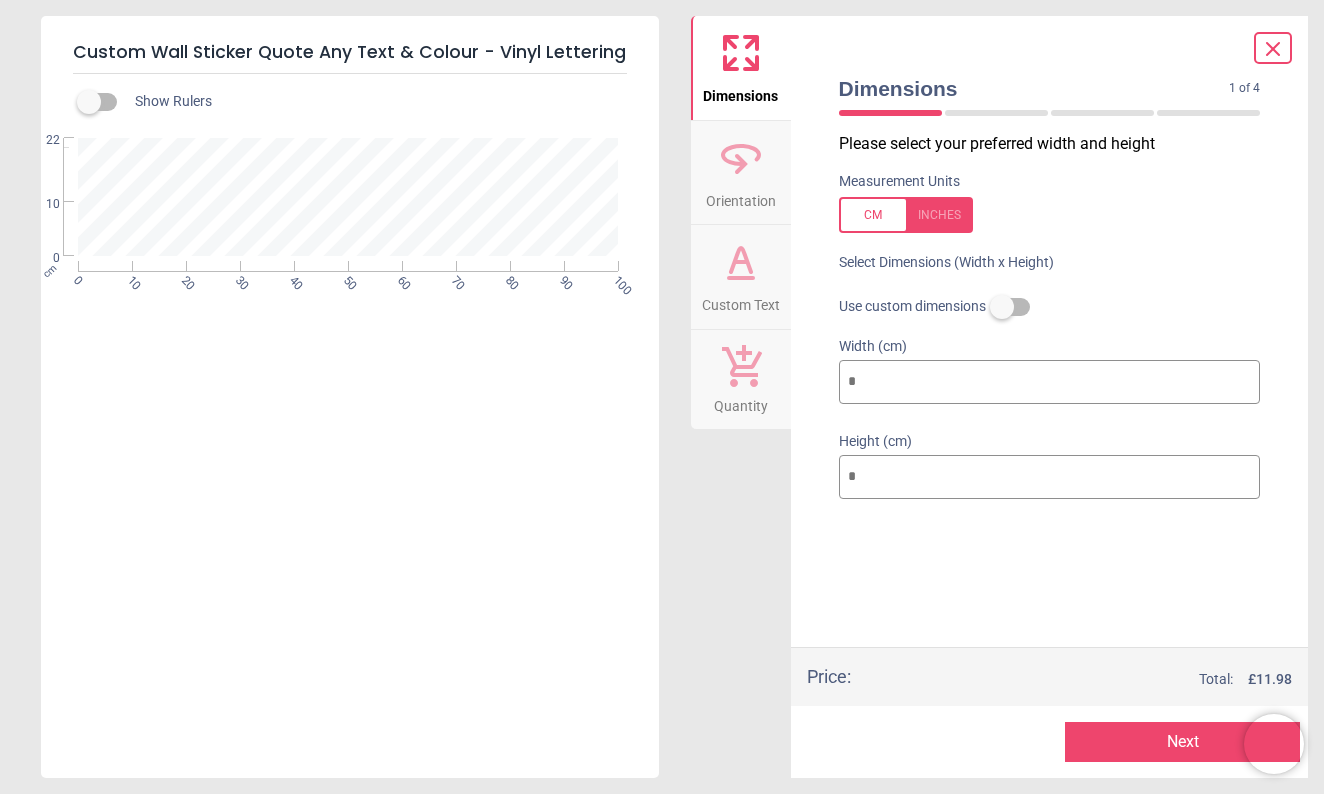 click on "**" at bounding box center (1050, 382) 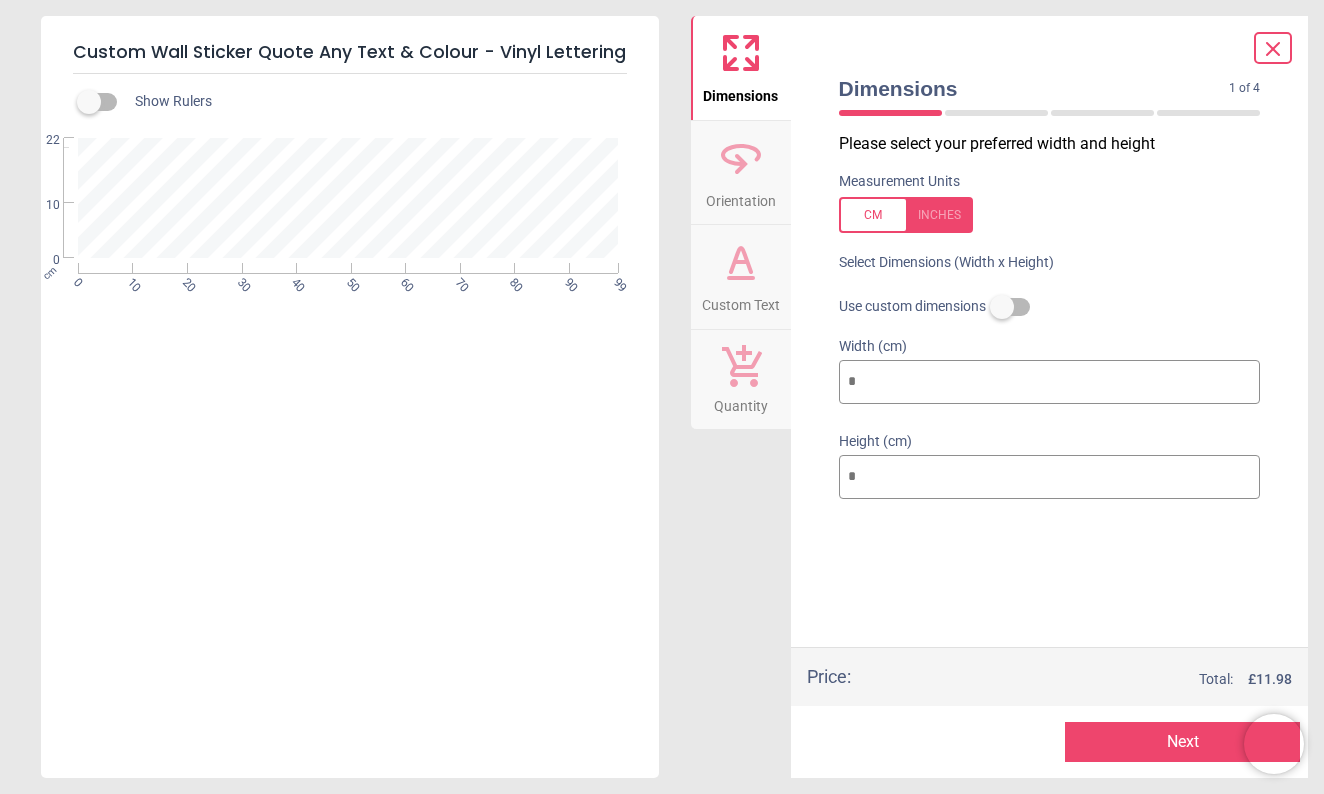 click on "**" at bounding box center [1050, 382] 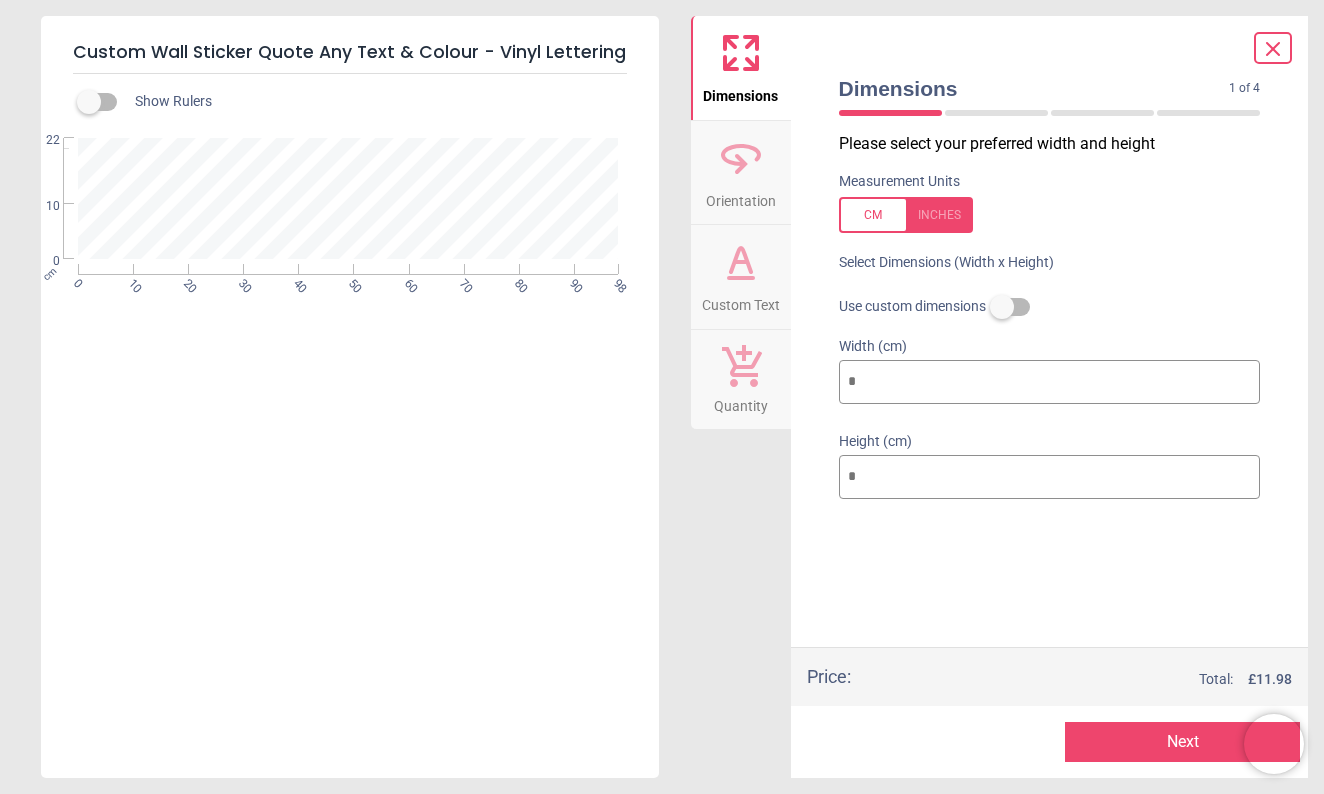 click on "**" at bounding box center (1050, 382) 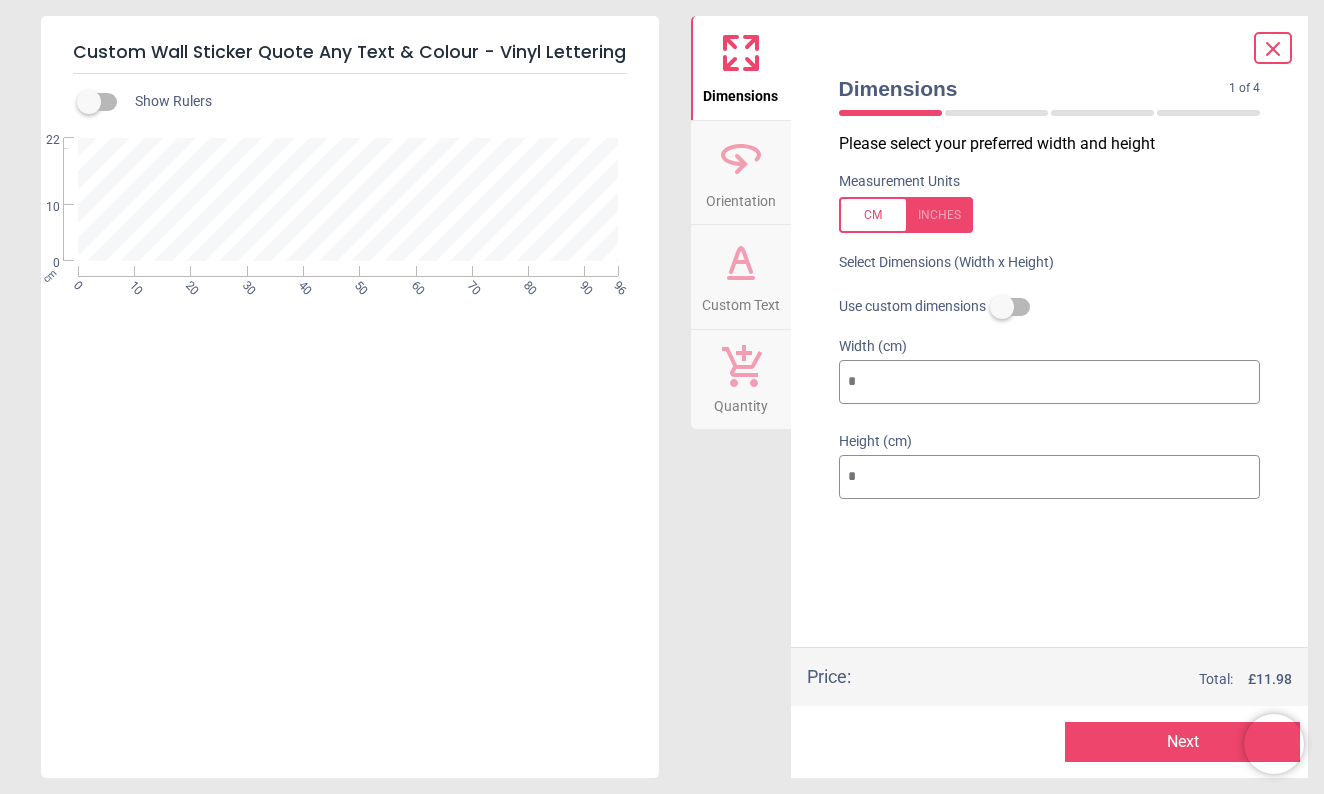 click on "**" at bounding box center [1050, 382] 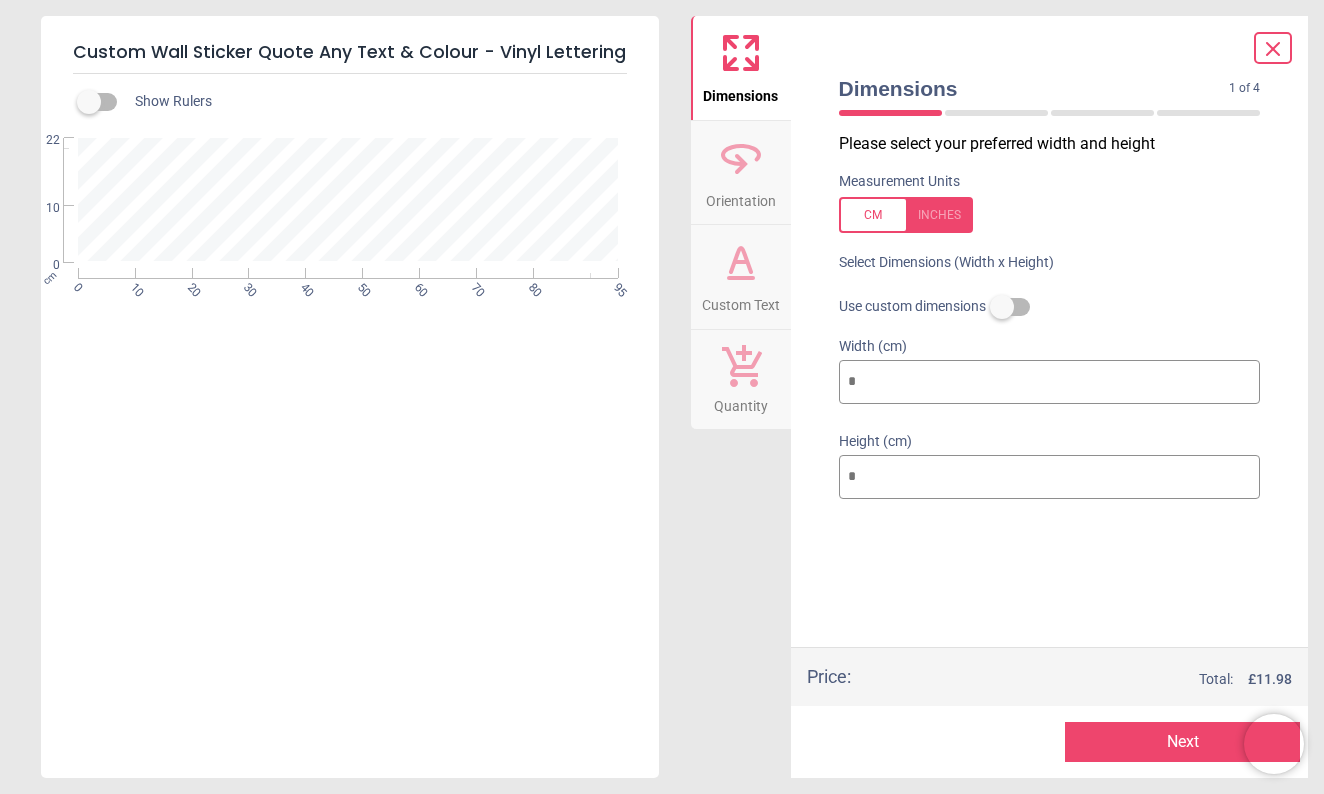 click on "**" at bounding box center (1050, 382) 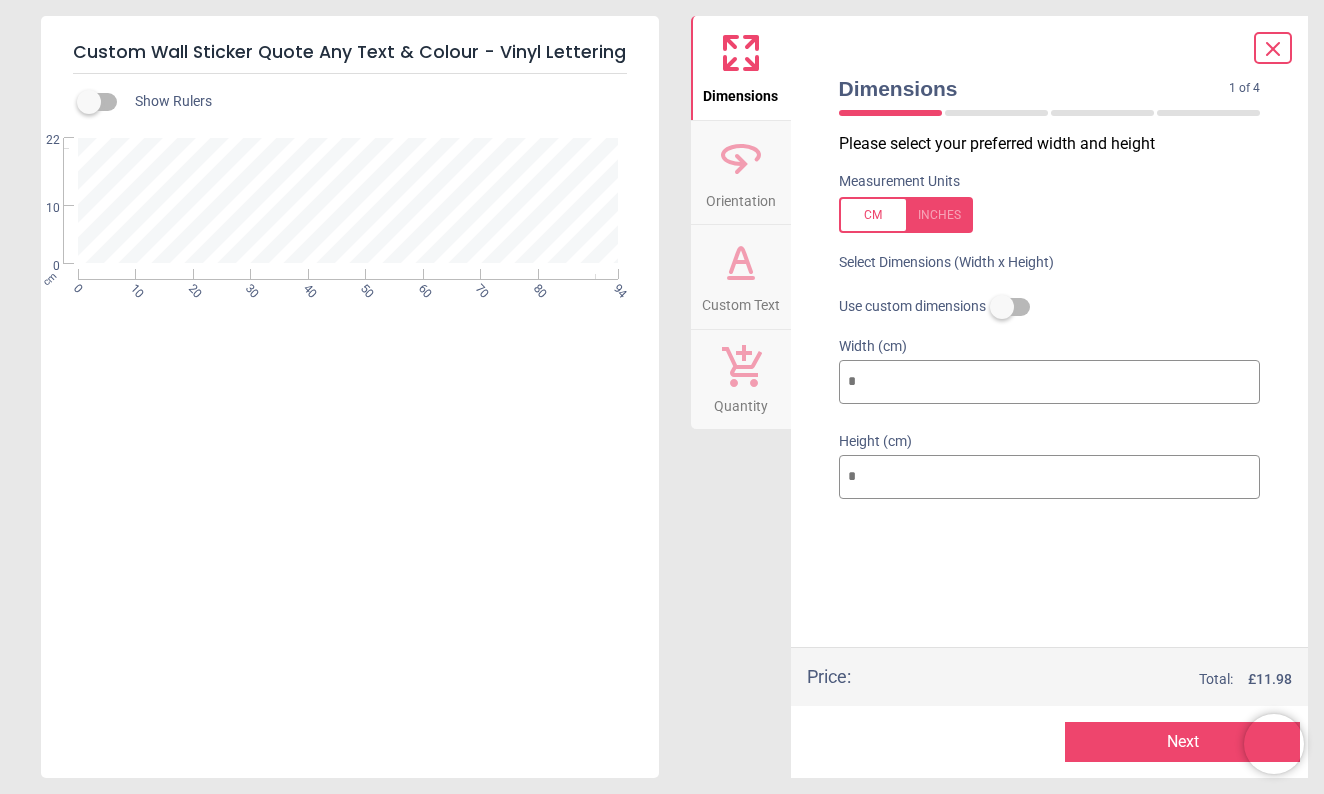 click on "**" at bounding box center (1050, 382) 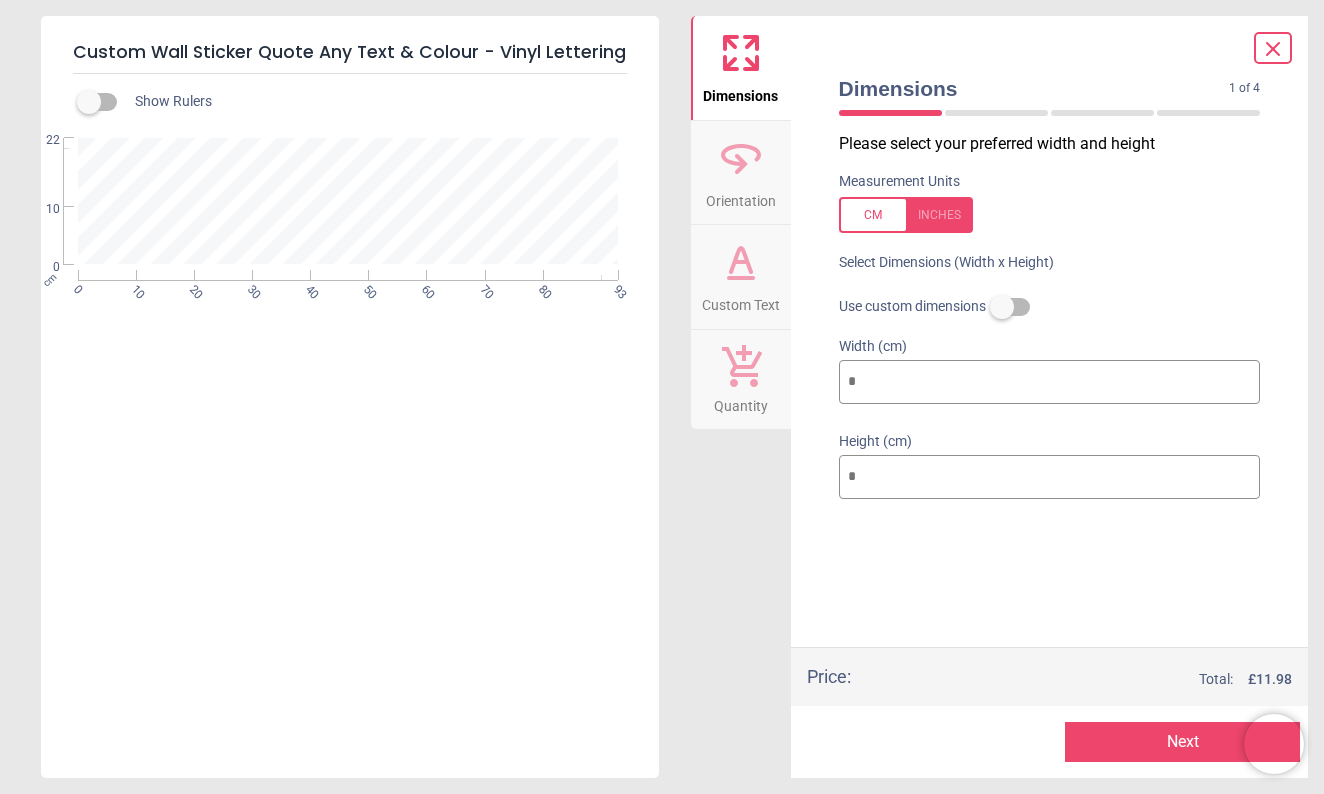 click on "**" at bounding box center [1050, 382] 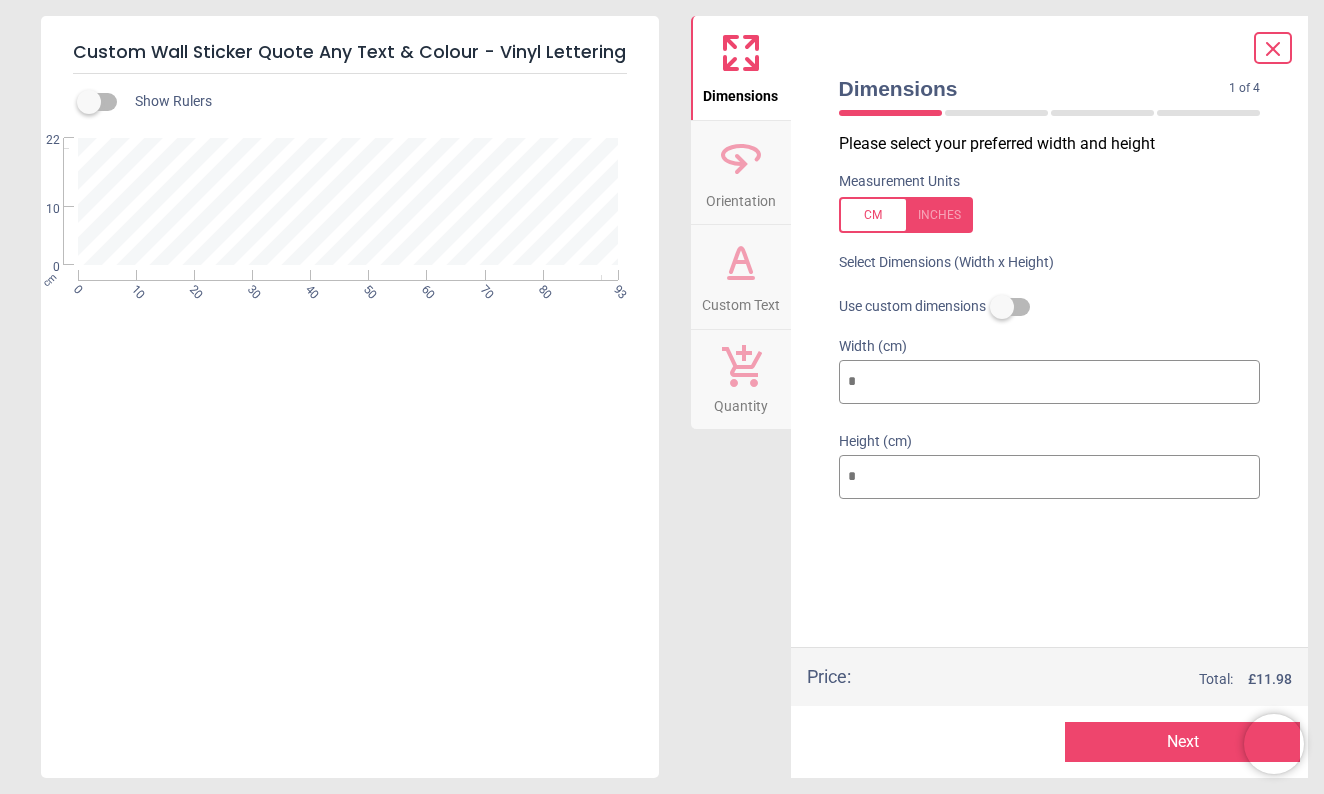 type on "**" 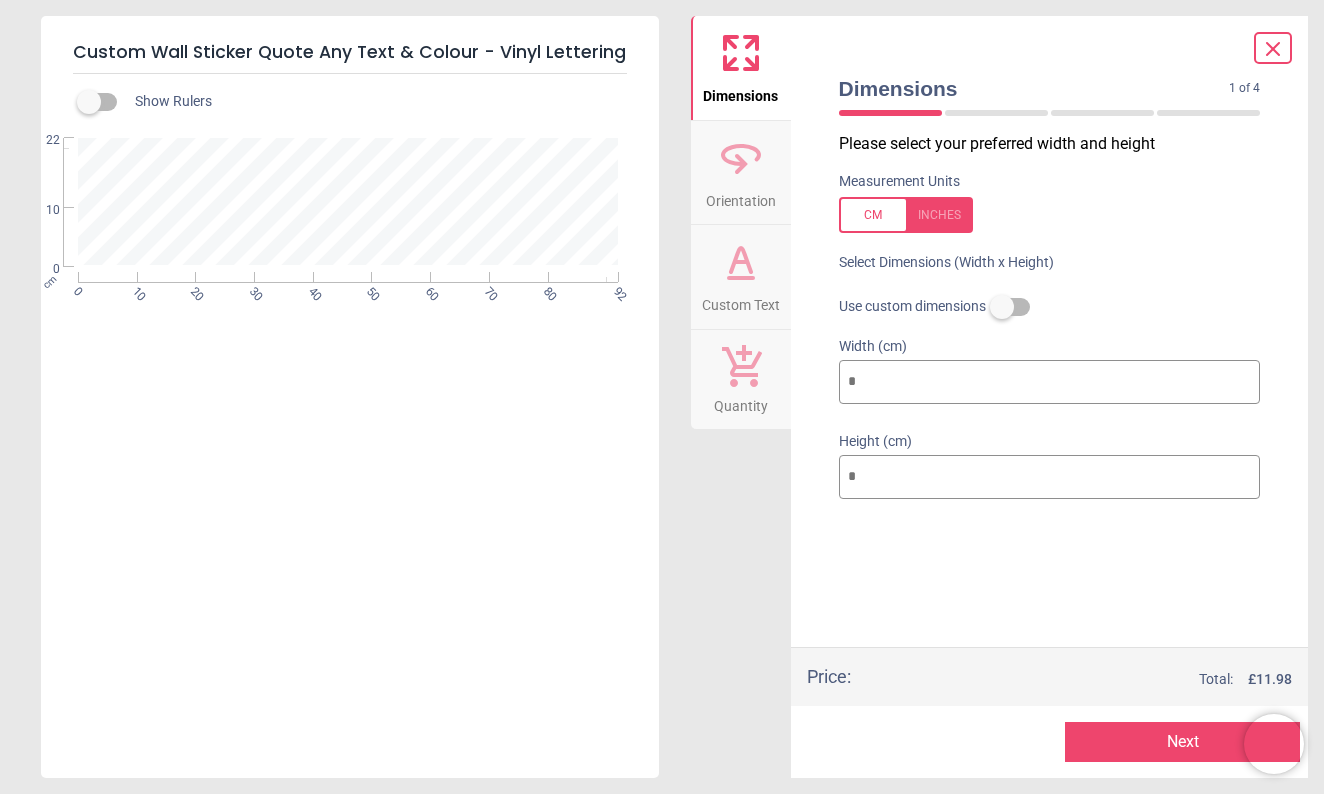 click on "**" at bounding box center [1050, 382] 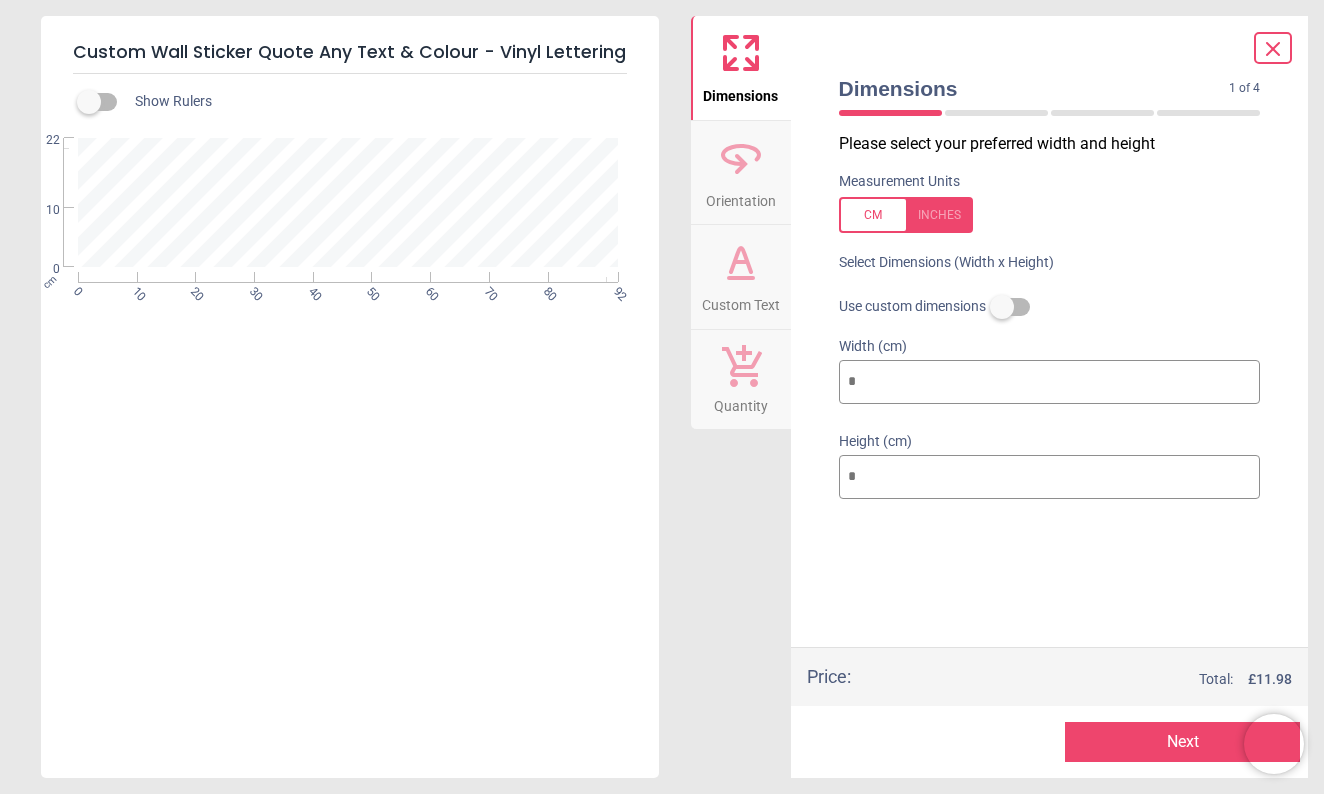 click on "Next" at bounding box center (1182, 742) 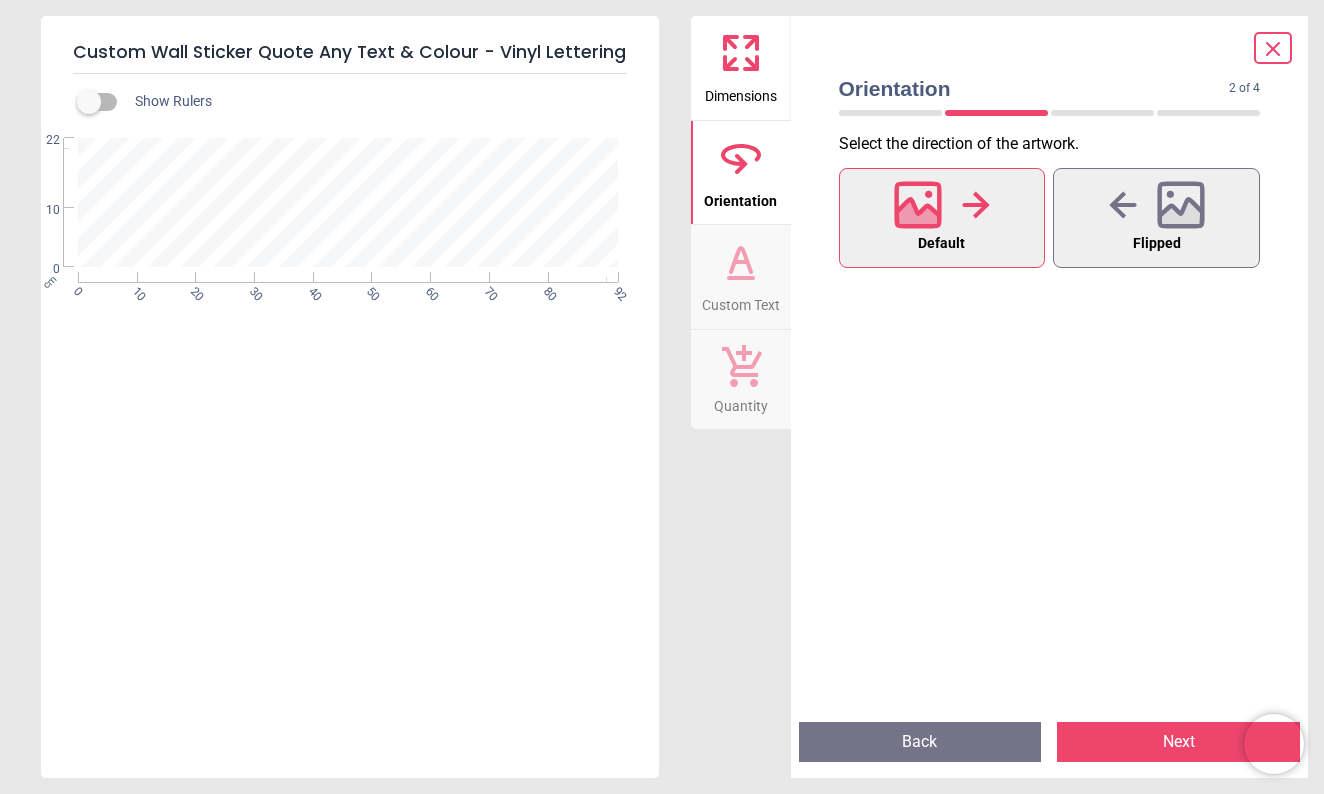 click on "Next" at bounding box center [1178, 742] 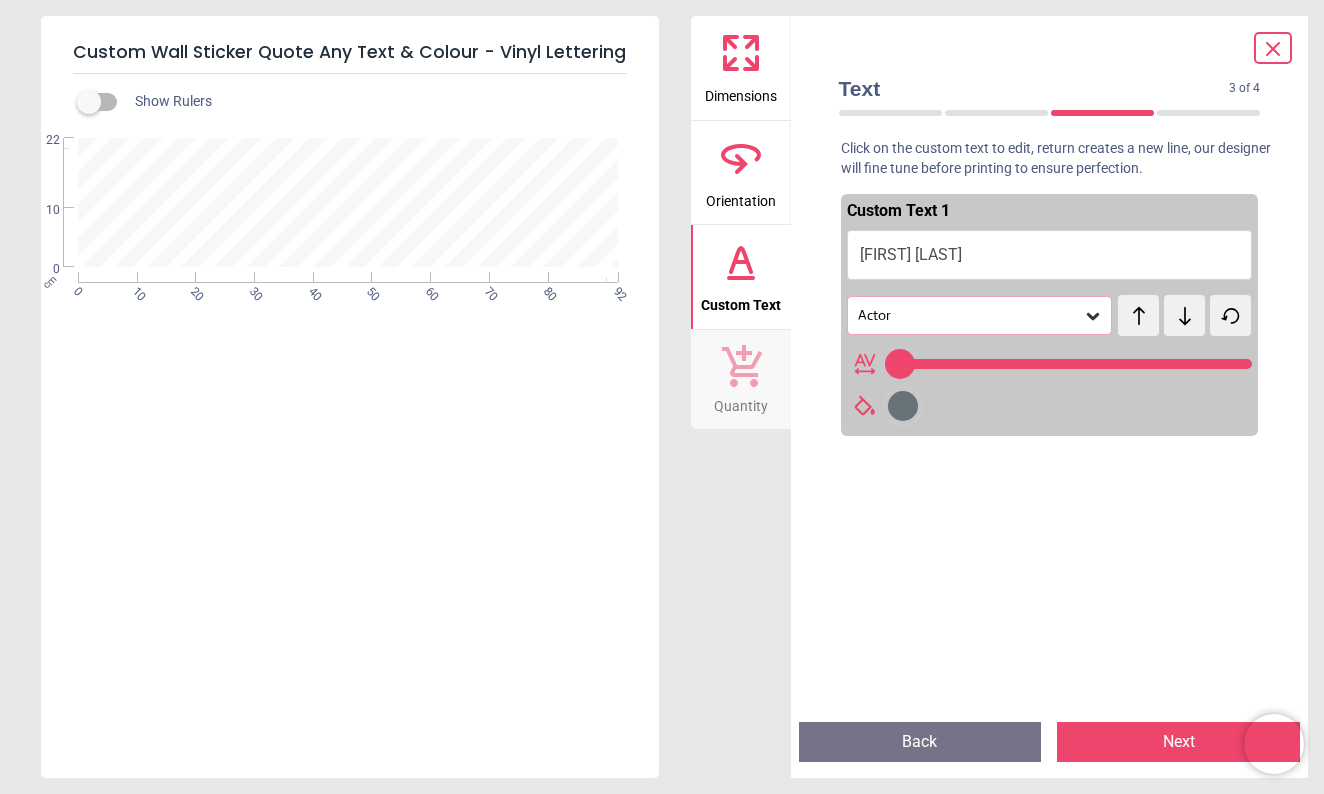 type on "**" 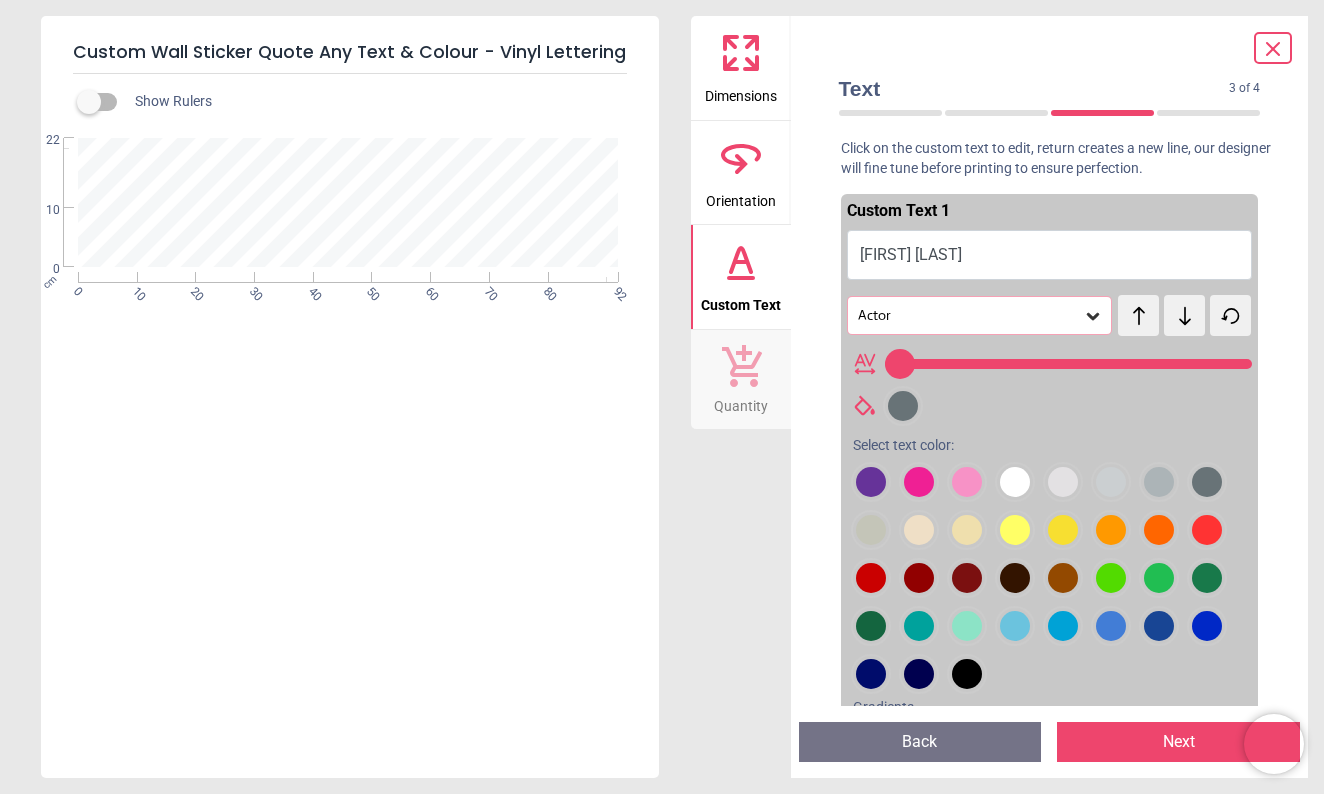click at bounding box center [871, 482] 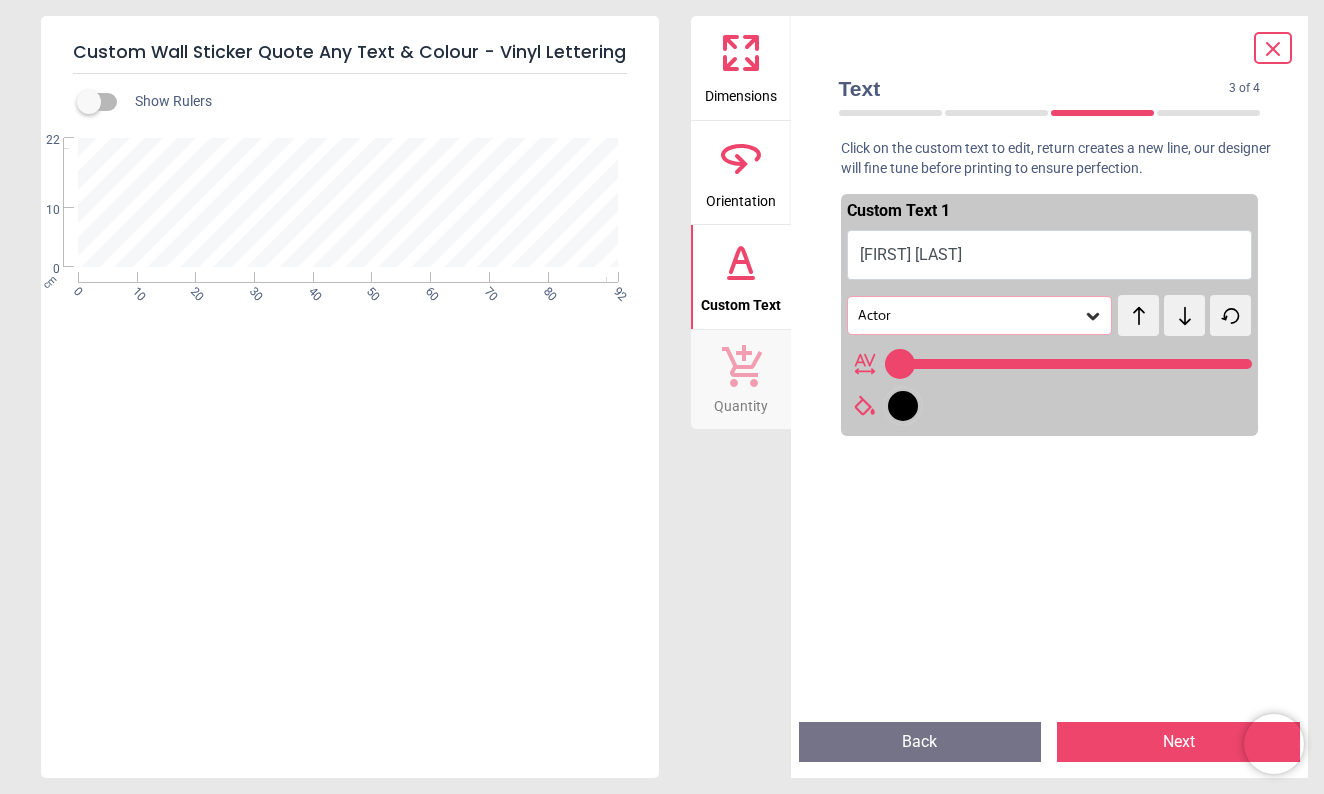 click at bounding box center [903, 406] 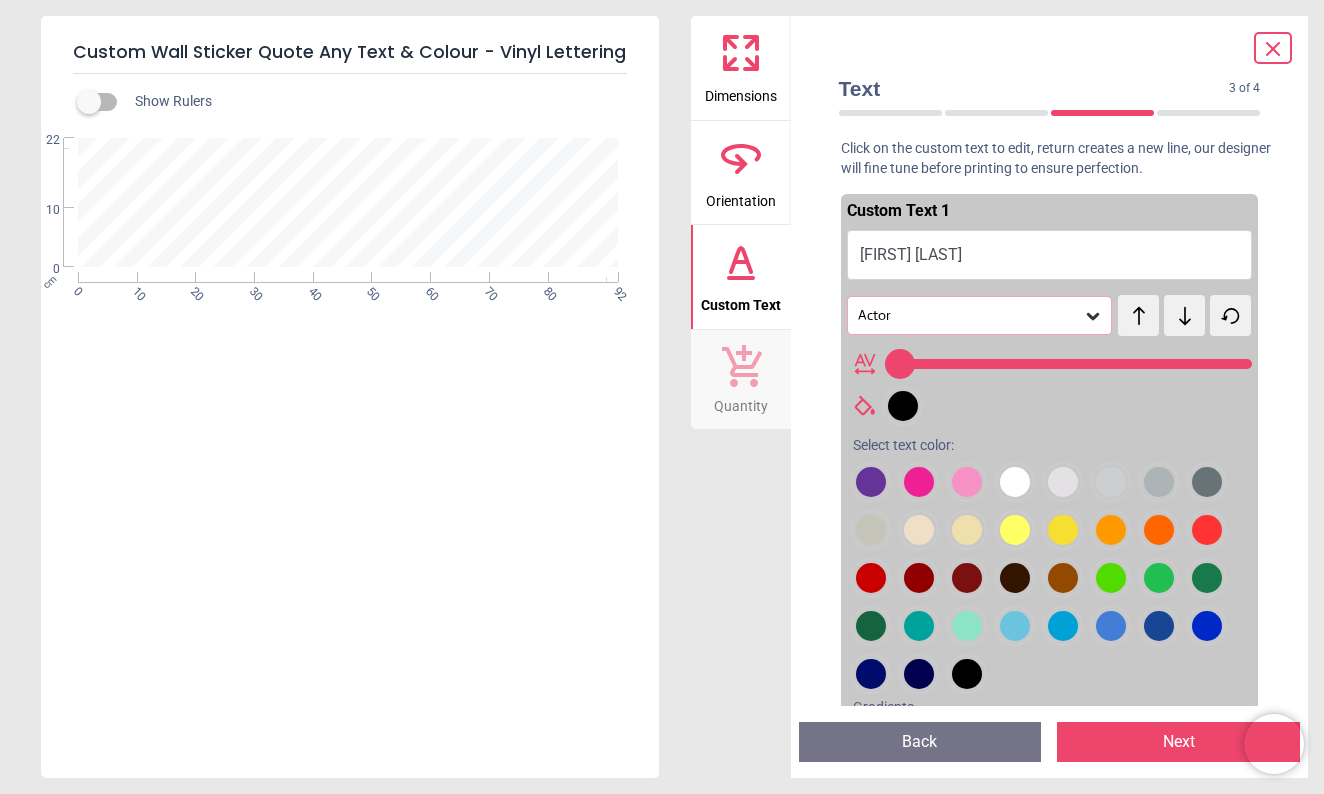 click at bounding box center (871, 482) 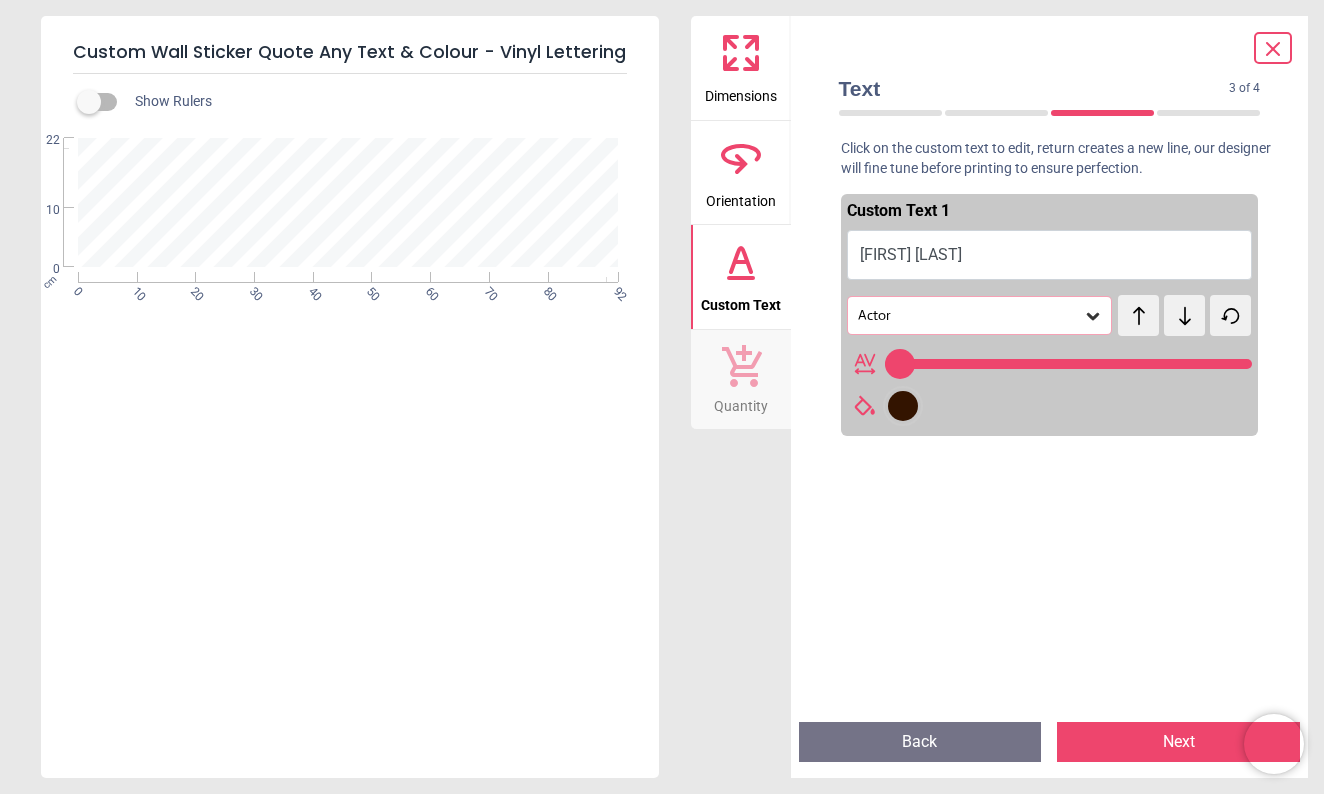 click at bounding box center [903, 406] 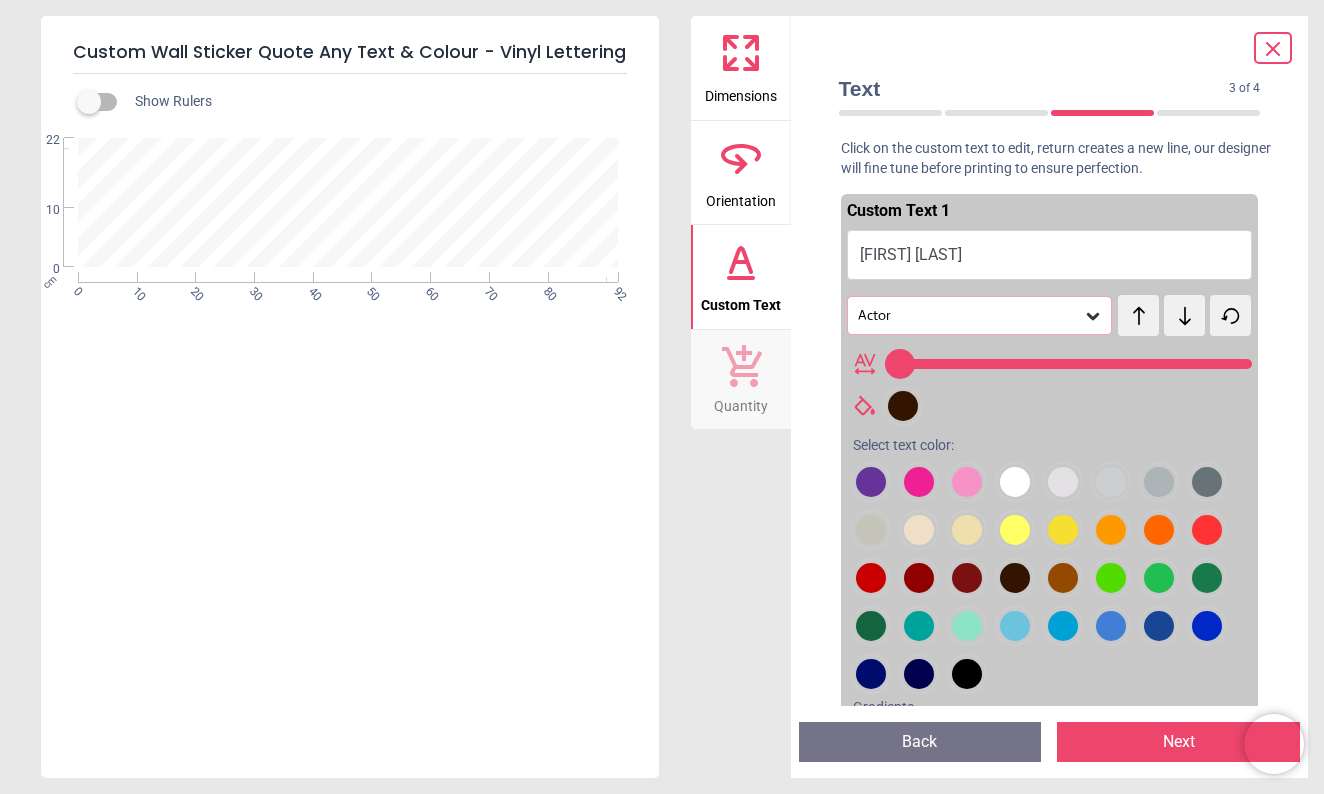 click at bounding box center [871, 482] 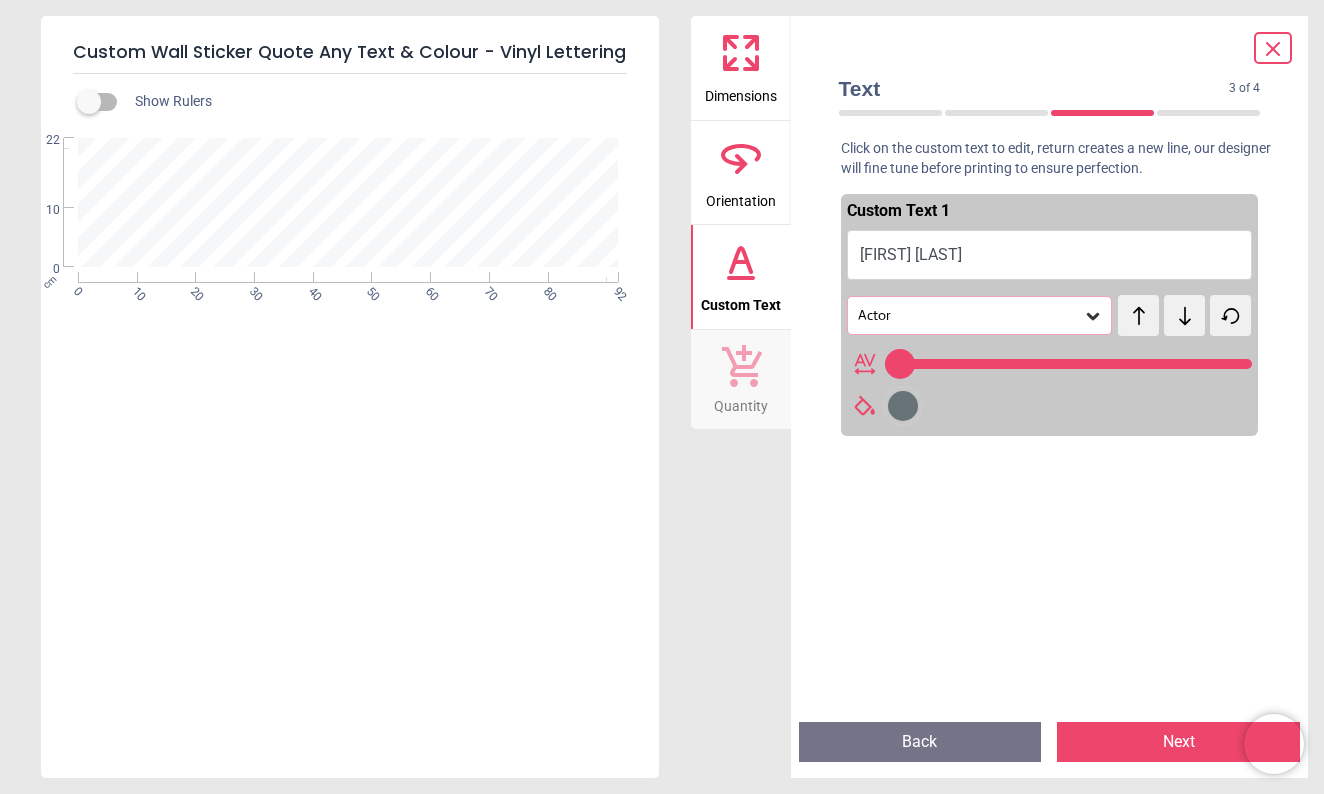 click at bounding box center (903, 406) 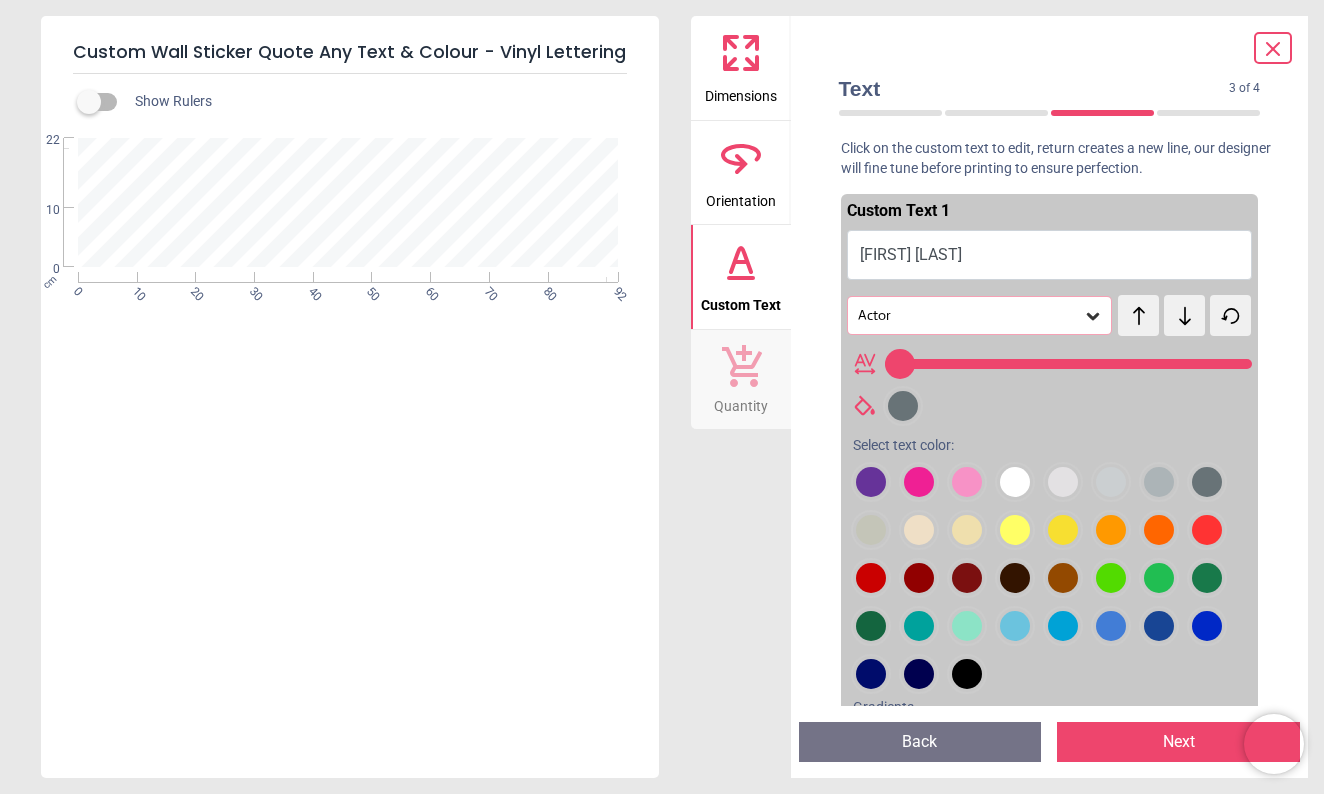 click at bounding box center (871, 482) 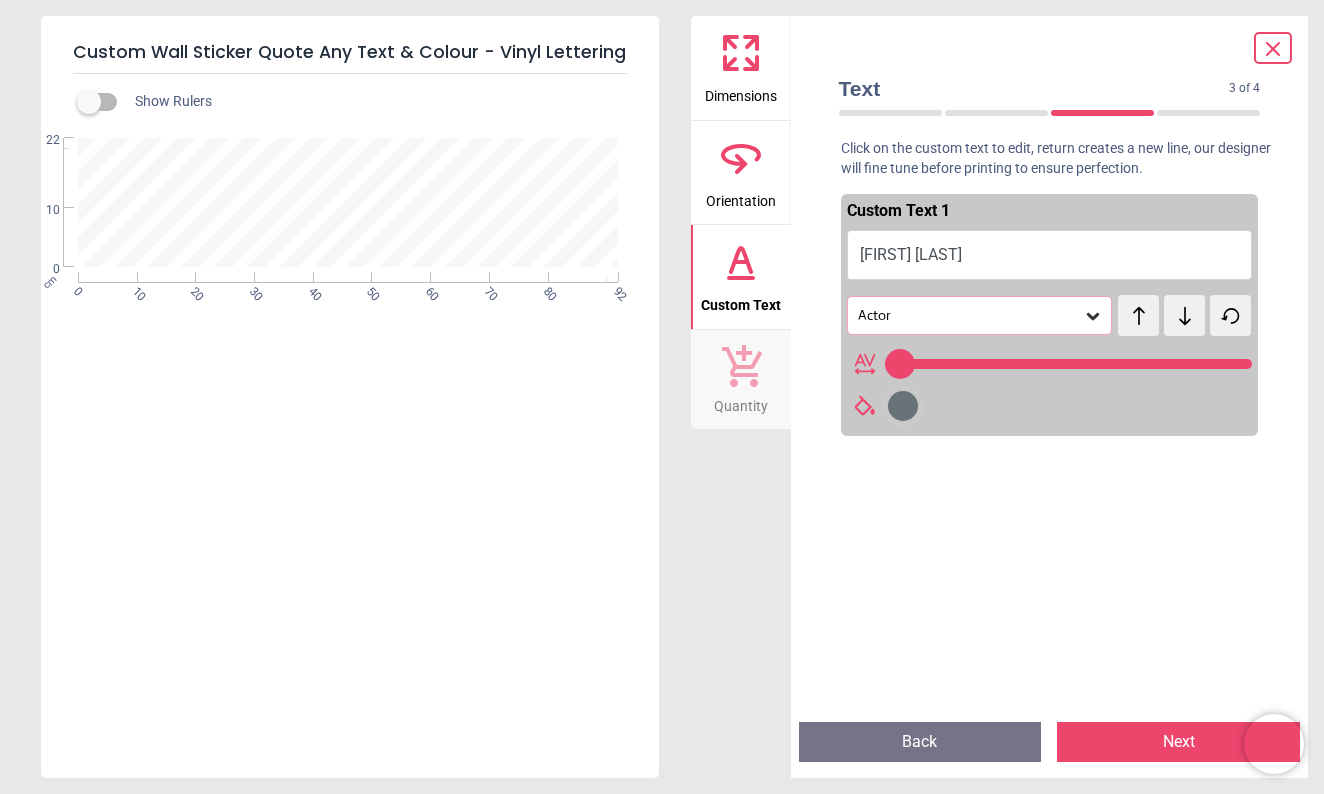 click on "Next" at bounding box center (1178, 742) 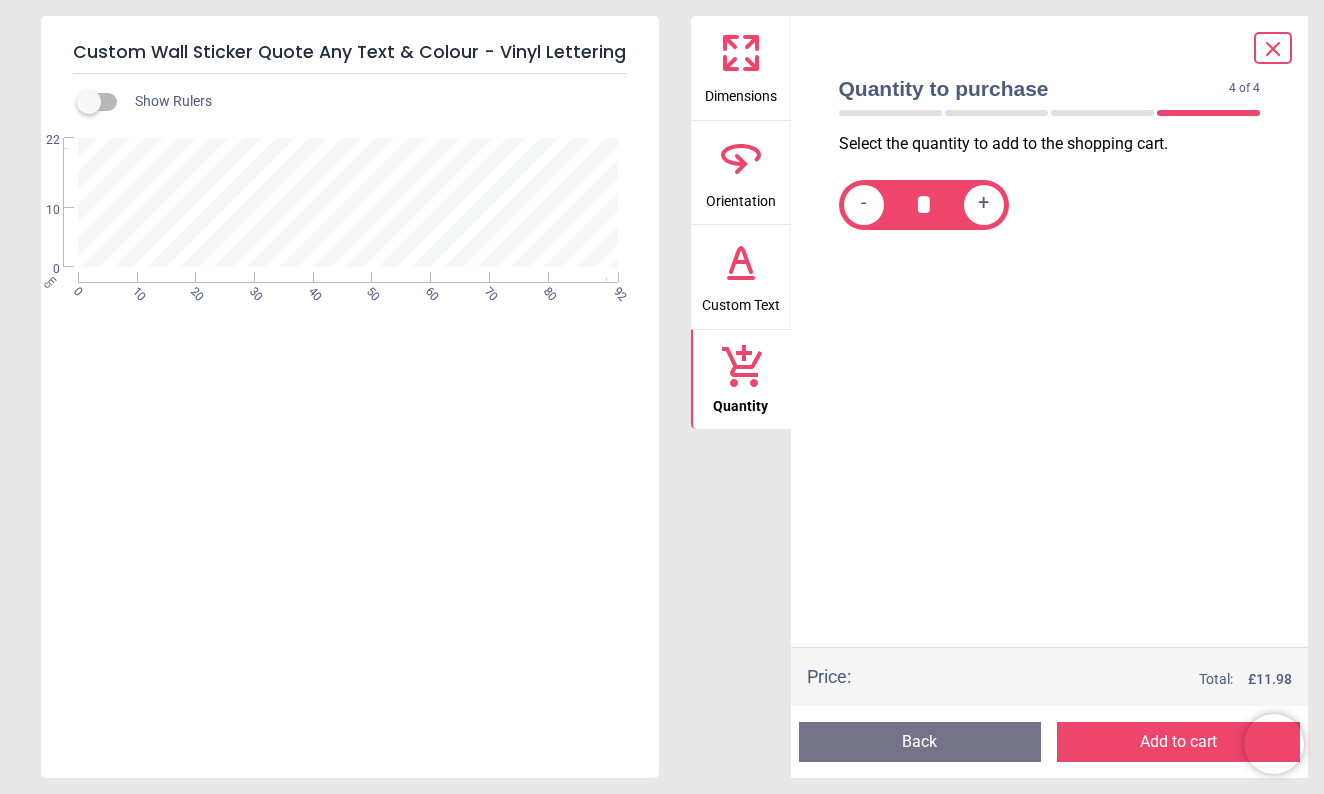 click on "+" at bounding box center (983, 204) 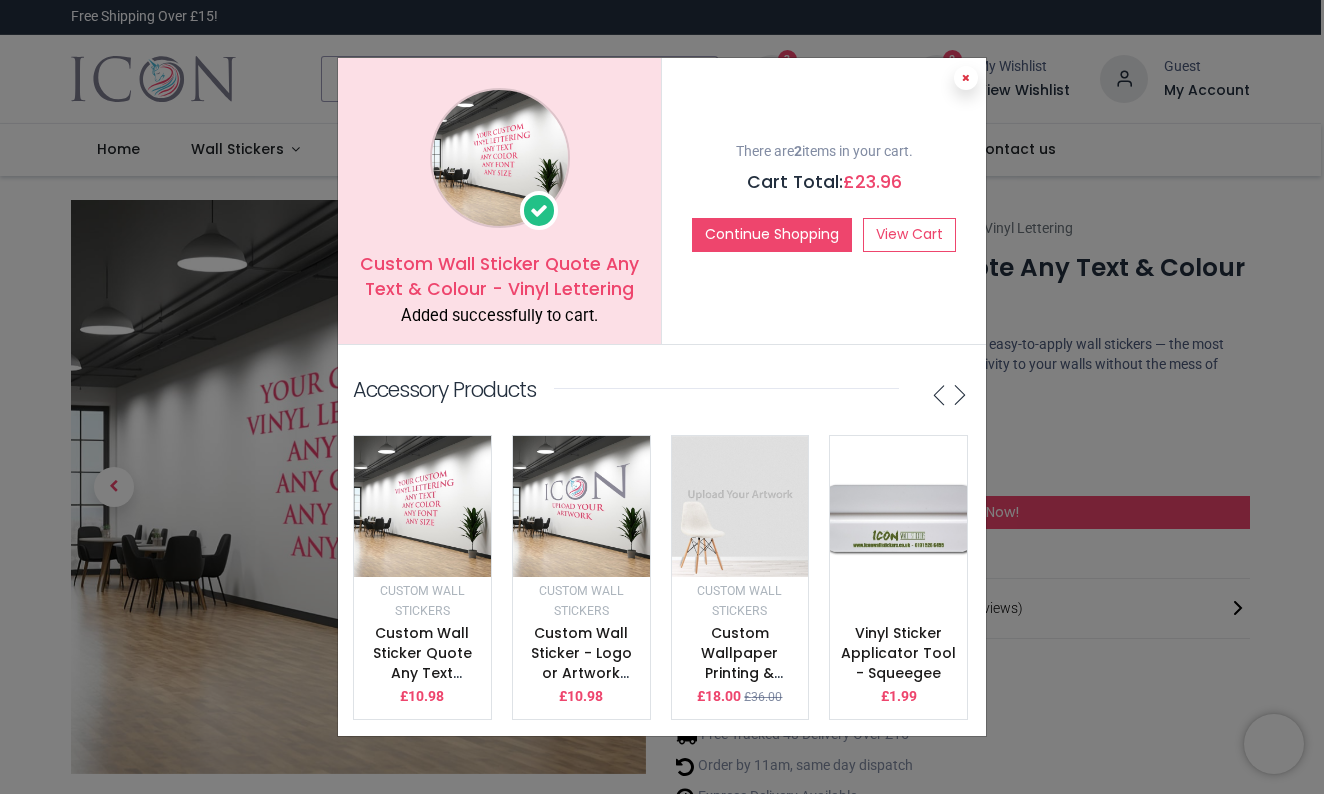 click at bounding box center (966, 78) 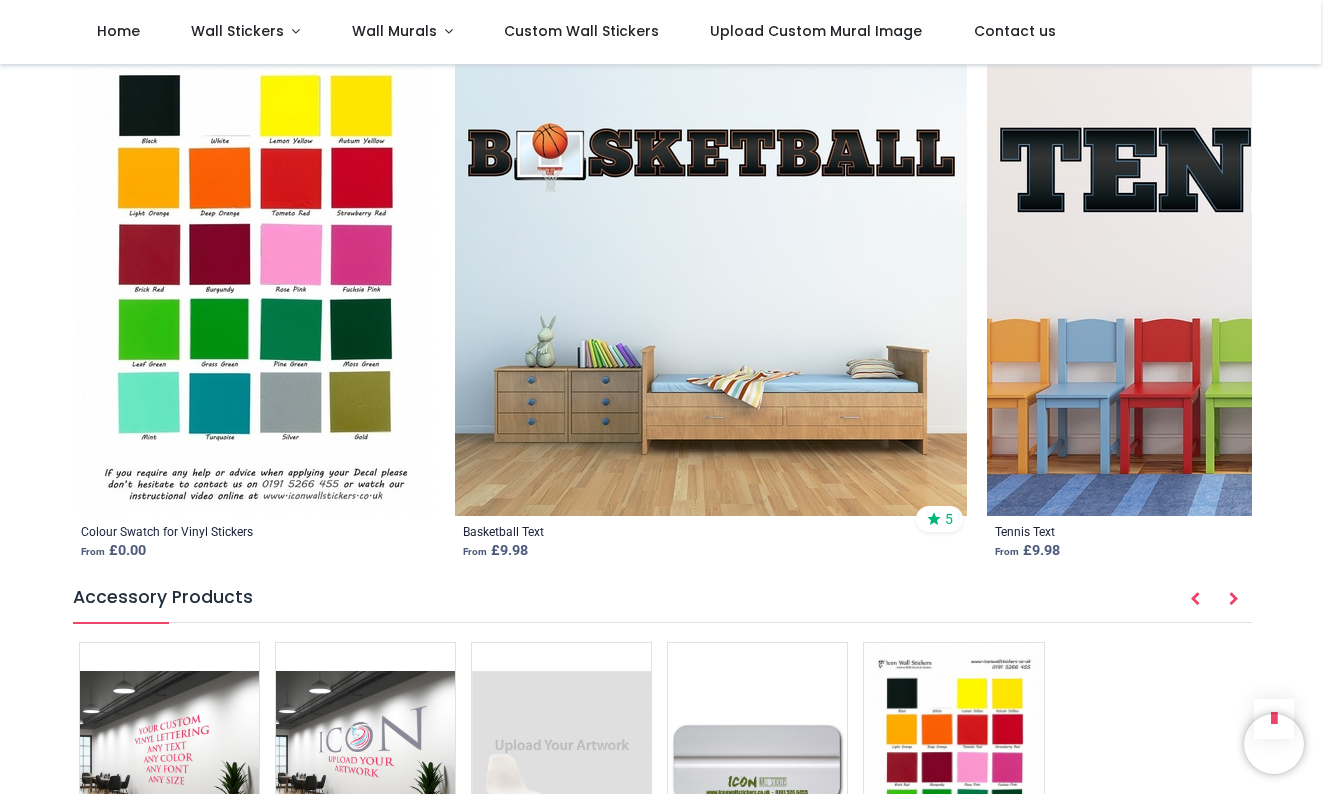 scroll, scrollTop: 2347, scrollLeft: 0, axis: vertical 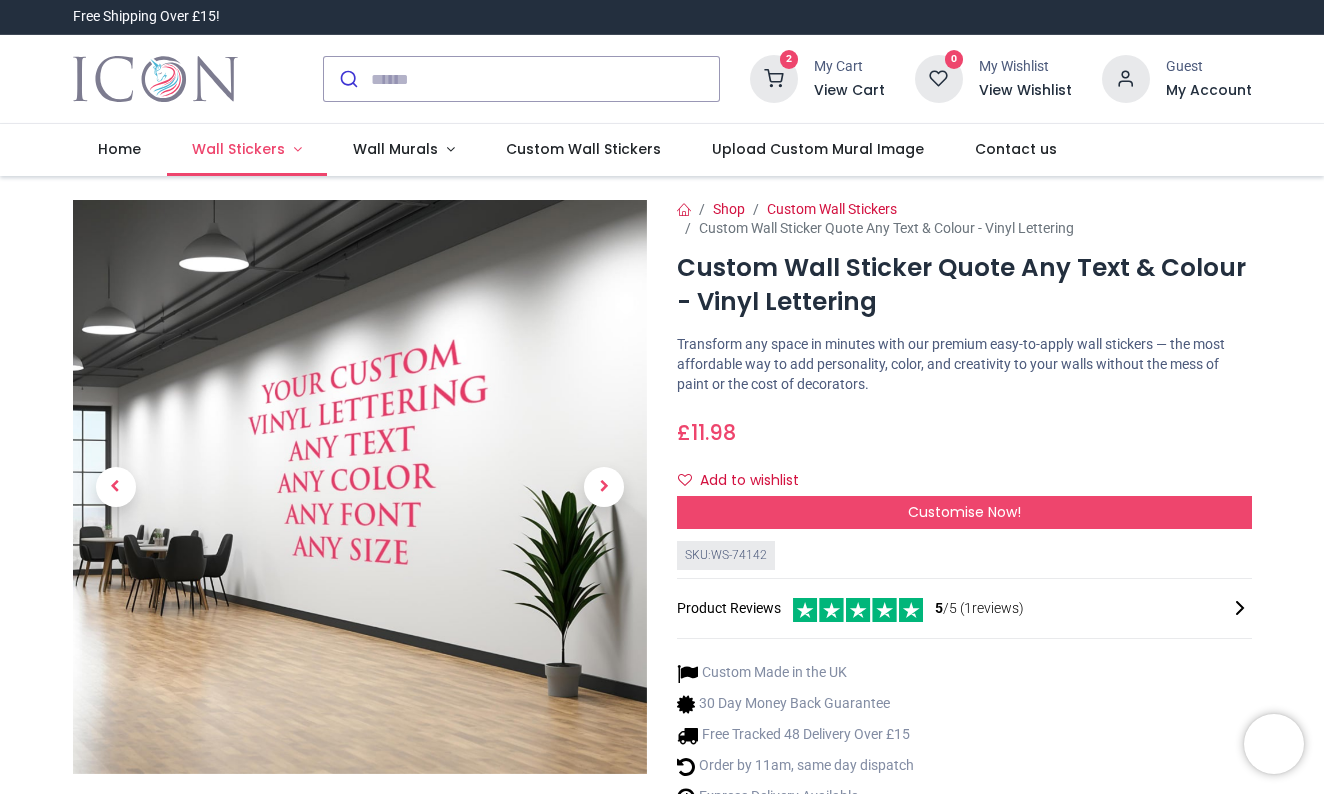 click on "Wall Stickers" at bounding box center (238, 149) 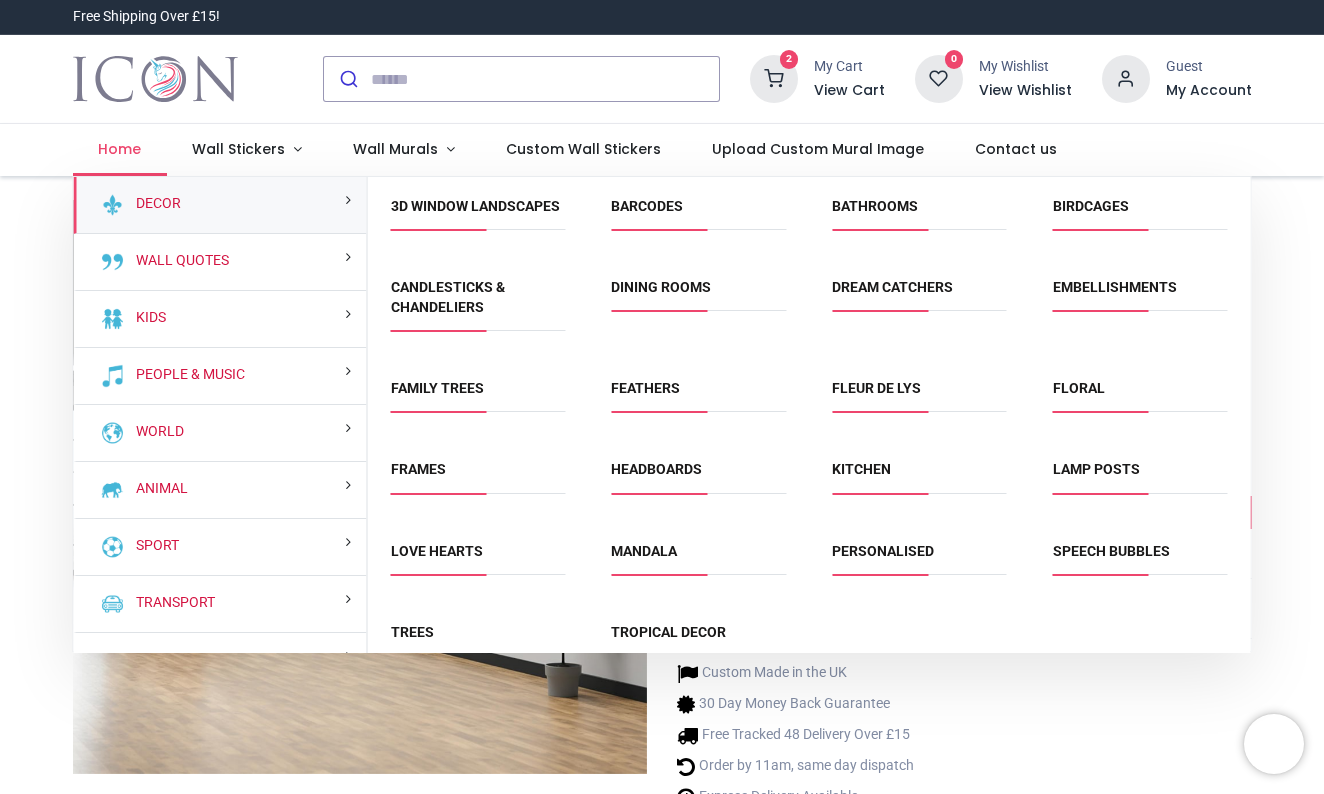 click on "Home" at bounding box center [119, 149] 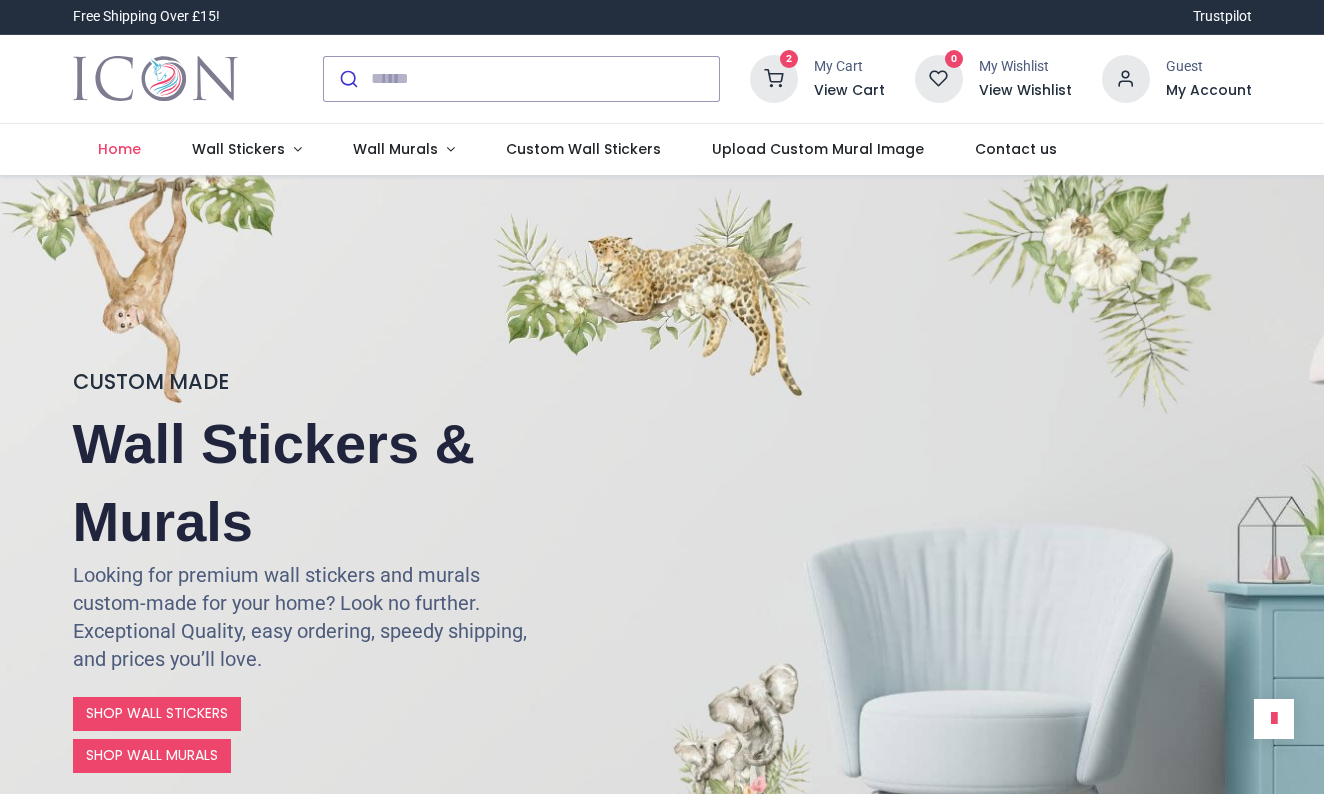 scroll, scrollTop: 0, scrollLeft: 0, axis: both 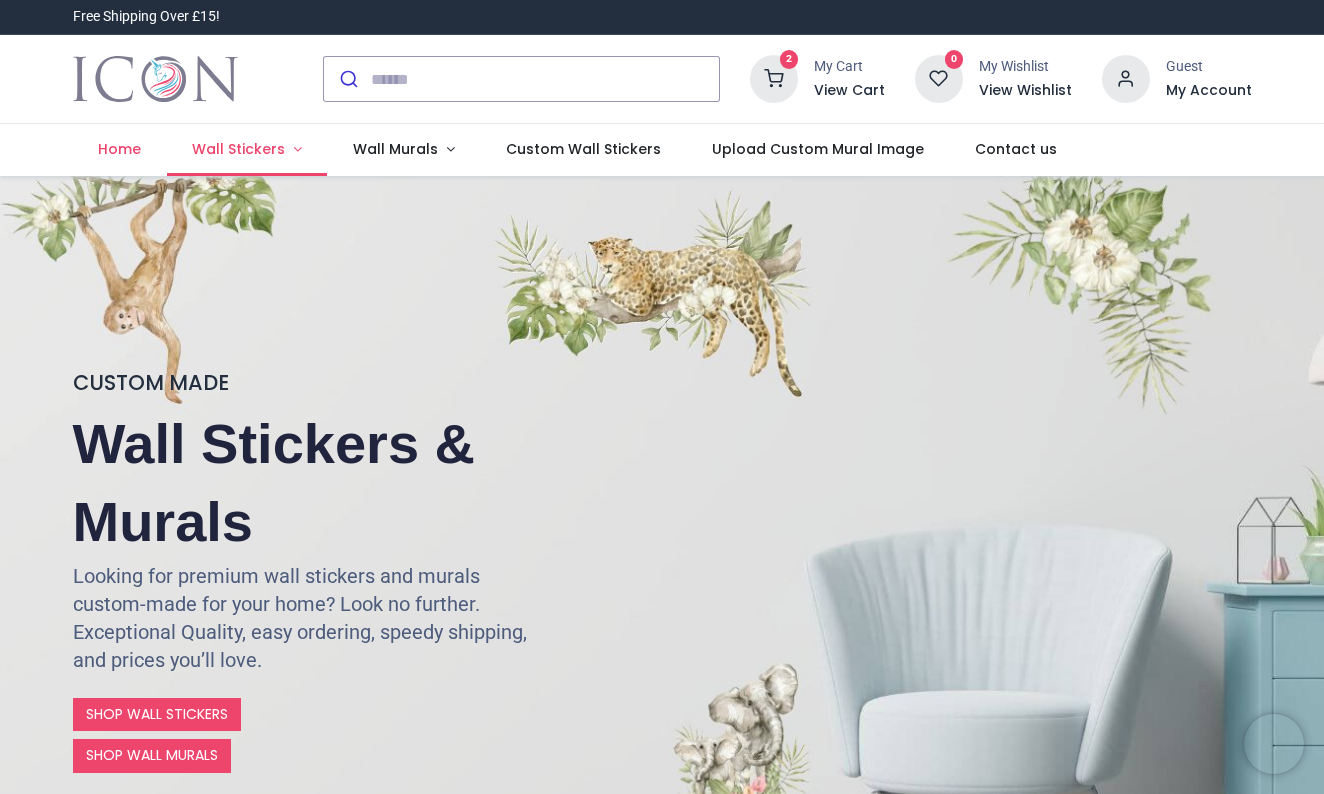 click on "Wall Stickers" at bounding box center (238, 149) 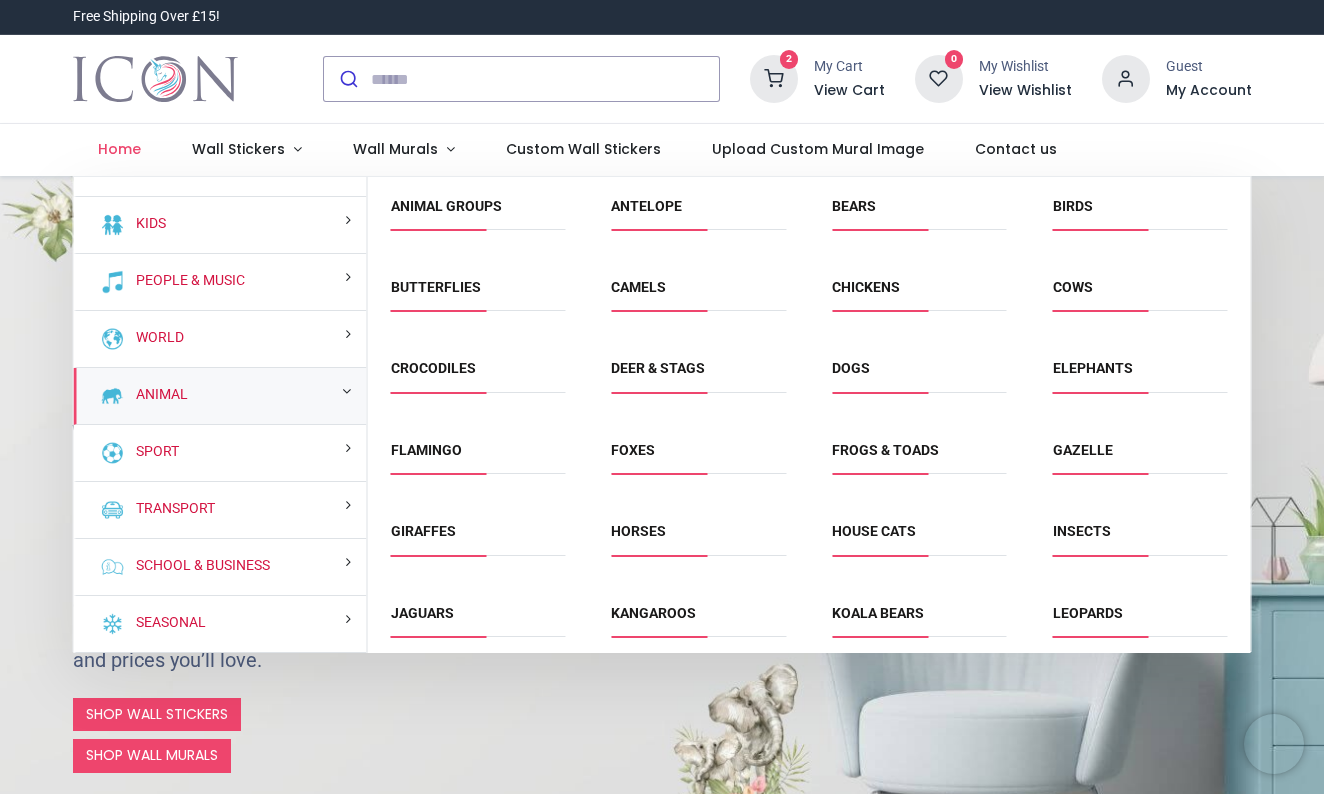 scroll, scrollTop: 94, scrollLeft: 0, axis: vertical 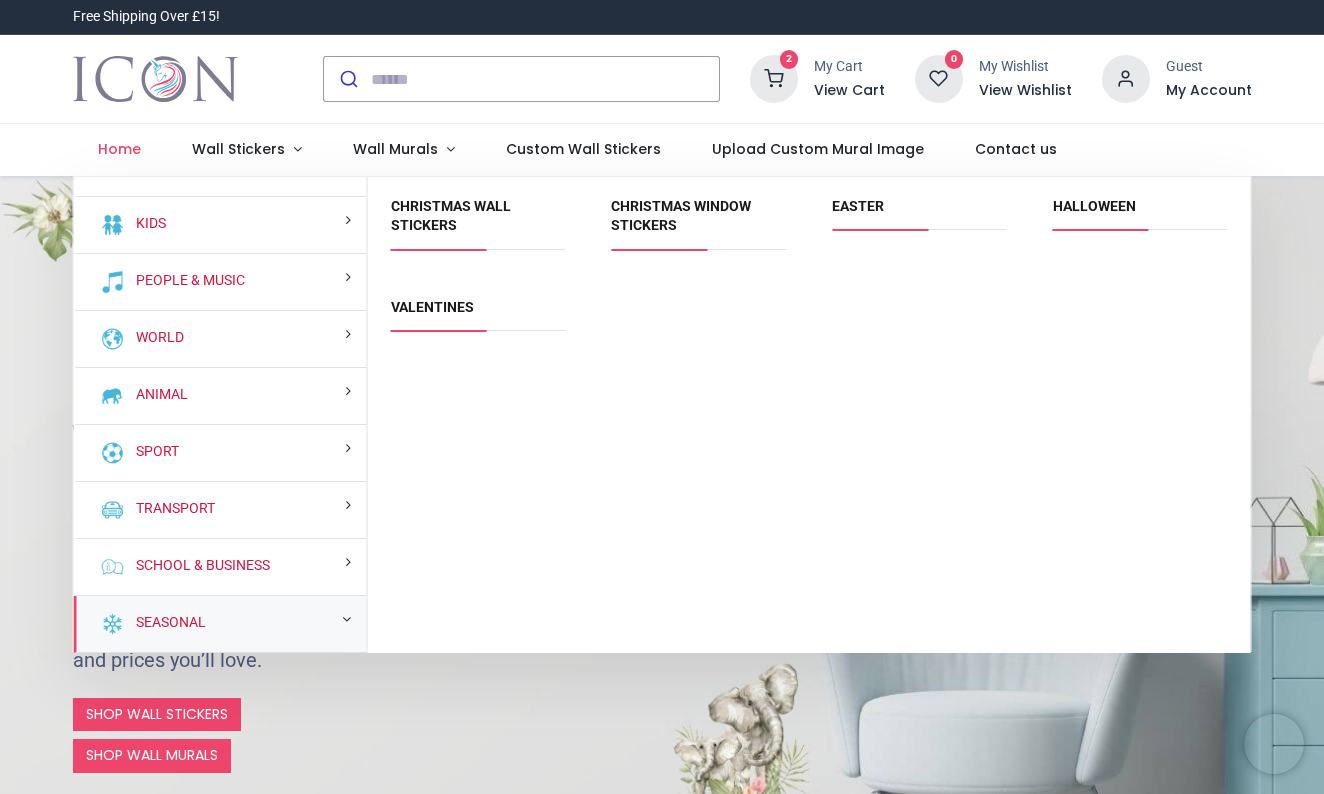 click at bounding box center [774, 79] 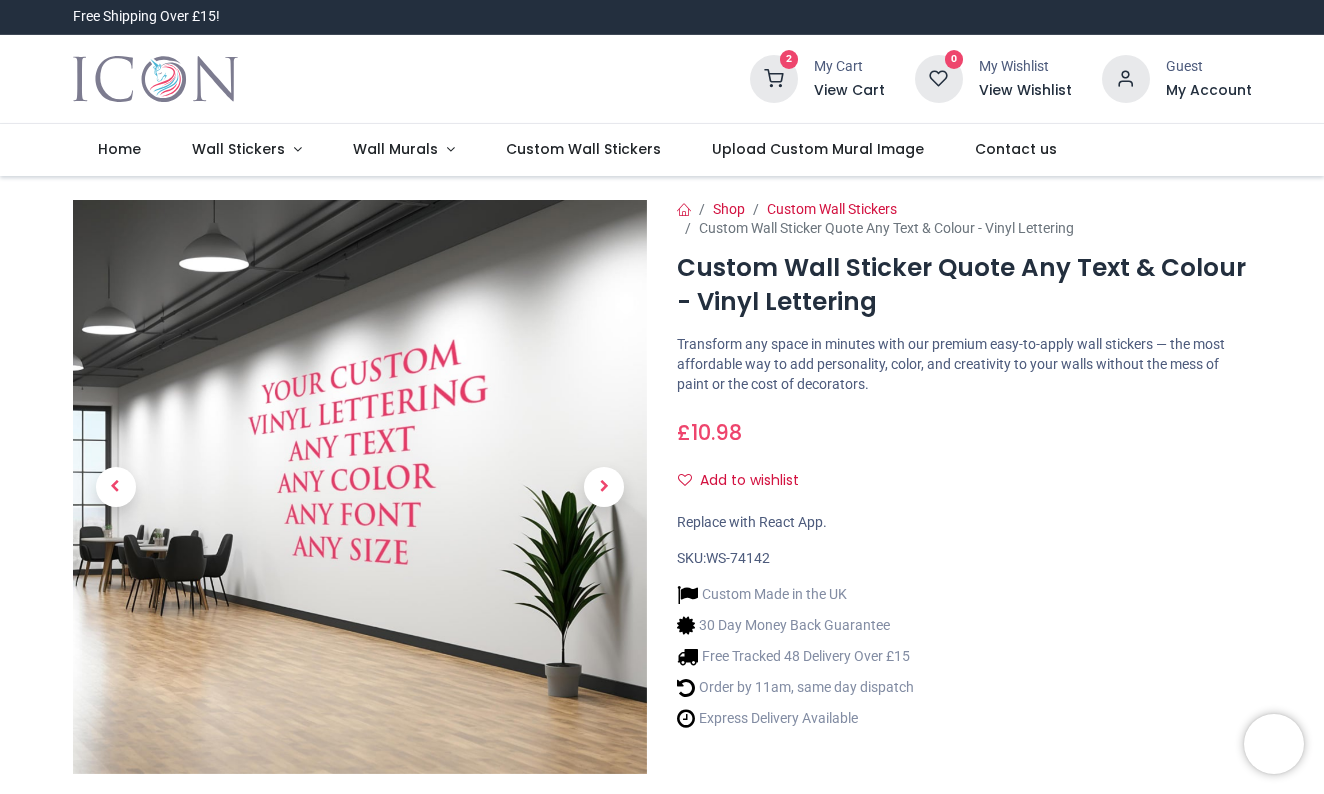 scroll, scrollTop: 0, scrollLeft: 0, axis: both 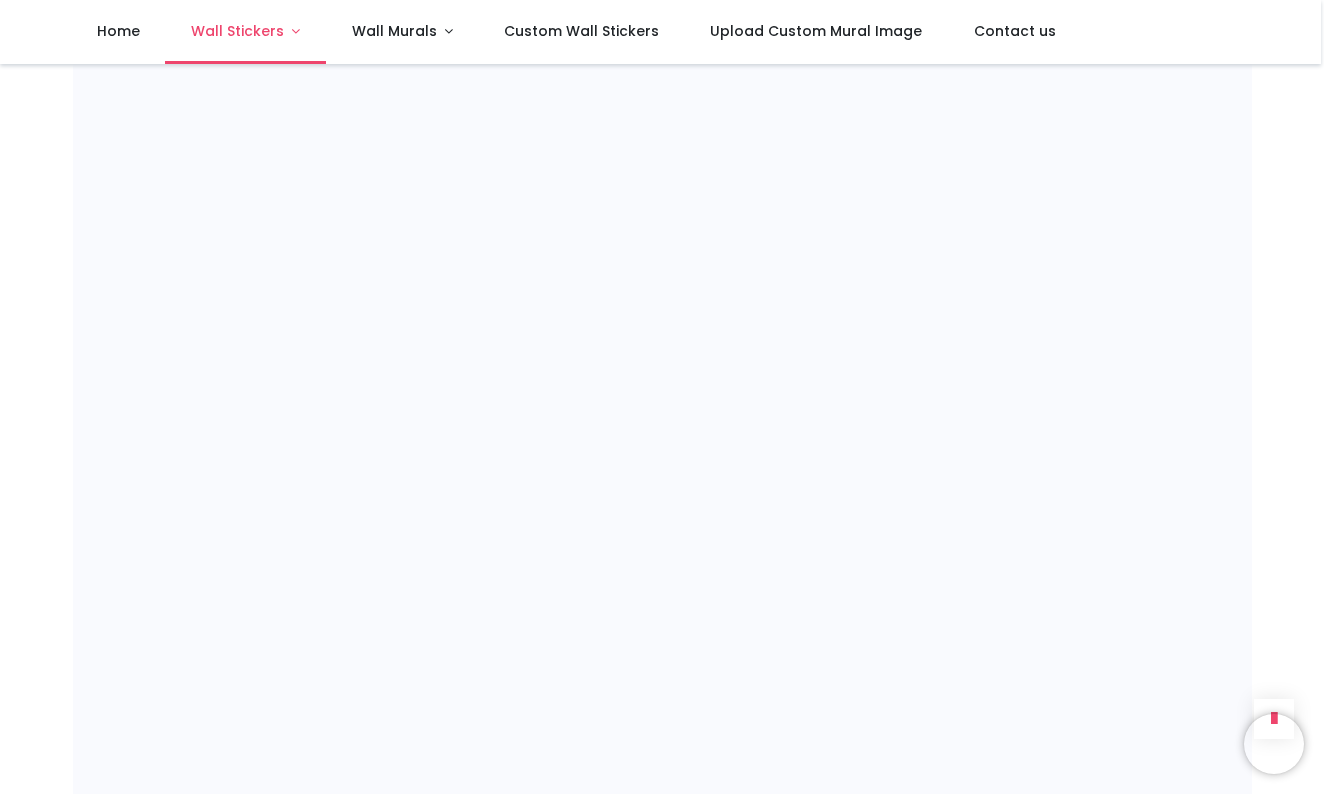 click on "Wall Stickers" at bounding box center (237, 31) 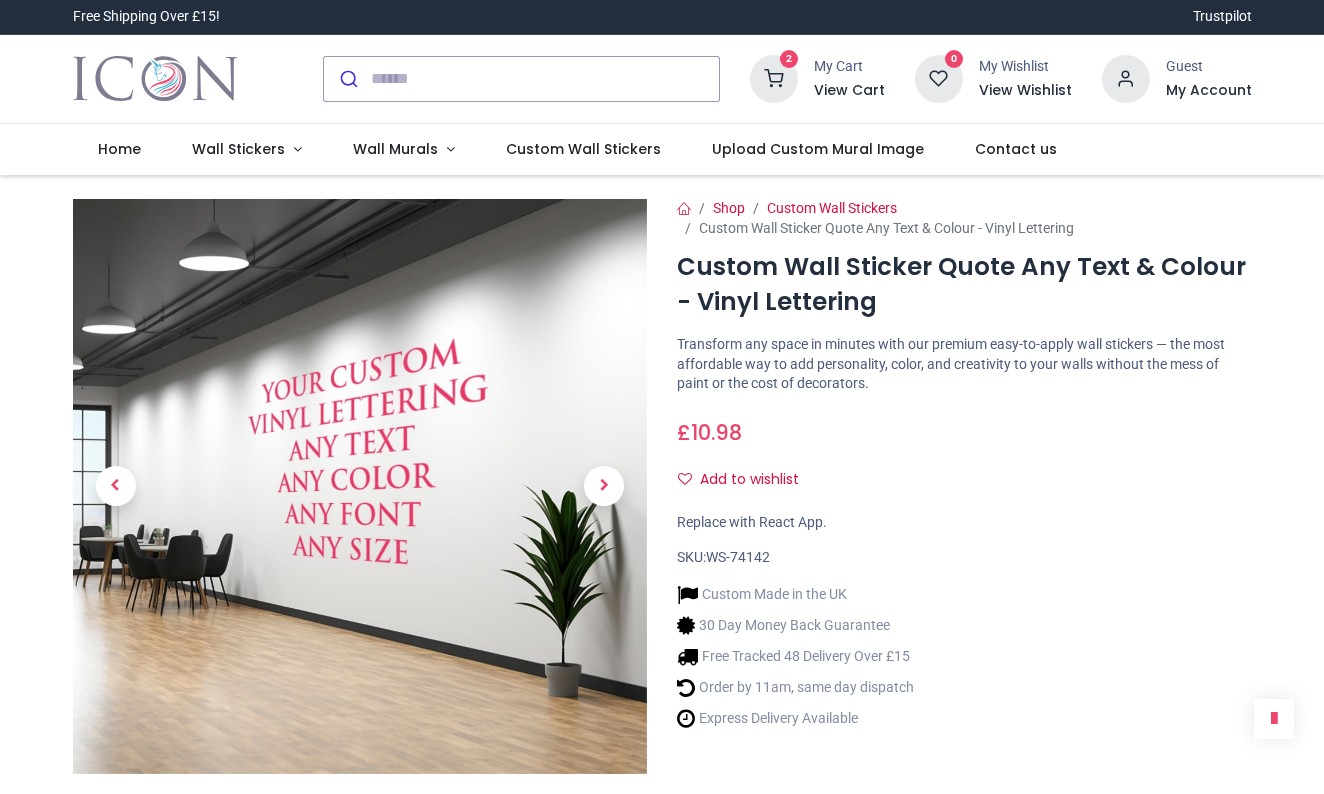 scroll, scrollTop: 0, scrollLeft: 0, axis: both 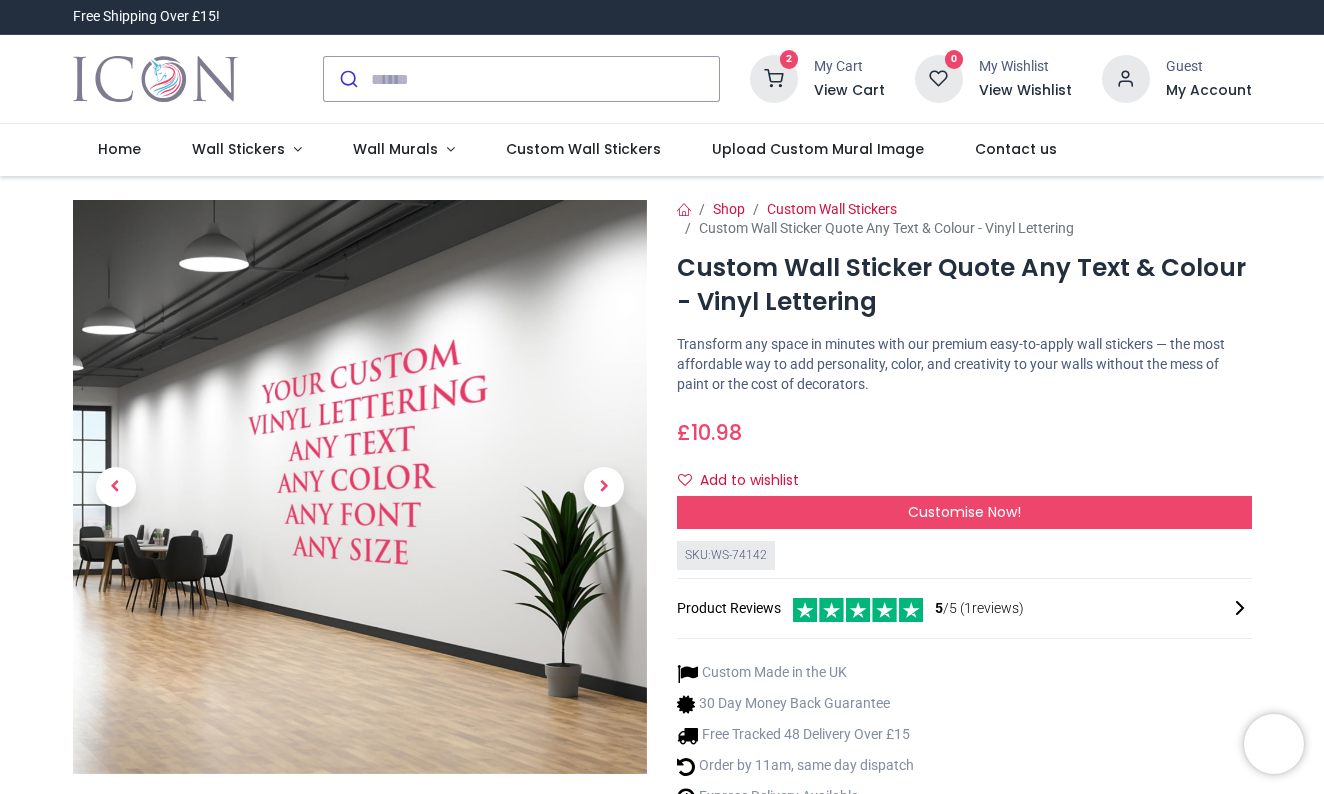 click at bounding box center (774, 79) 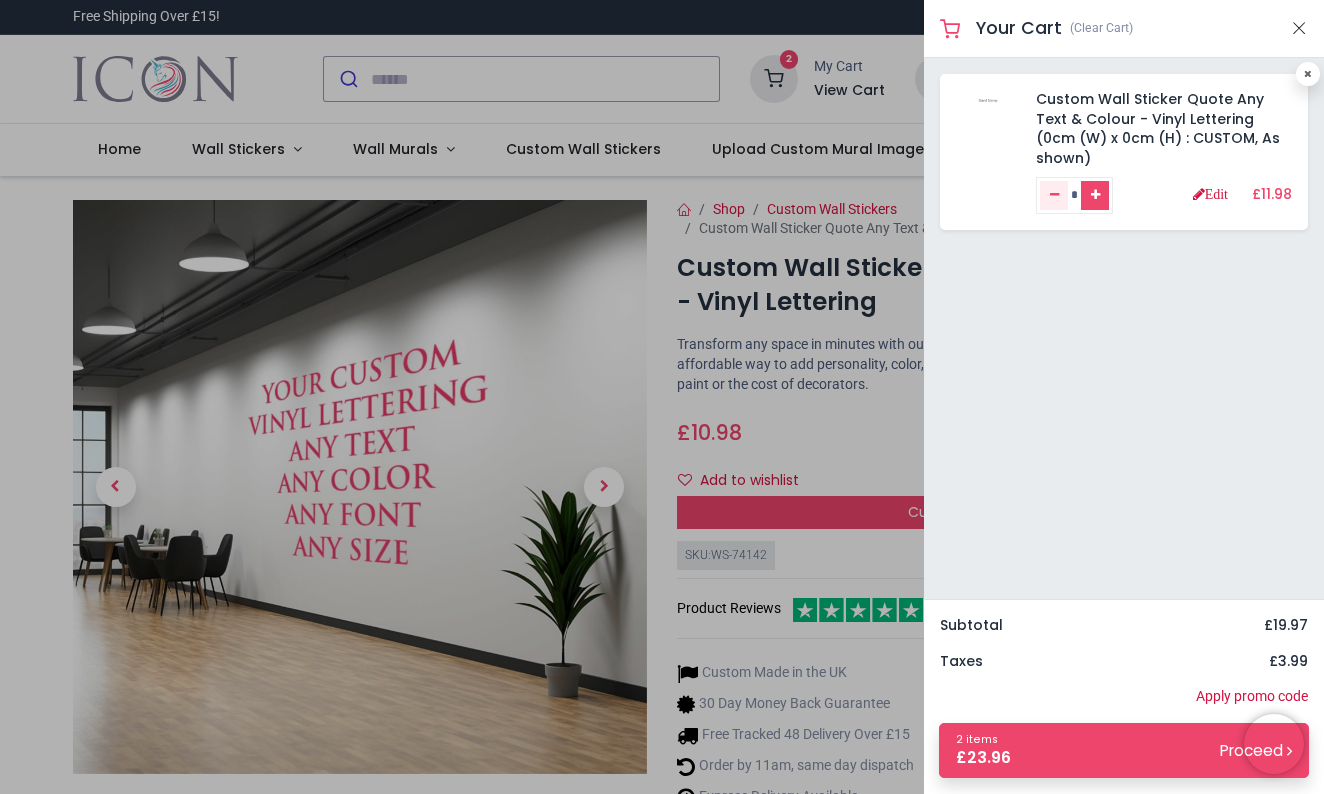 click at bounding box center [1095, 195] 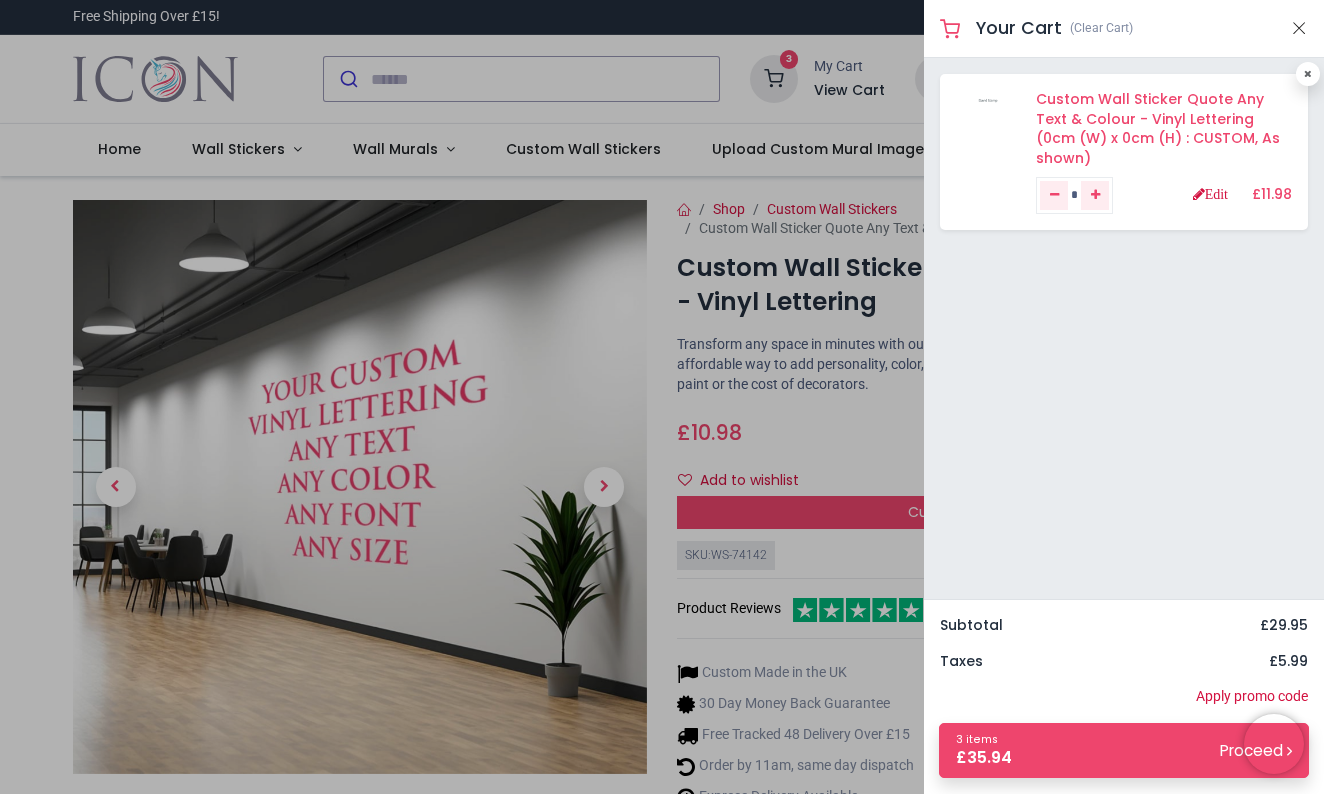 click on "Custom Wall Sticker Quote Any Text & Colour - Vinyl Lettering (0cm (W) x 0cm (H) : CUSTOM, As shown)" at bounding box center [1158, 128] 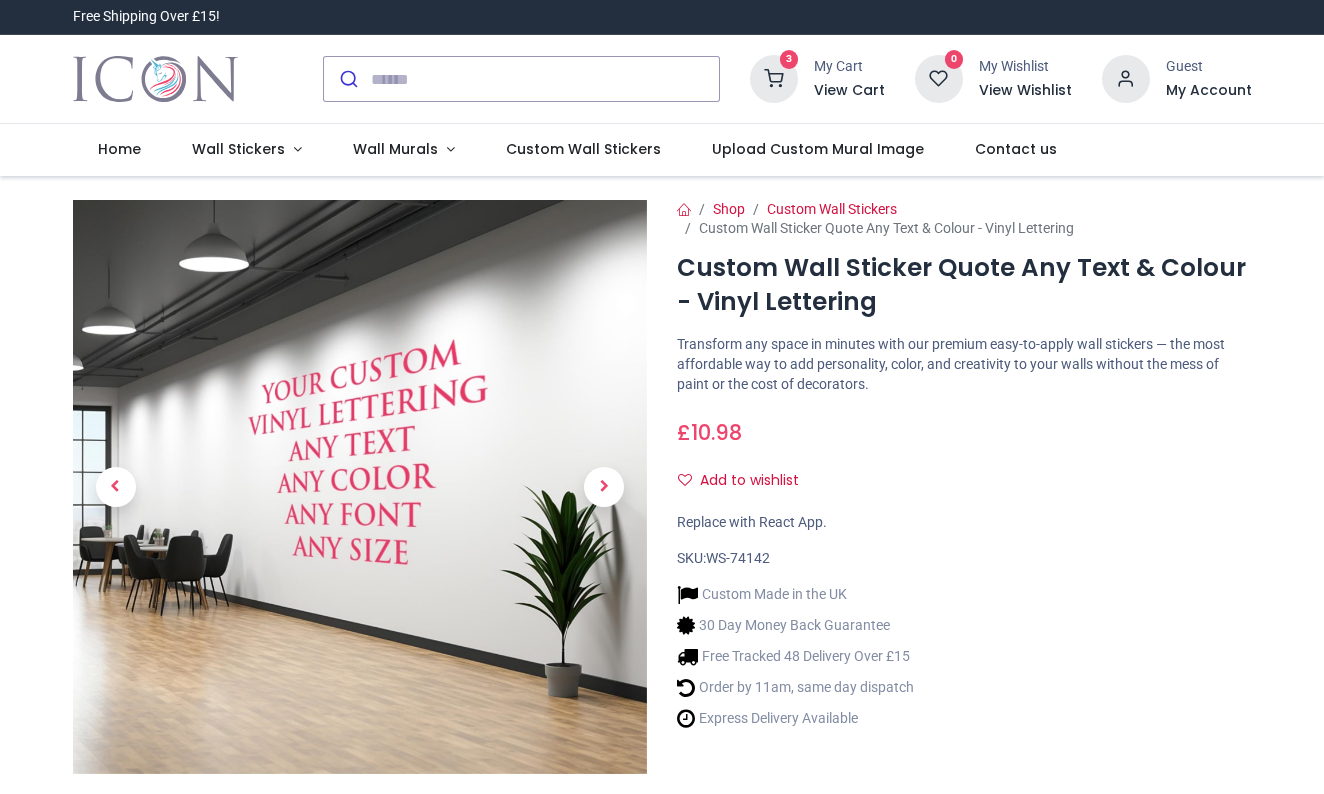 scroll, scrollTop: 0, scrollLeft: 0, axis: both 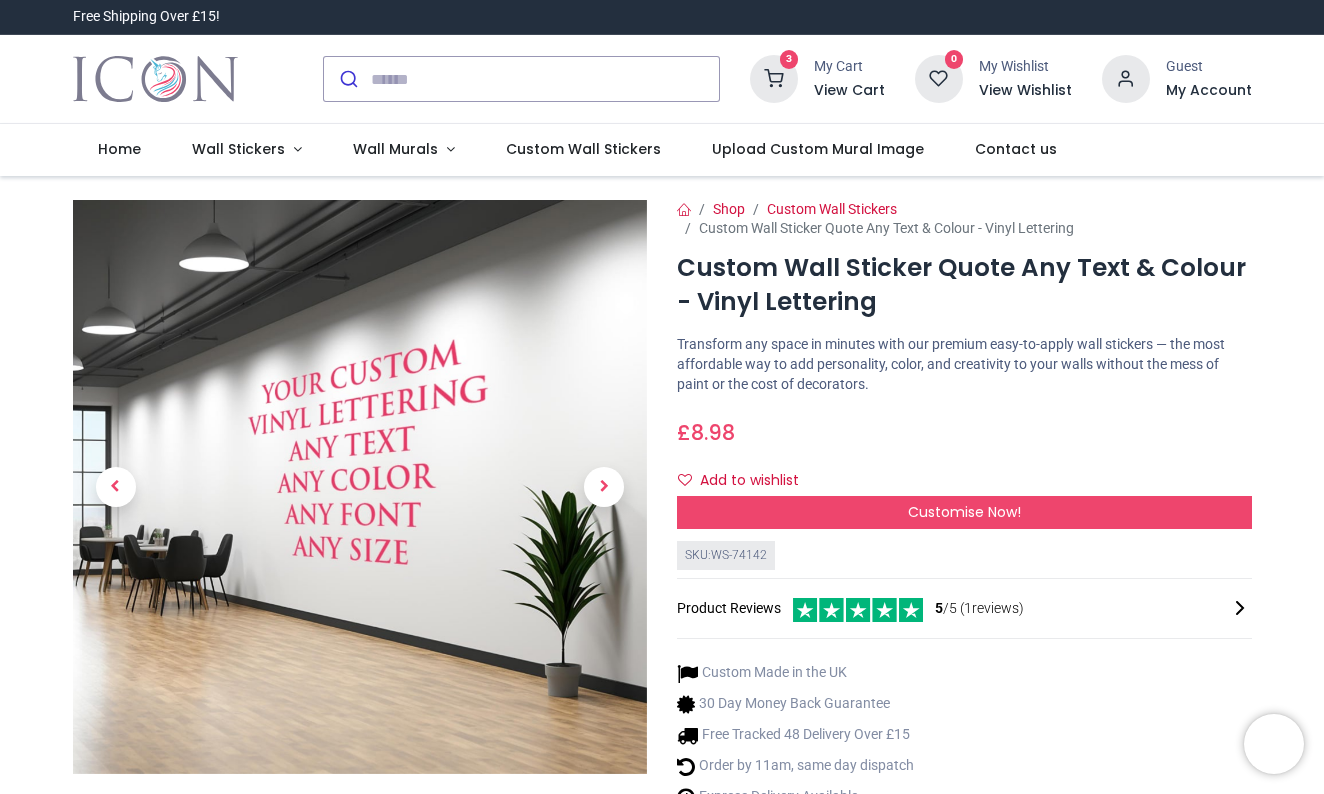 click at bounding box center (774, 79) 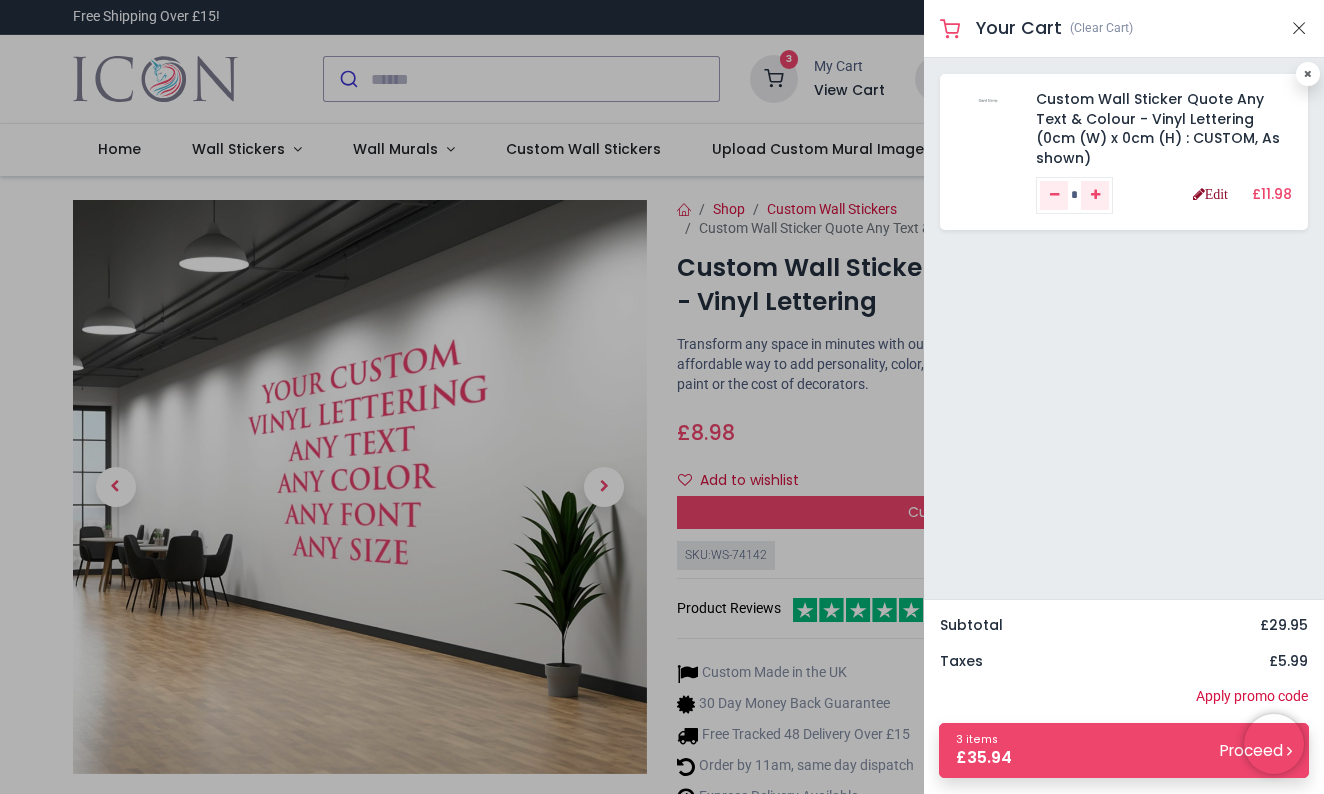 click on "Edit" at bounding box center [1210, 194] 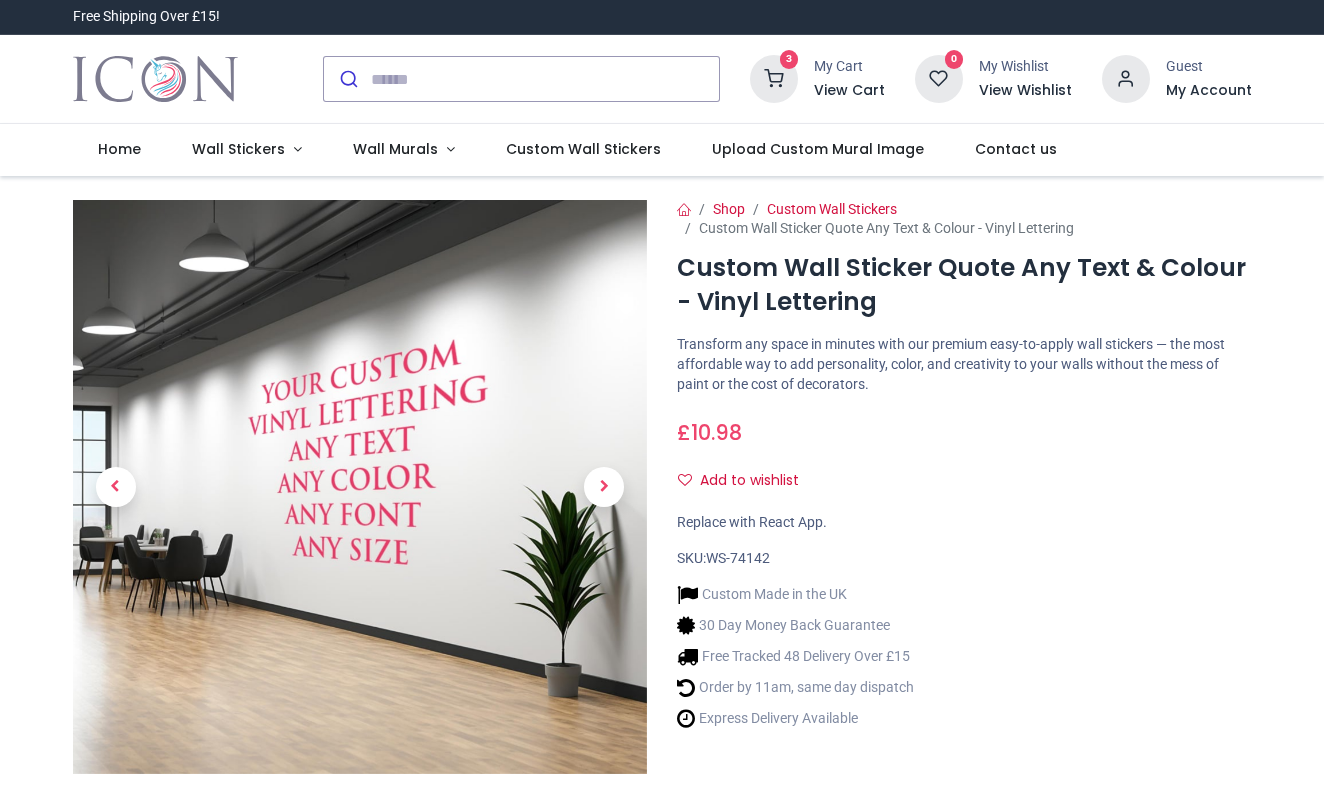 scroll, scrollTop: 0, scrollLeft: 0, axis: both 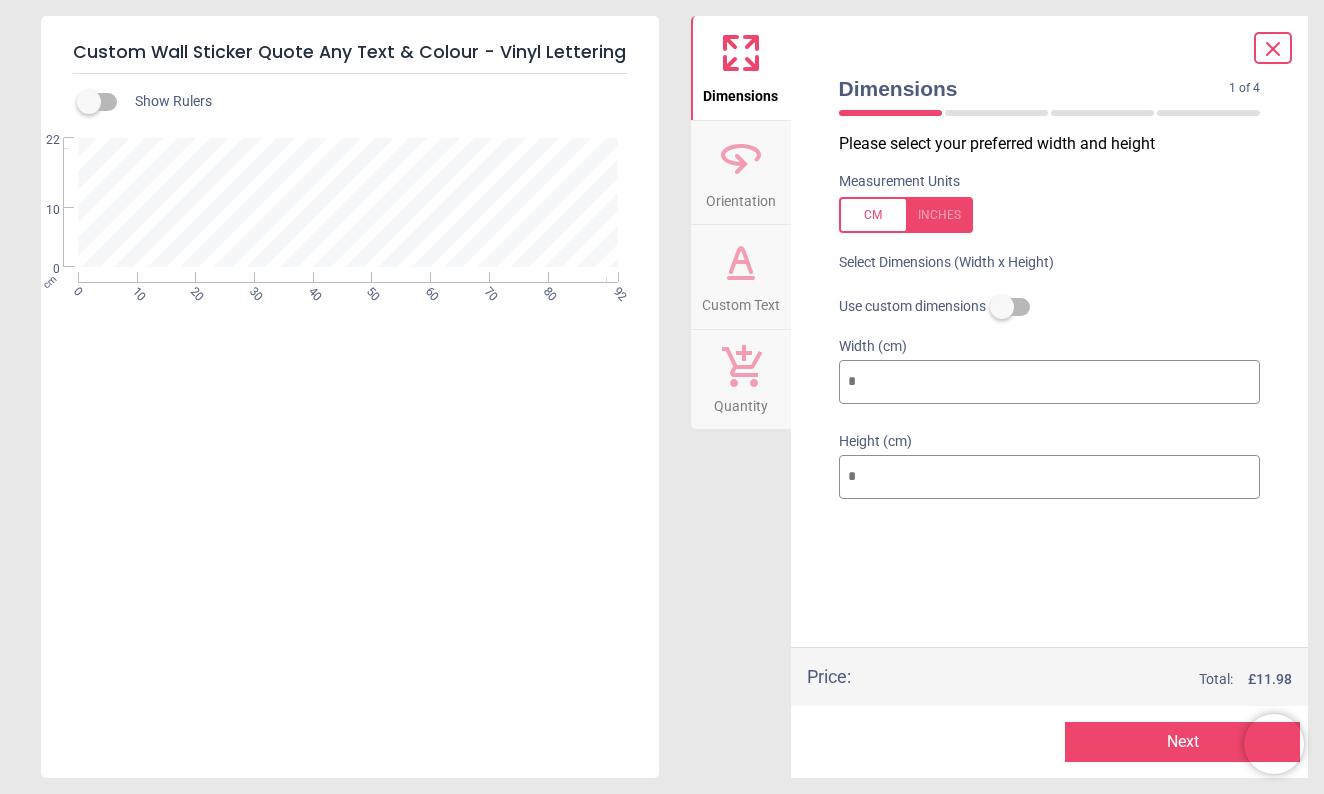 click at bounding box center (996, 113) 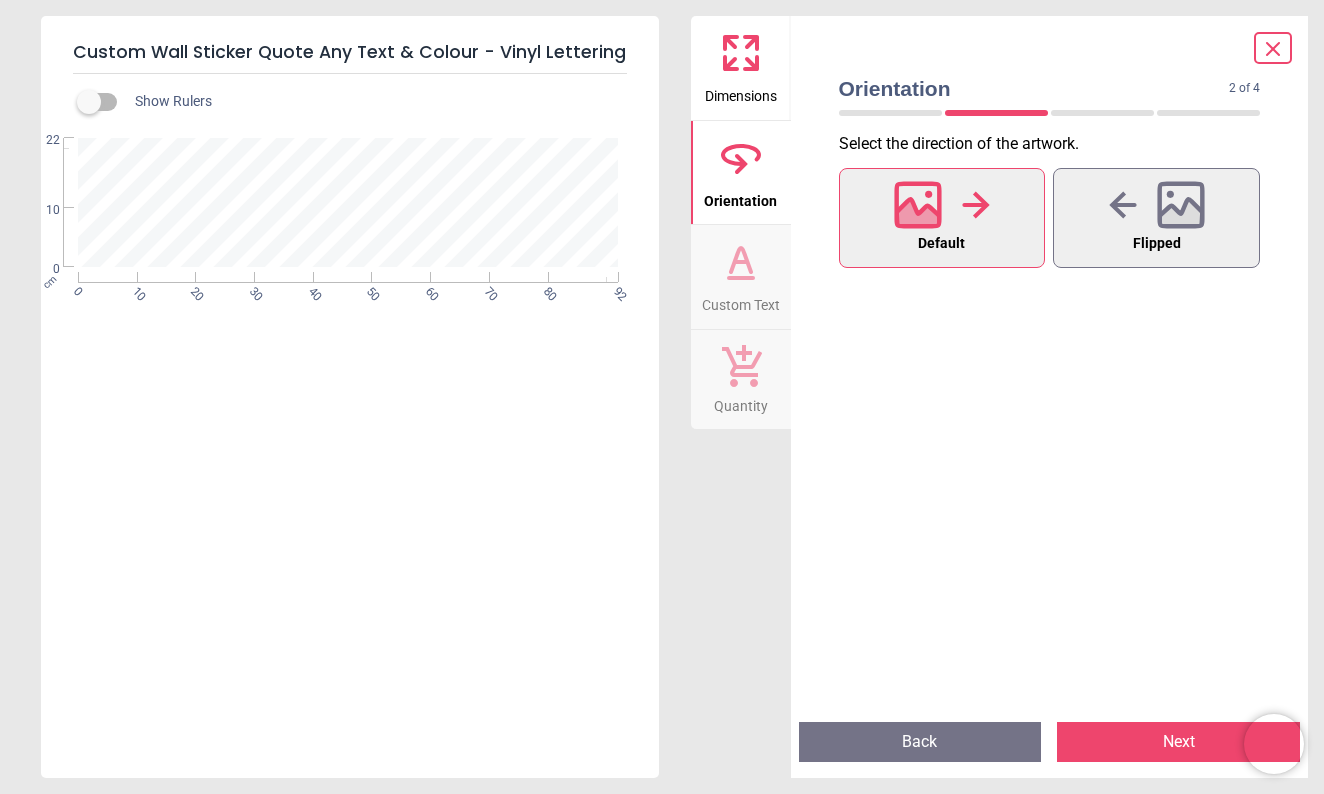 click on "2   of  5" at bounding box center (1050, 113) 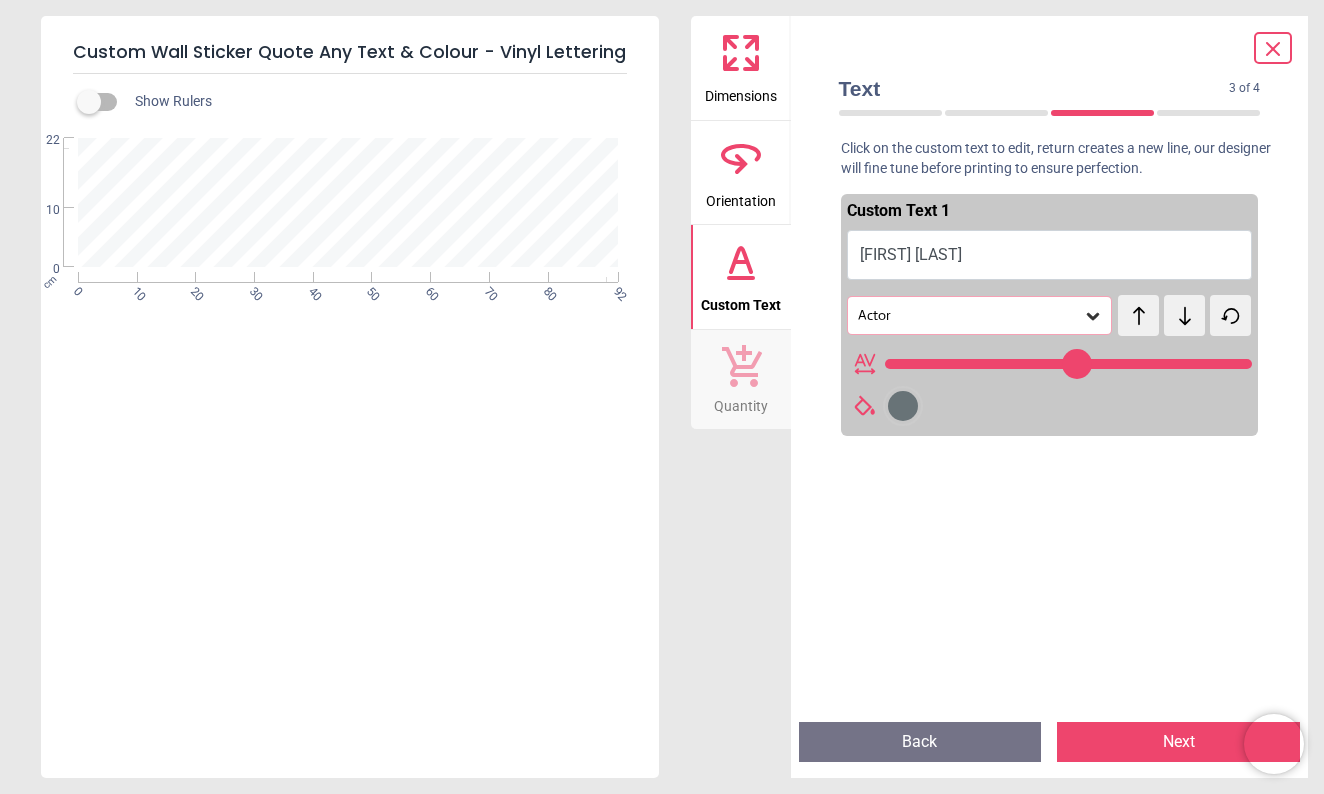 click on "3   of  5" at bounding box center (1050, 113) 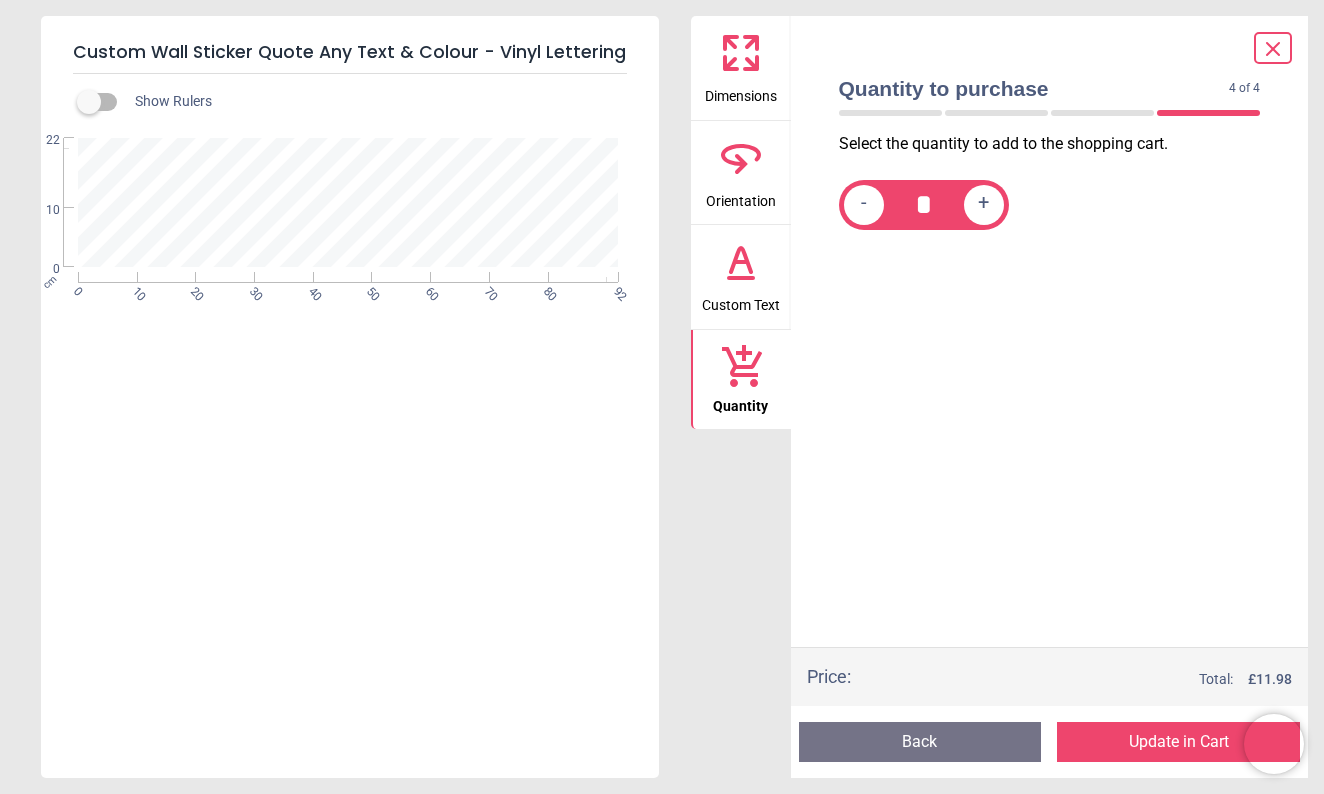 click on "+" at bounding box center [983, 204] 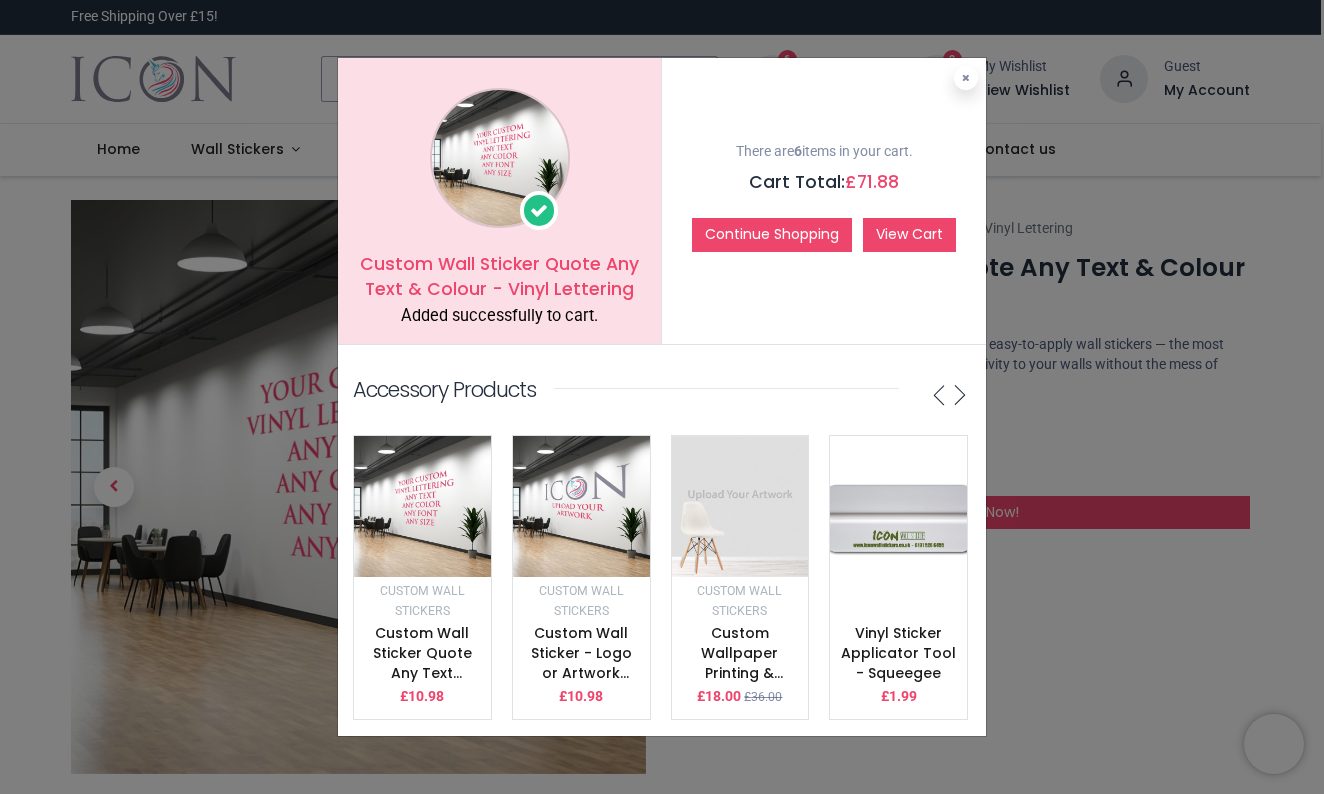 click on "View Cart" at bounding box center (909, 235) 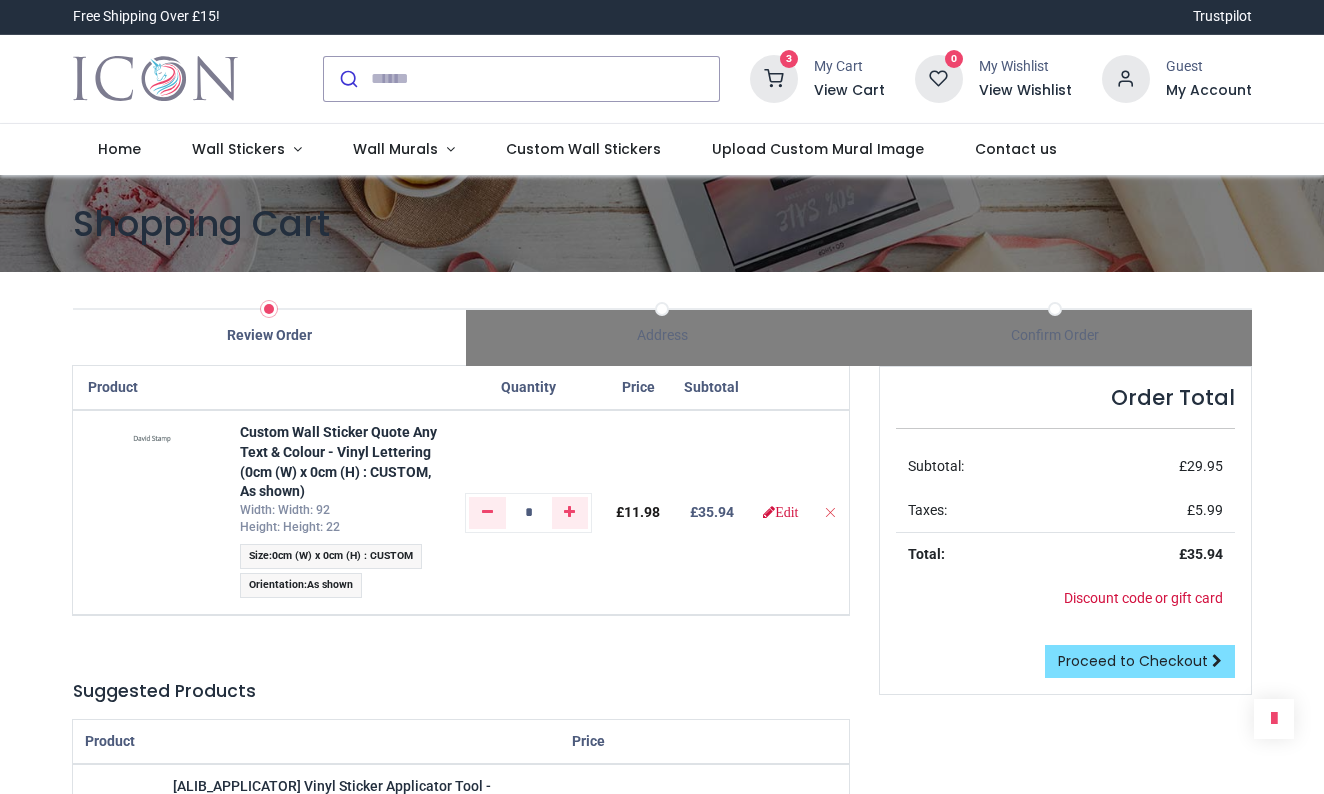 scroll, scrollTop: 0, scrollLeft: 0, axis: both 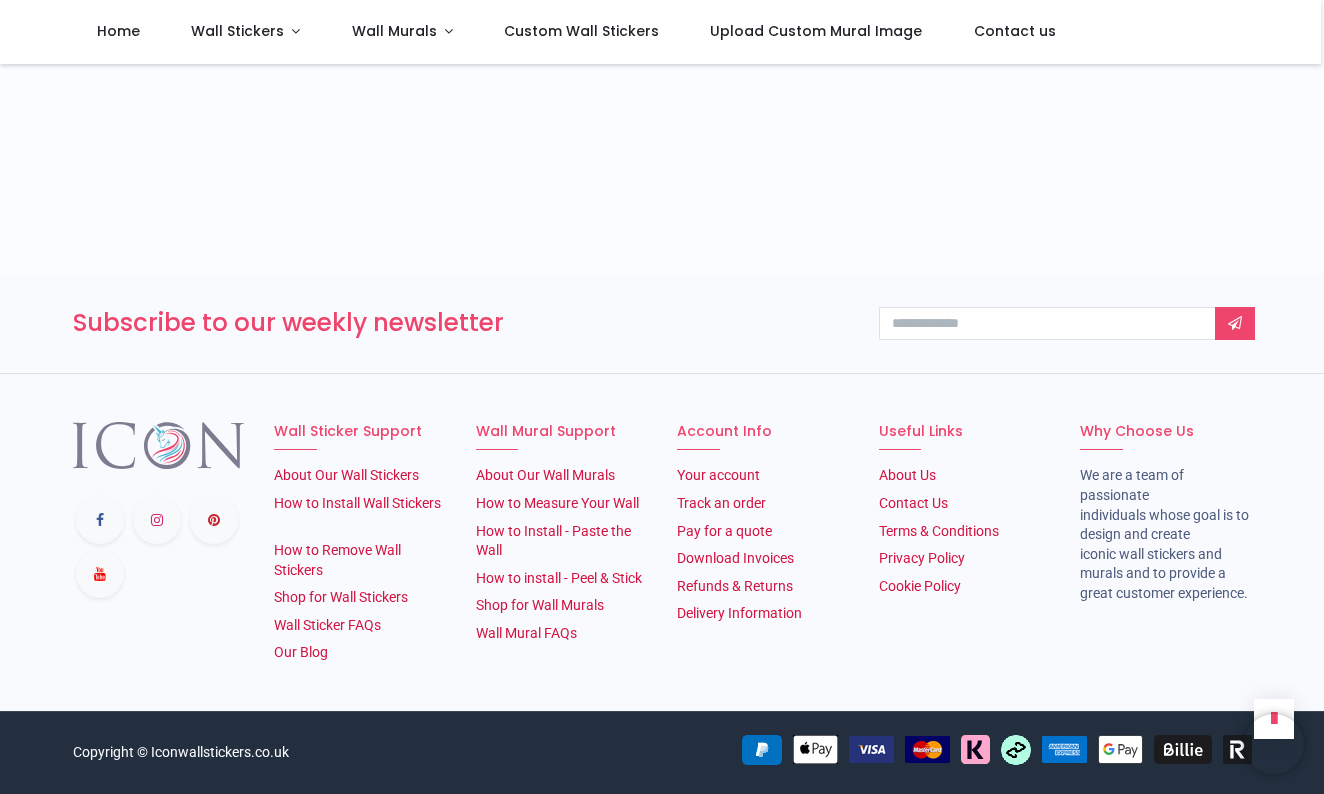 click on "How to Remove Wall Stickers" at bounding box center (360, 560) 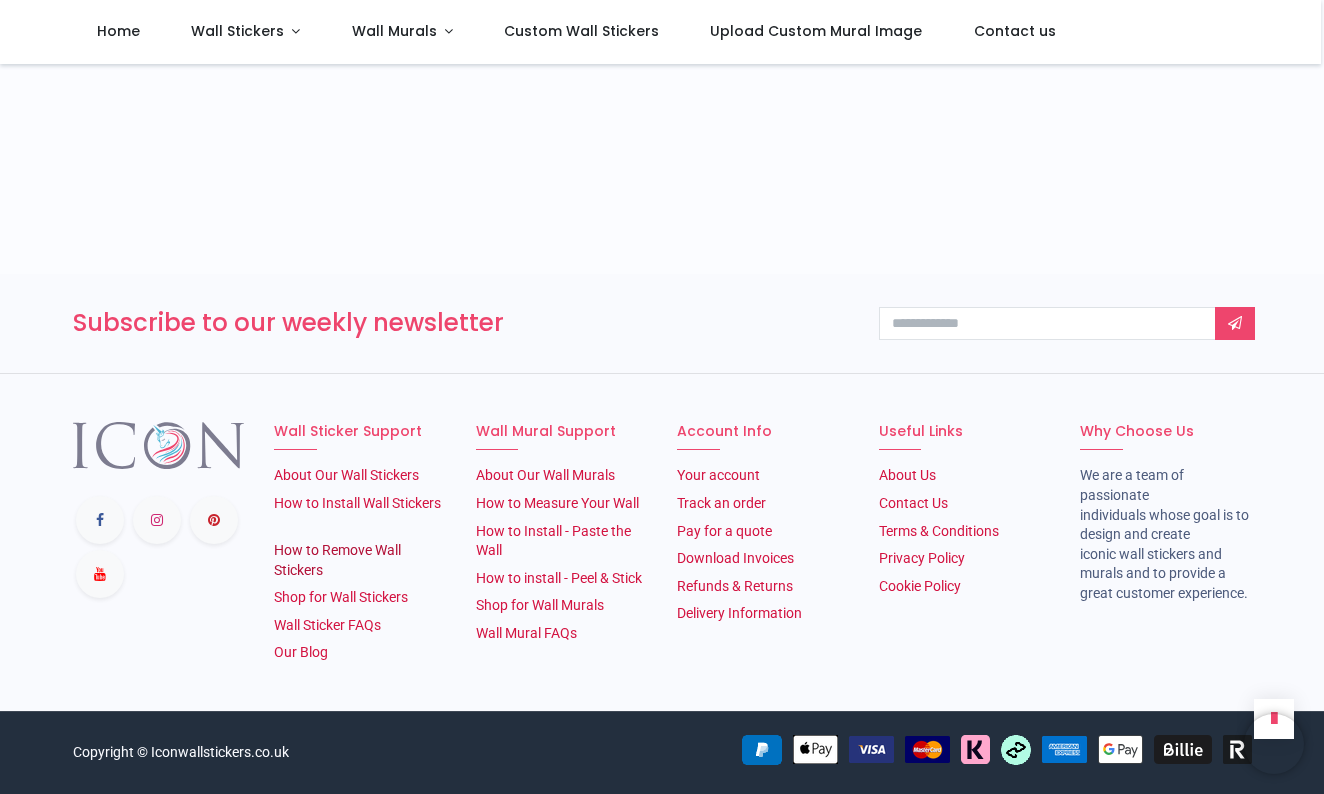 click on "How to Remove Wall Stickers" at bounding box center (337, 560) 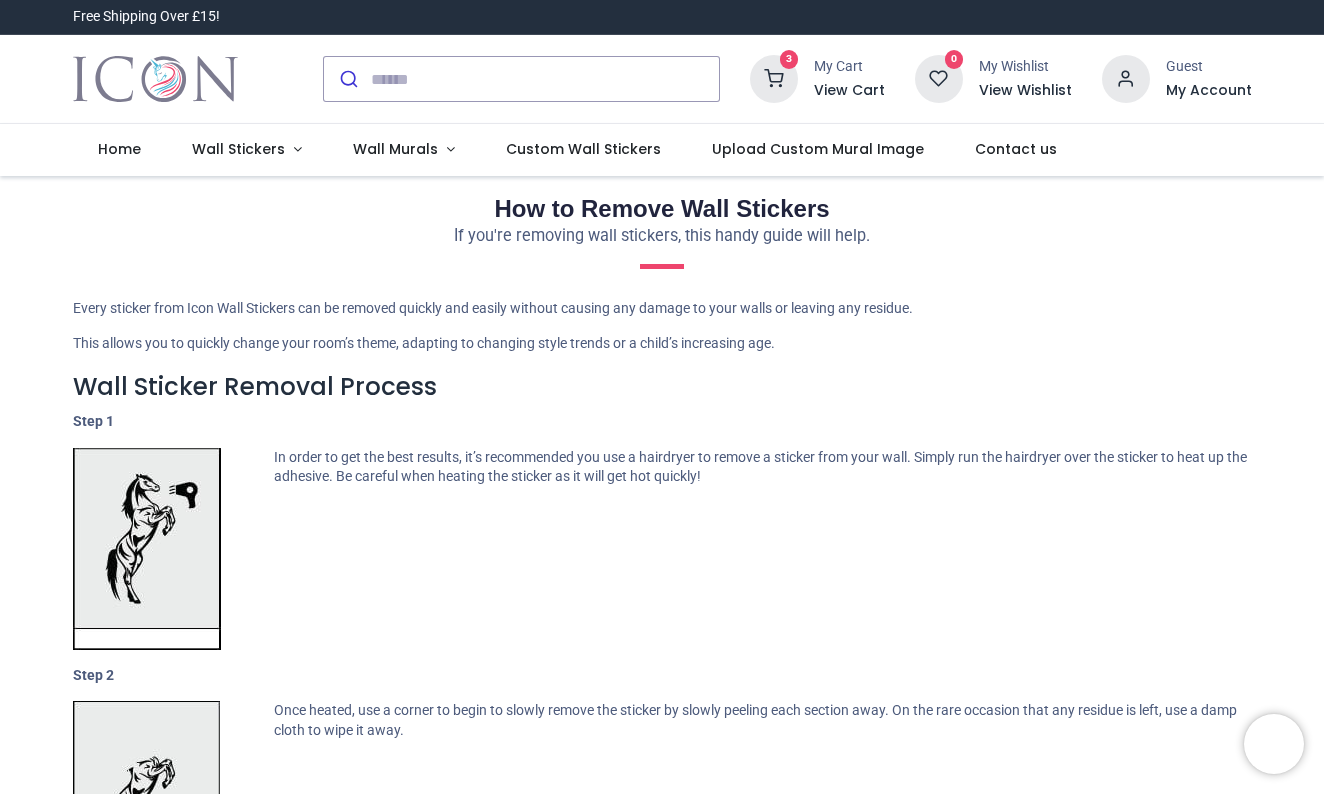 scroll, scrollTop: 0, scrollLeft: 0, axis: both 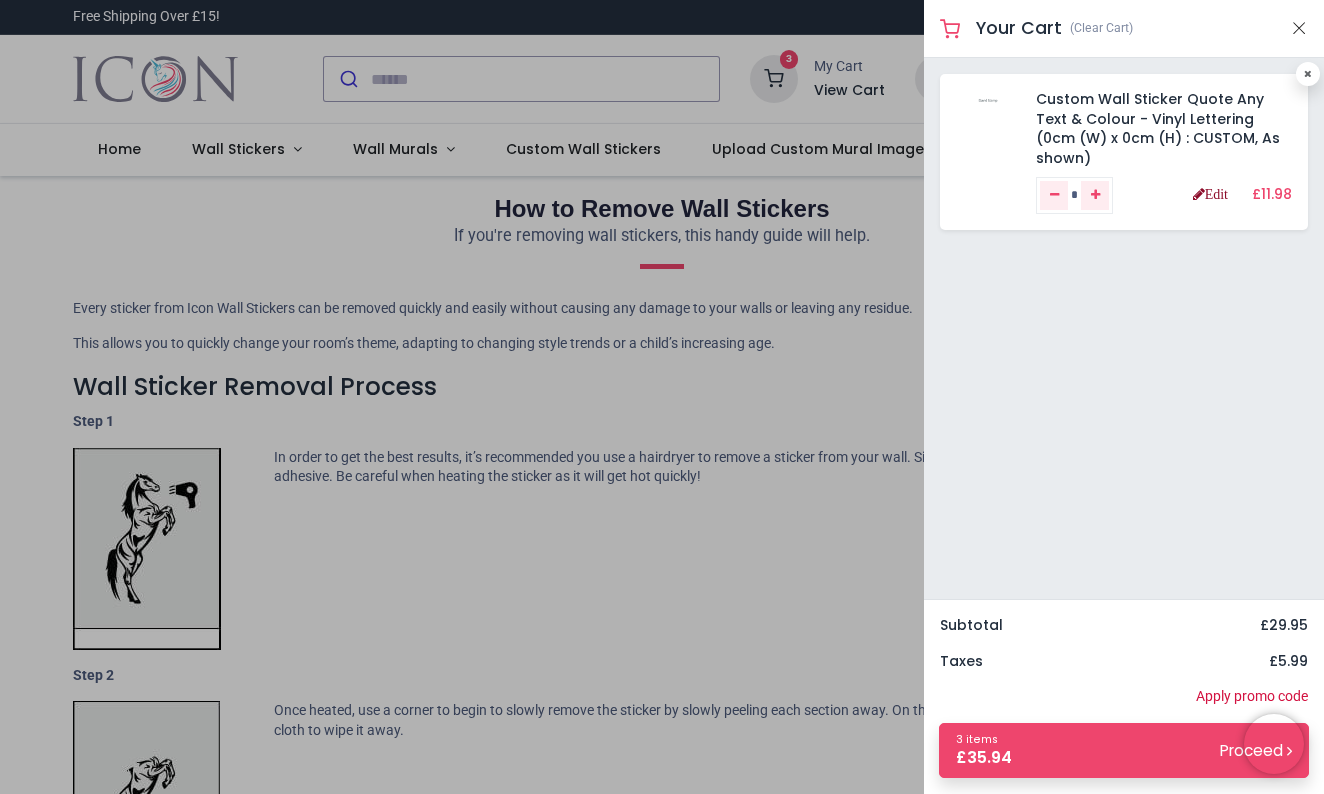 click on "Edit" at bounding box center (1210, 194) 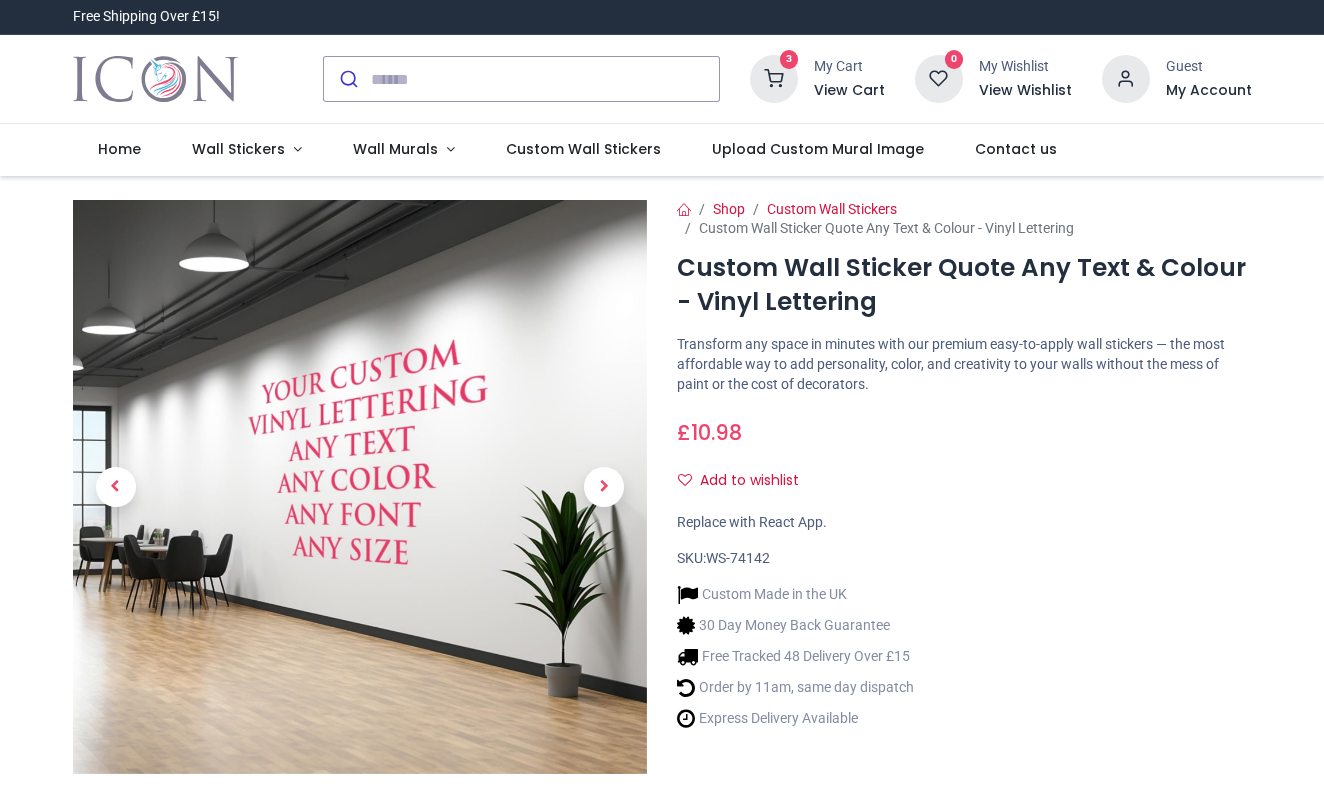 scroll, scrollTop: 0, scrollLeft: 0, axis: both 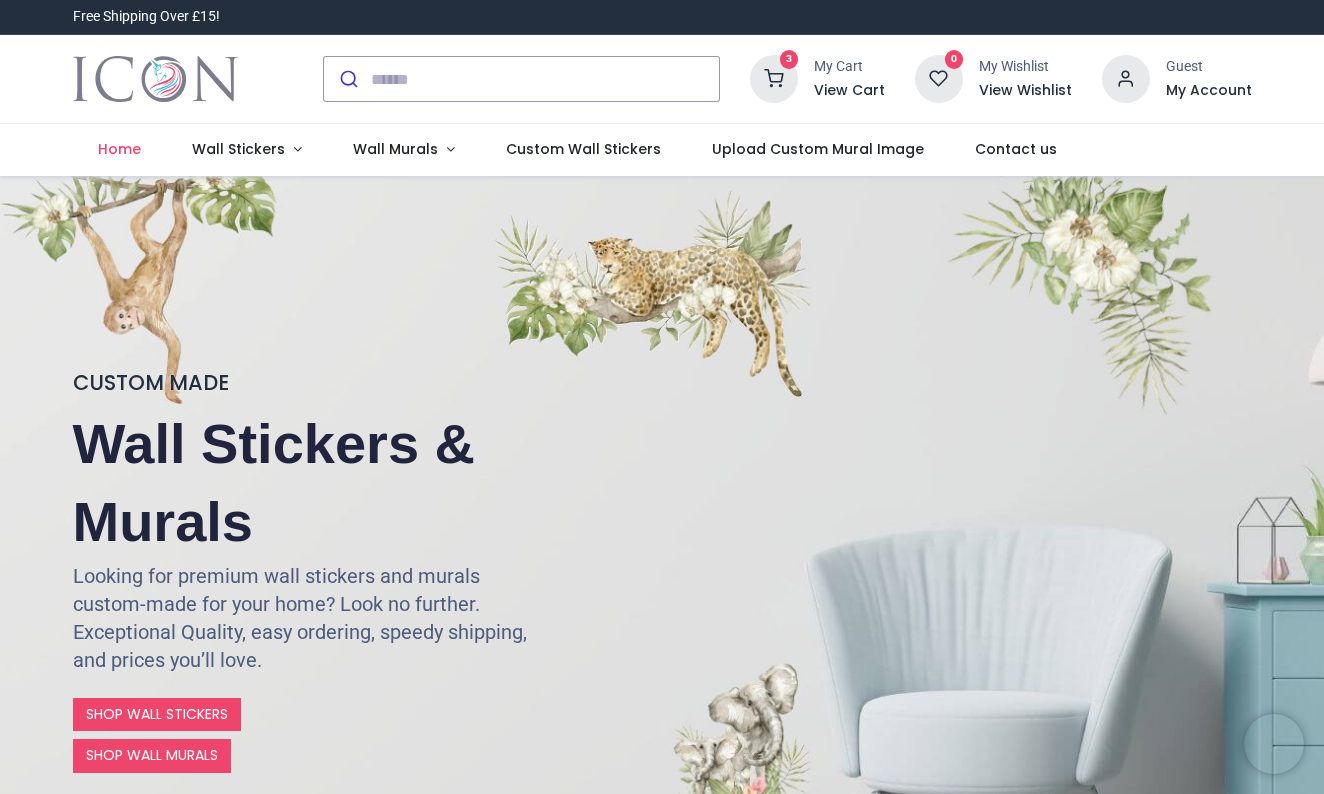 click at bounding box center [774, 79] 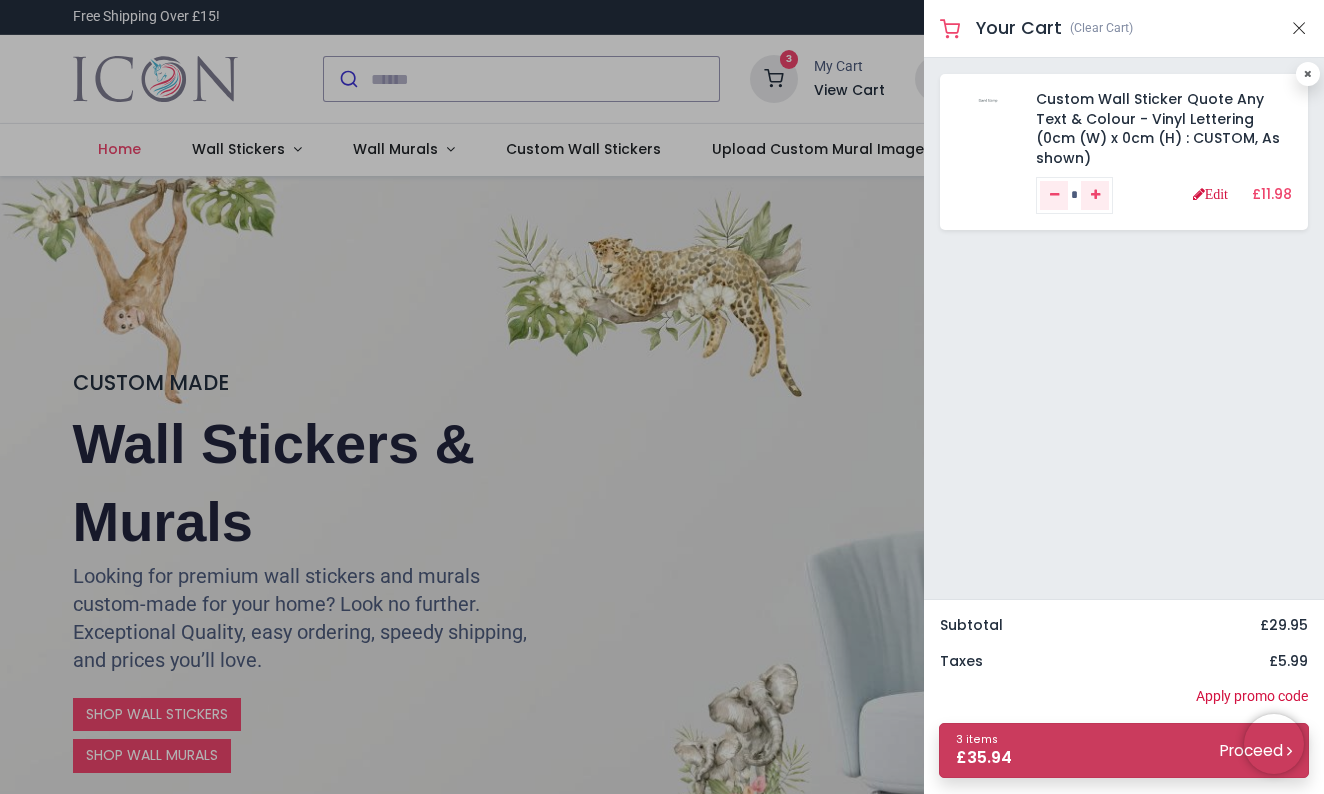 click on "3 items
£  35.94
Proceed" at bounding box center (1124, 750) 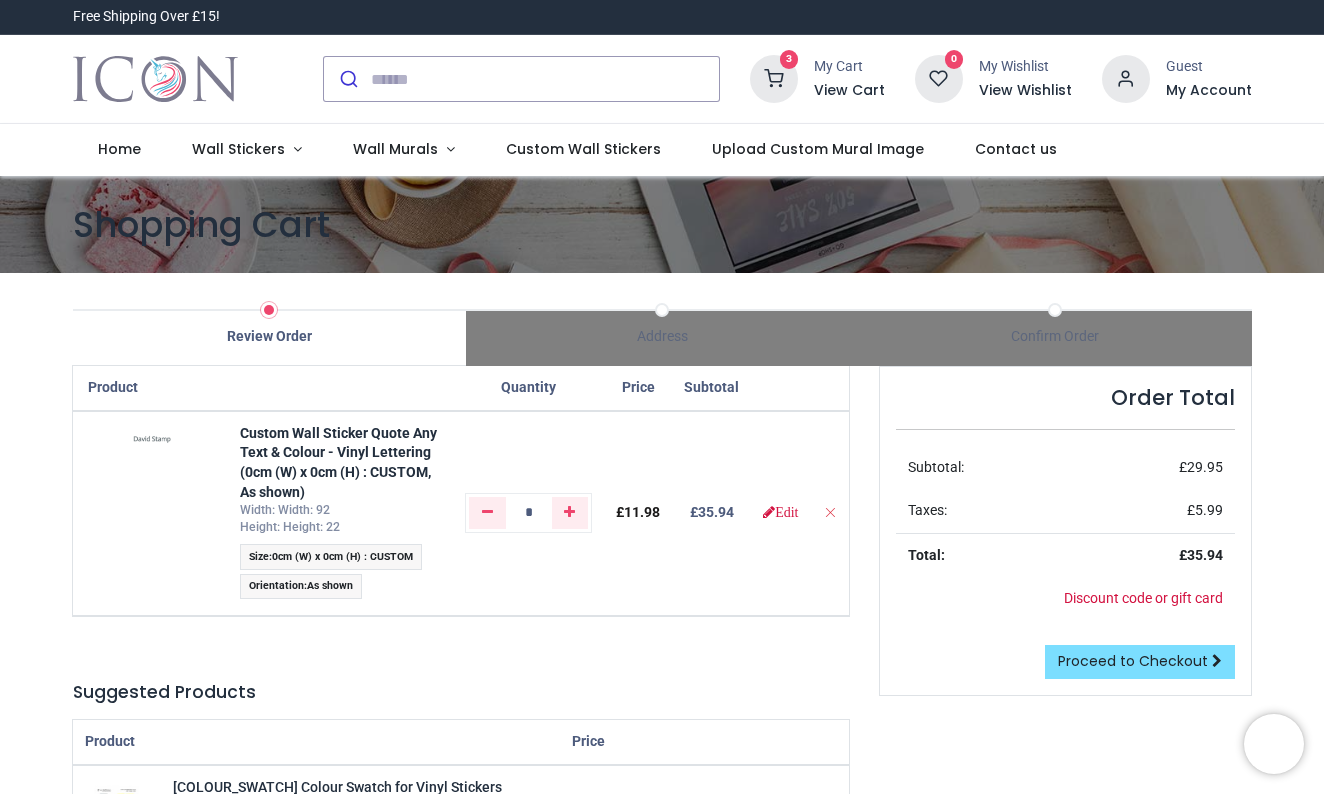 scroll, scrollTop: 0, scrollLeft: 0, axis: both 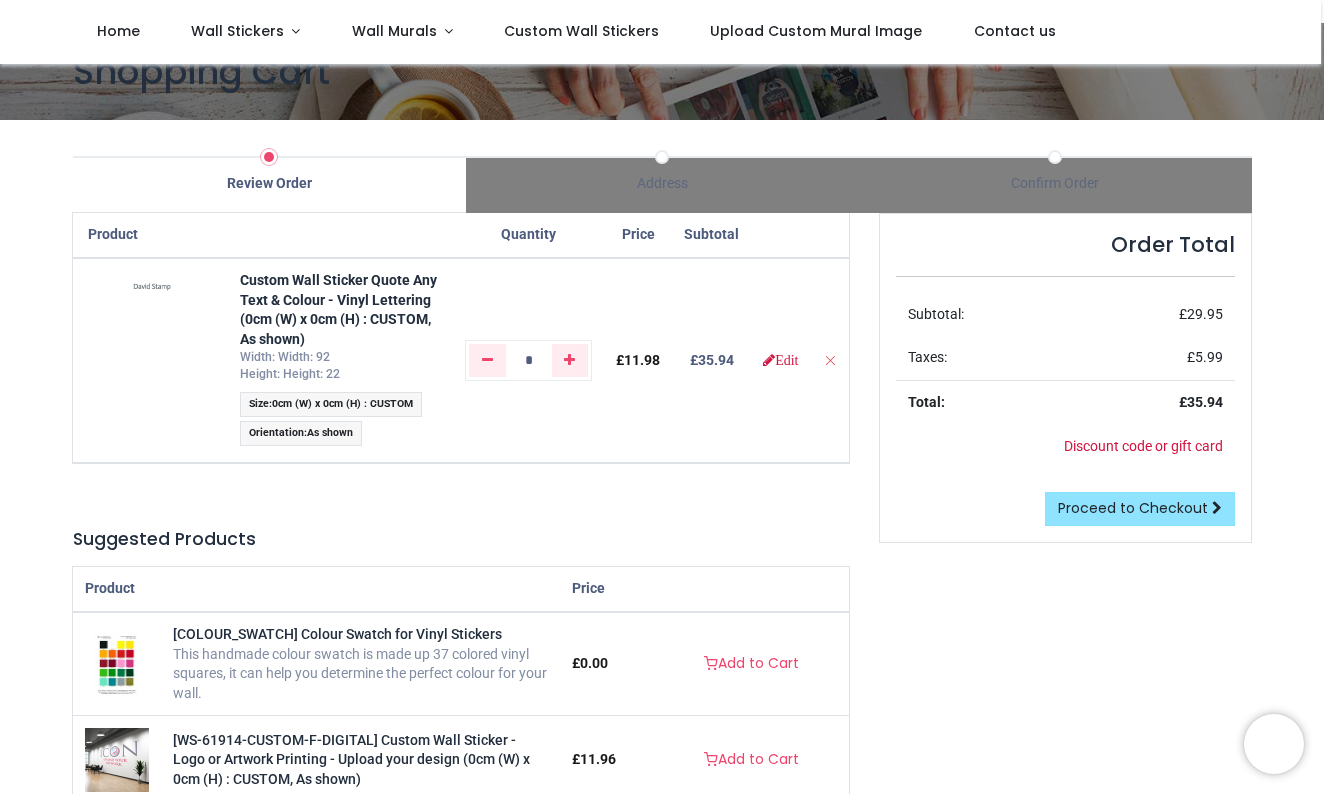 click on "Proceed to Checkout" at bounding box center [1133, 508] 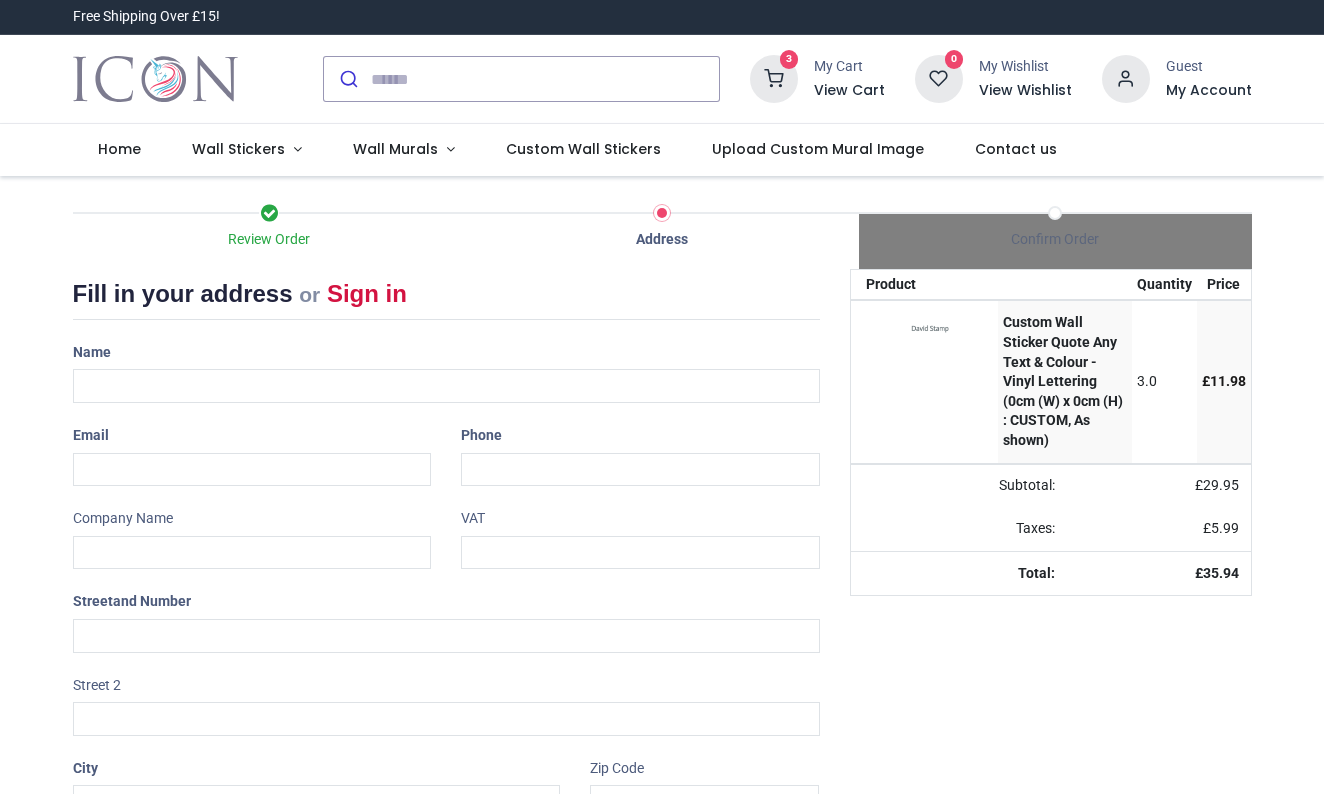 scroll, scrollTop: 0, scrollLeft: 0, axis: both 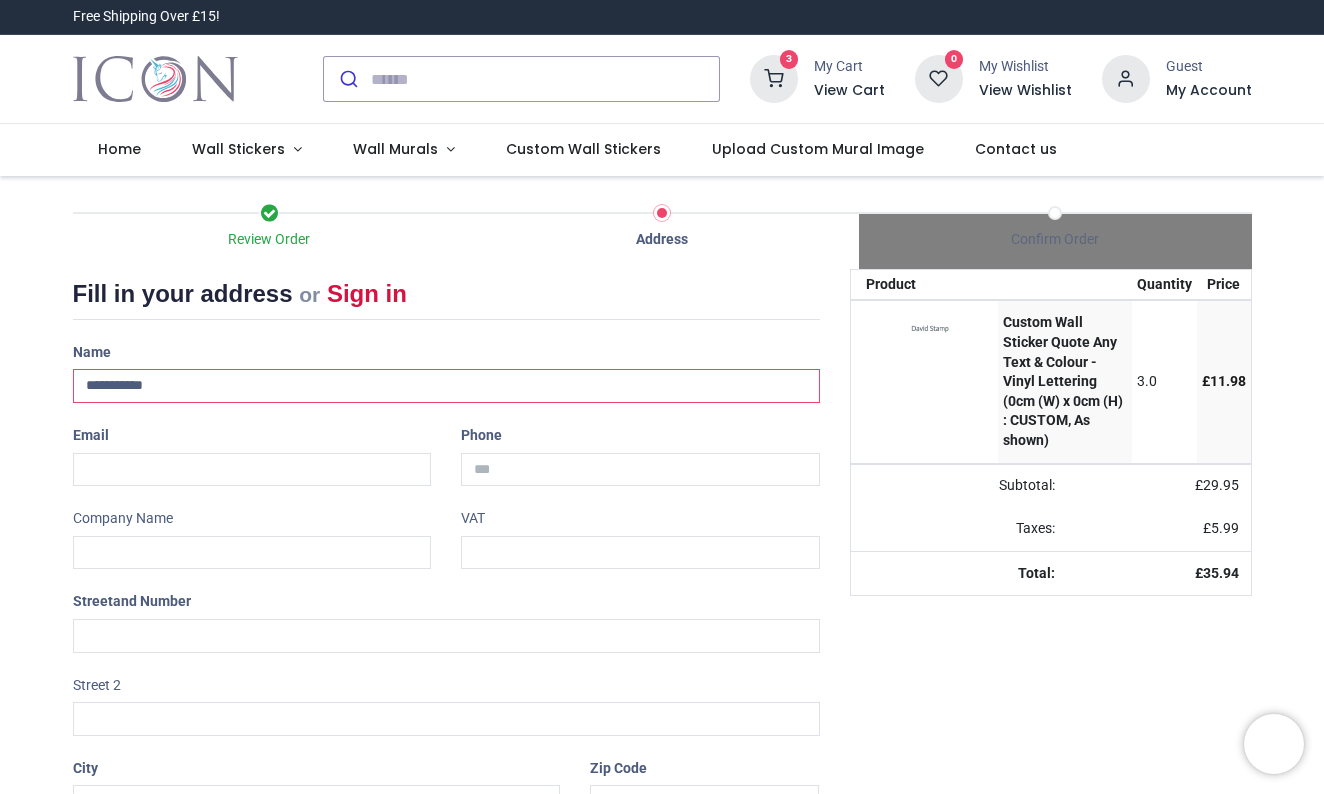 type on "**********" 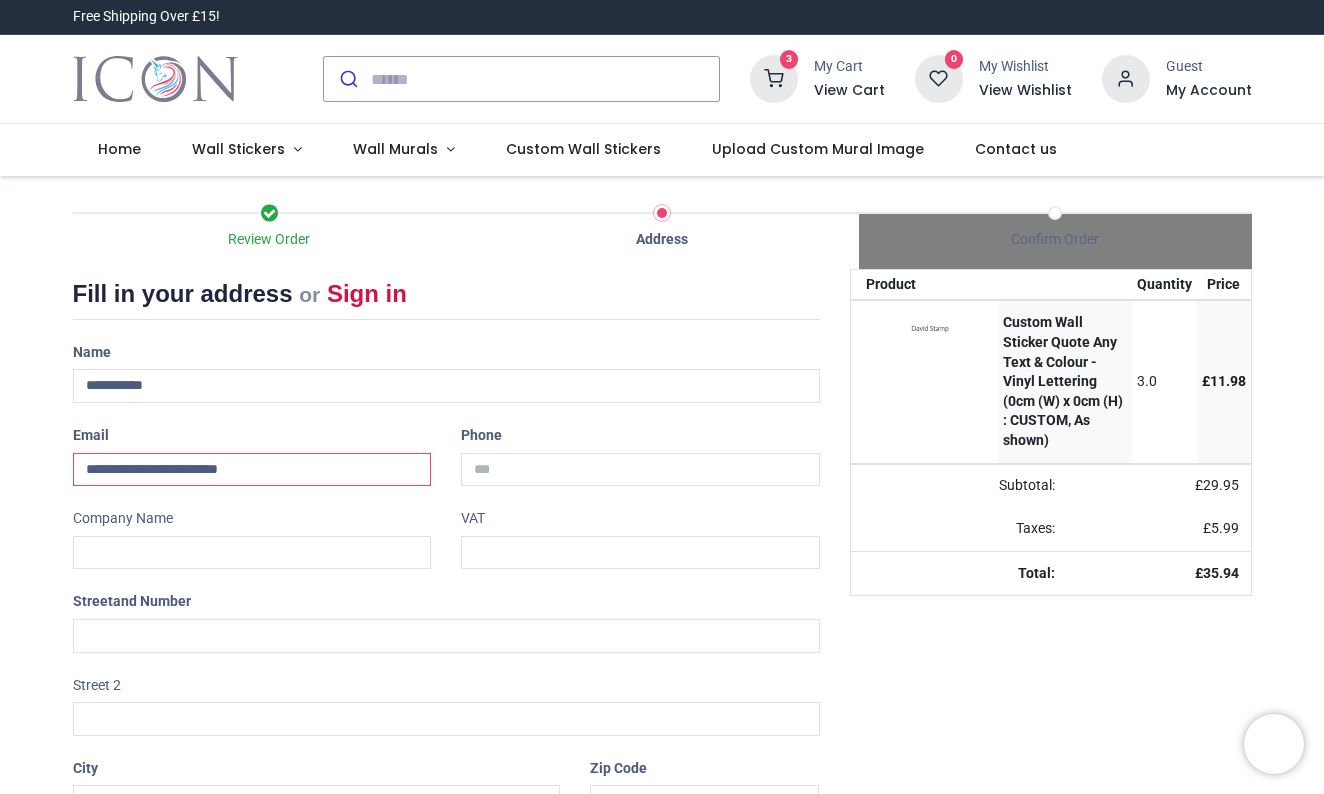 type on "**********" 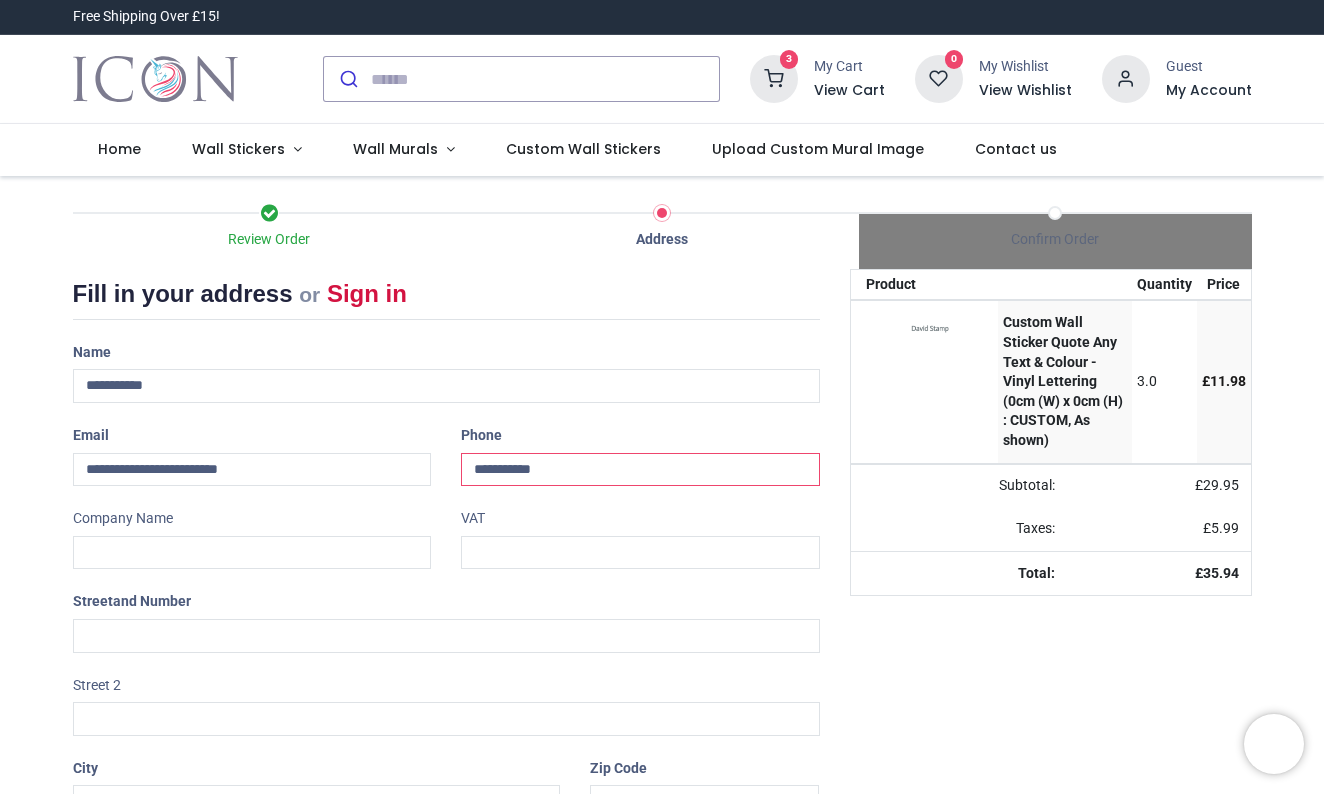 type on "**********" 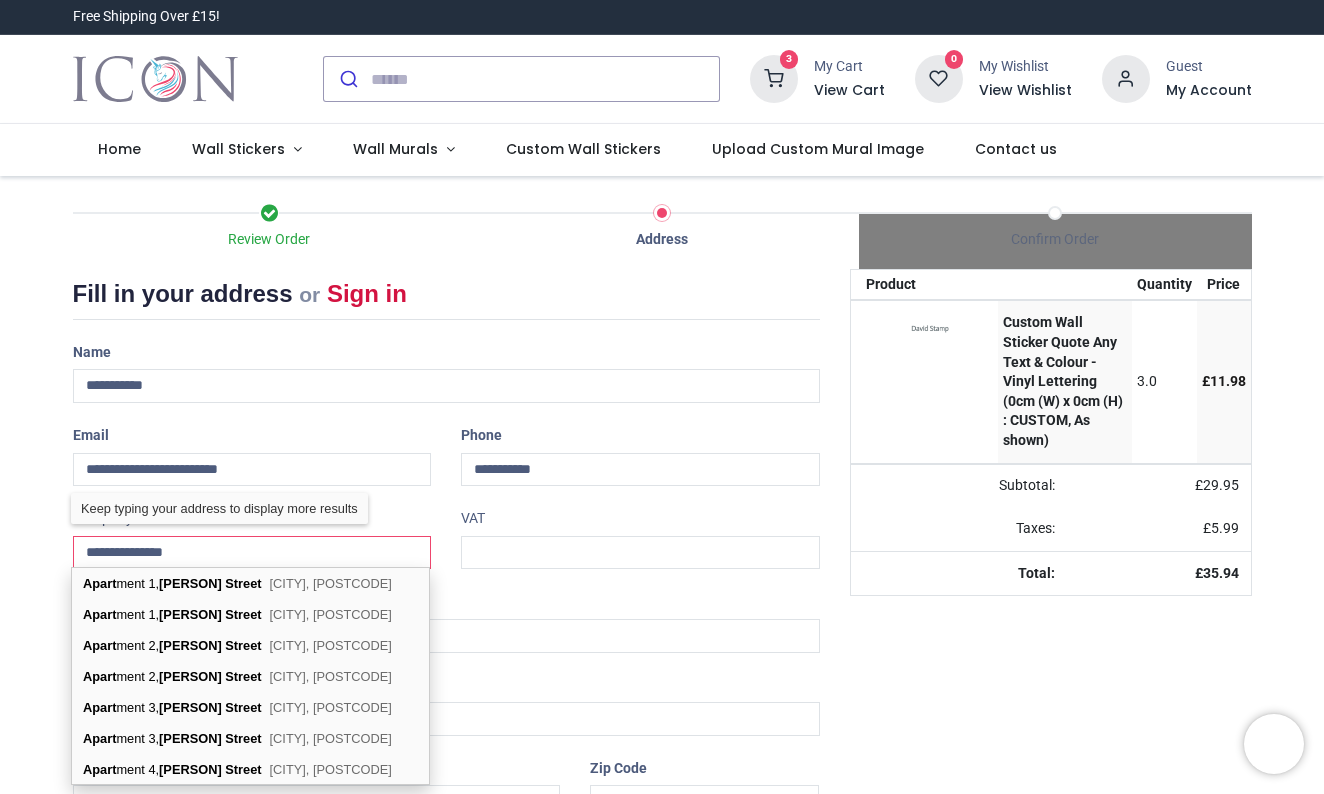 type on "**********" 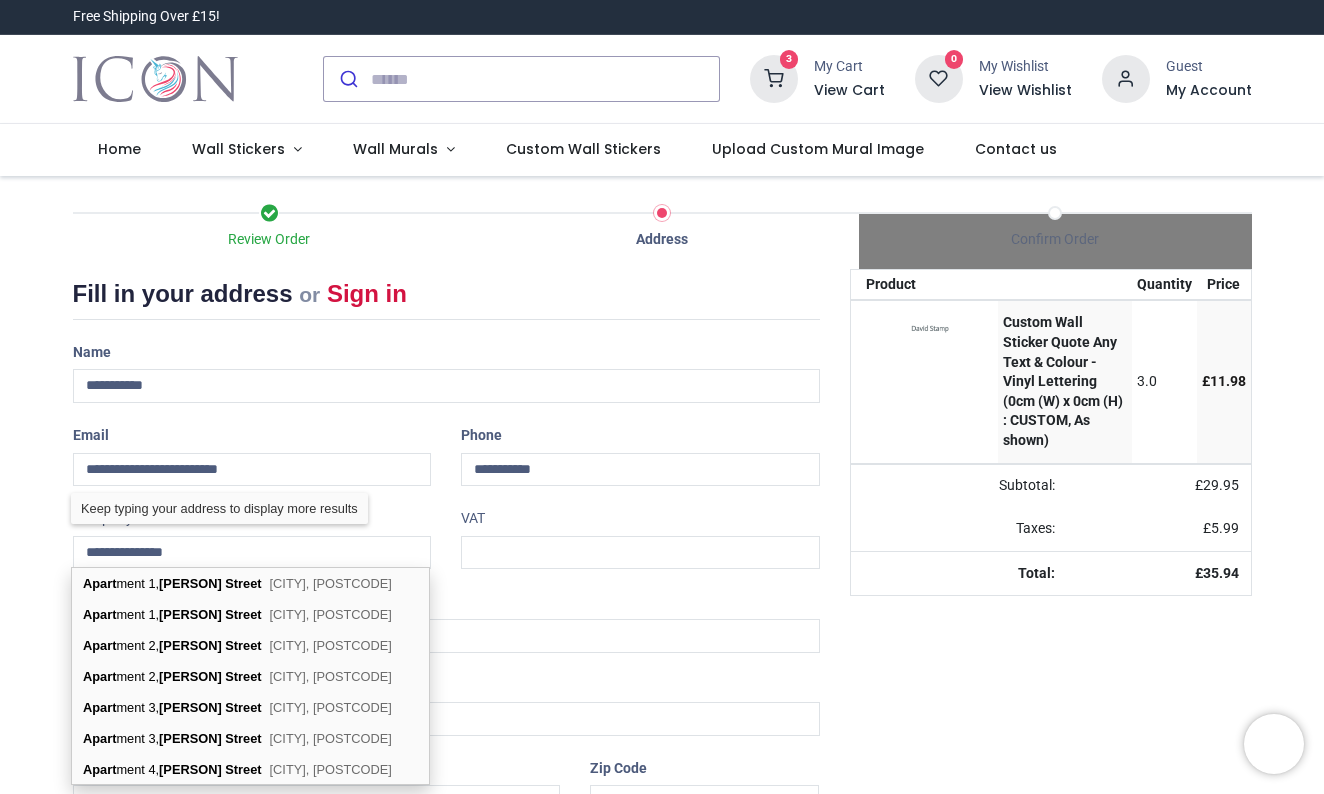 click on "**********" at bounding box center (446, 639) 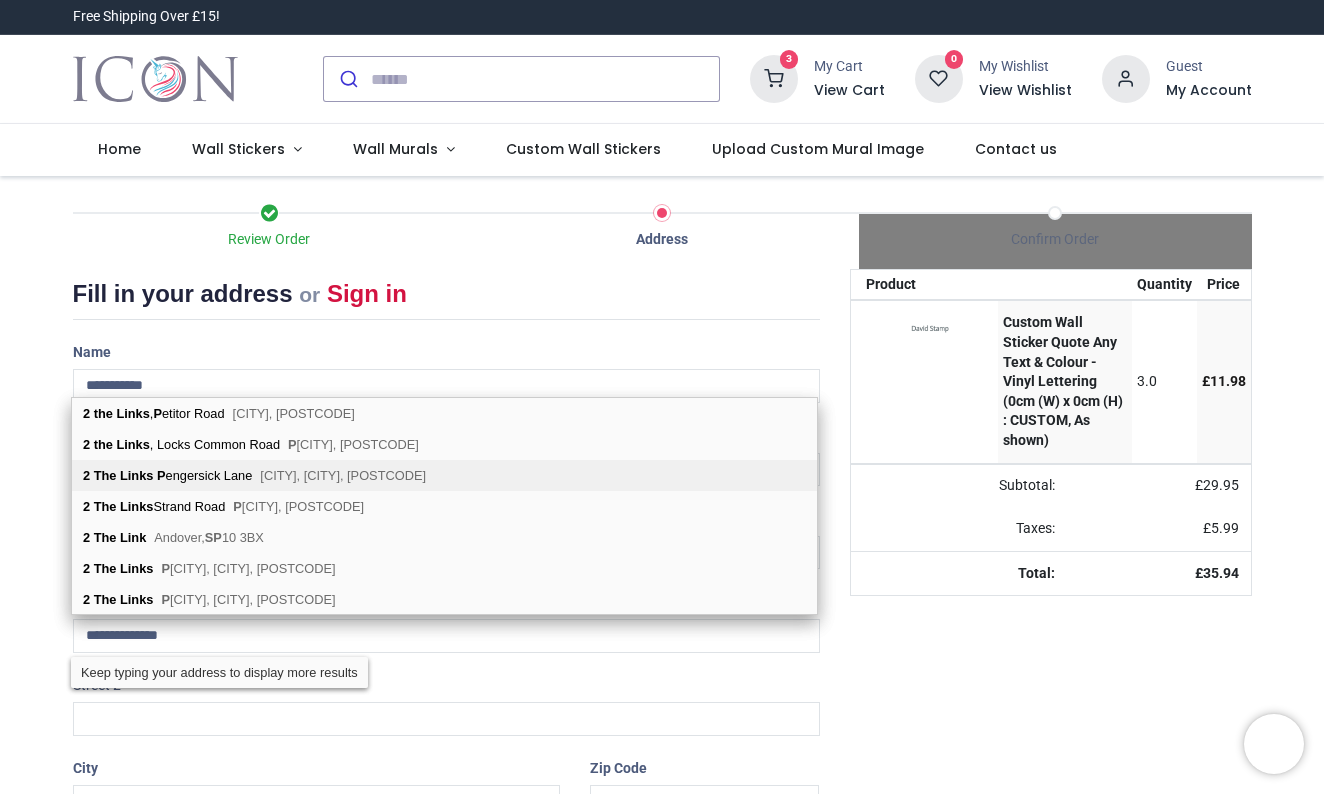 click on "2   The Links   P engersick Lane Praa Sands, Penzance, TR20 9RD" at bounding box center (444, 475) 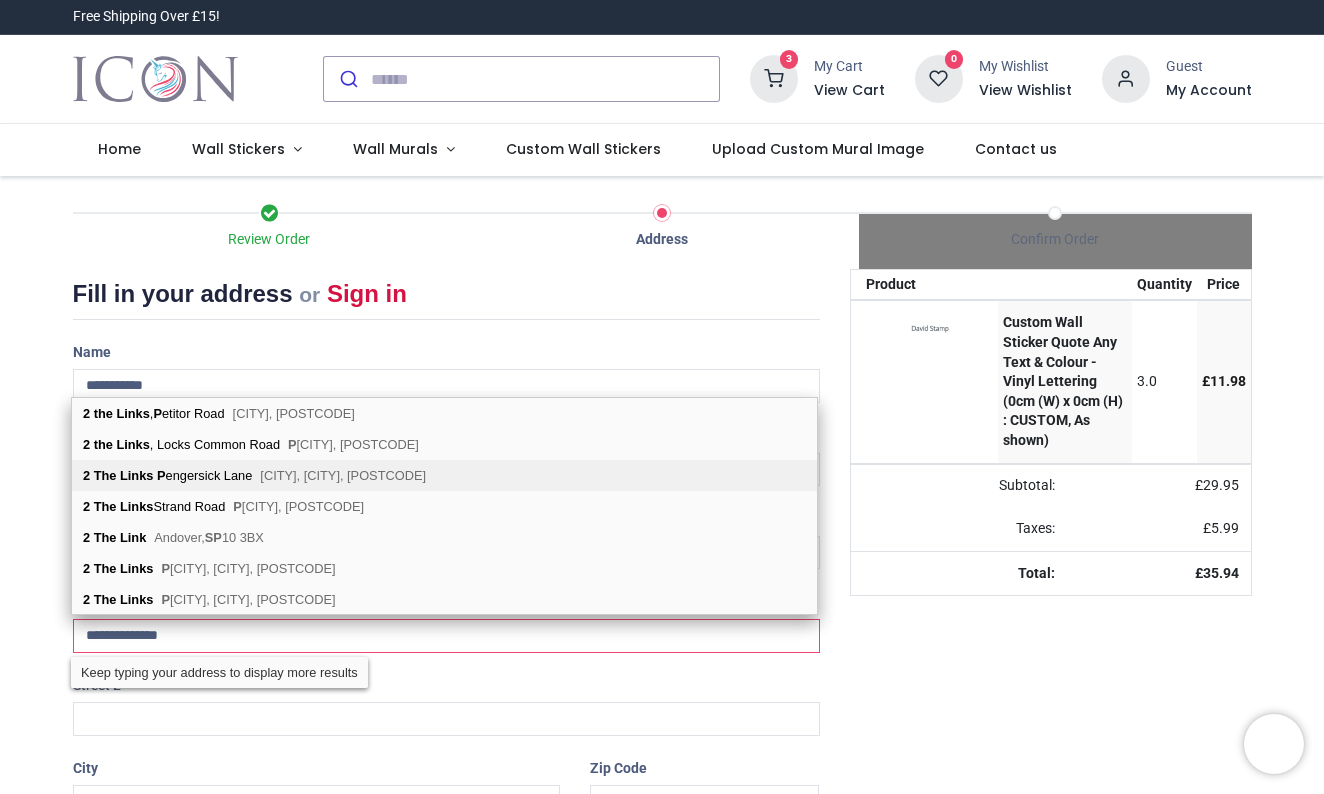 type on "**********" 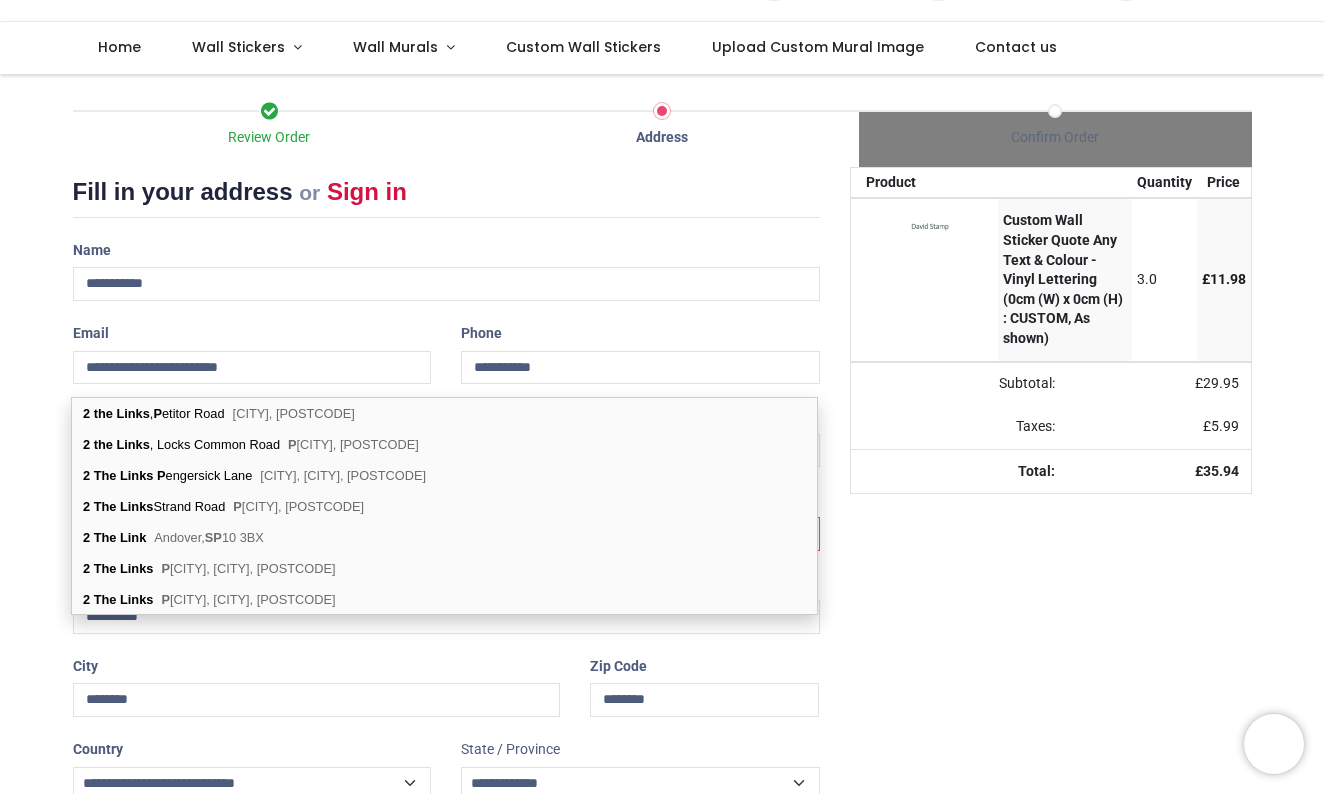 scroll, scrollTop: 108, scrollLeft: 0, axis: vertical 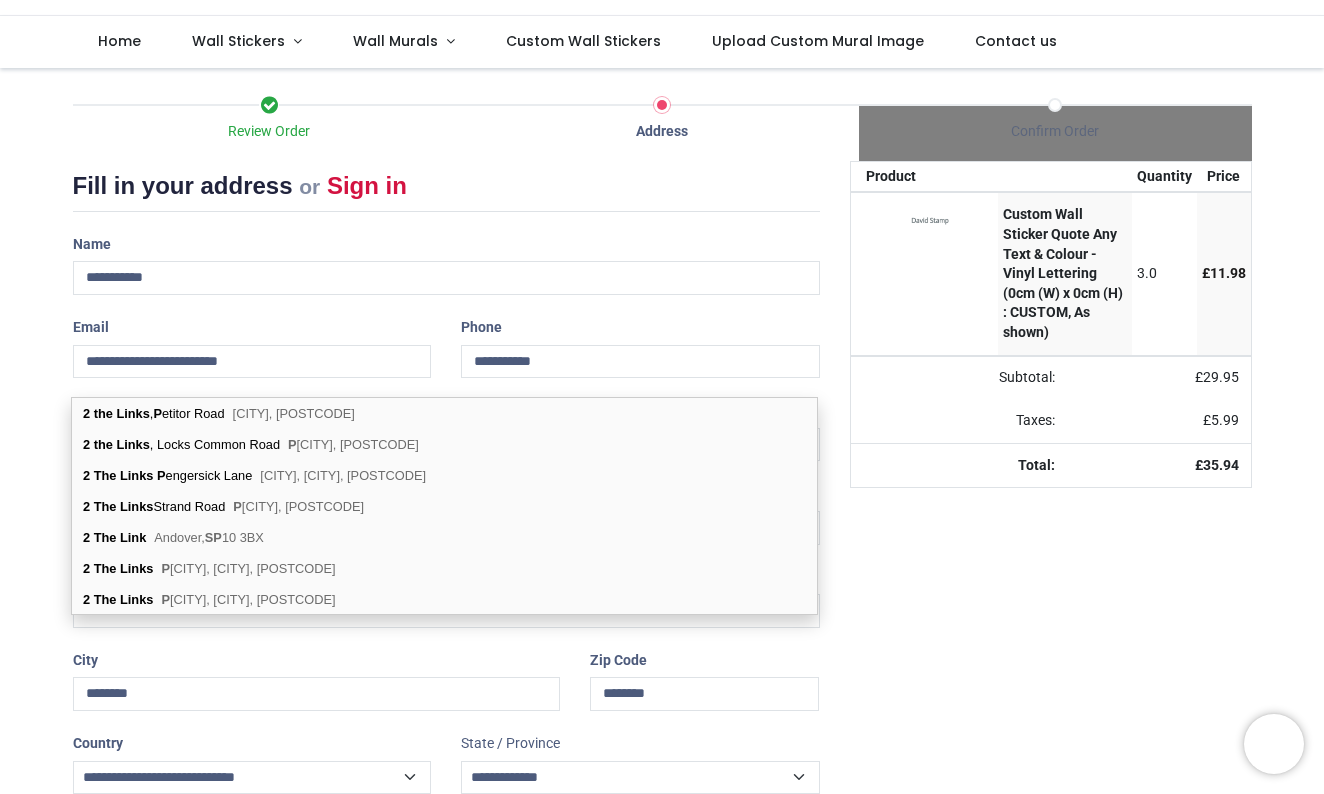 click on "Your order:    £  35.94
Product
Quantity
Price
Custom Wall Sticker Quote Any Text & Colour - Vinyl Lettering (0cm (W) x 0cm (H) : CUSTOM, As shown)
3.0 £  11.98
£" at bounding box center (1051, 530) 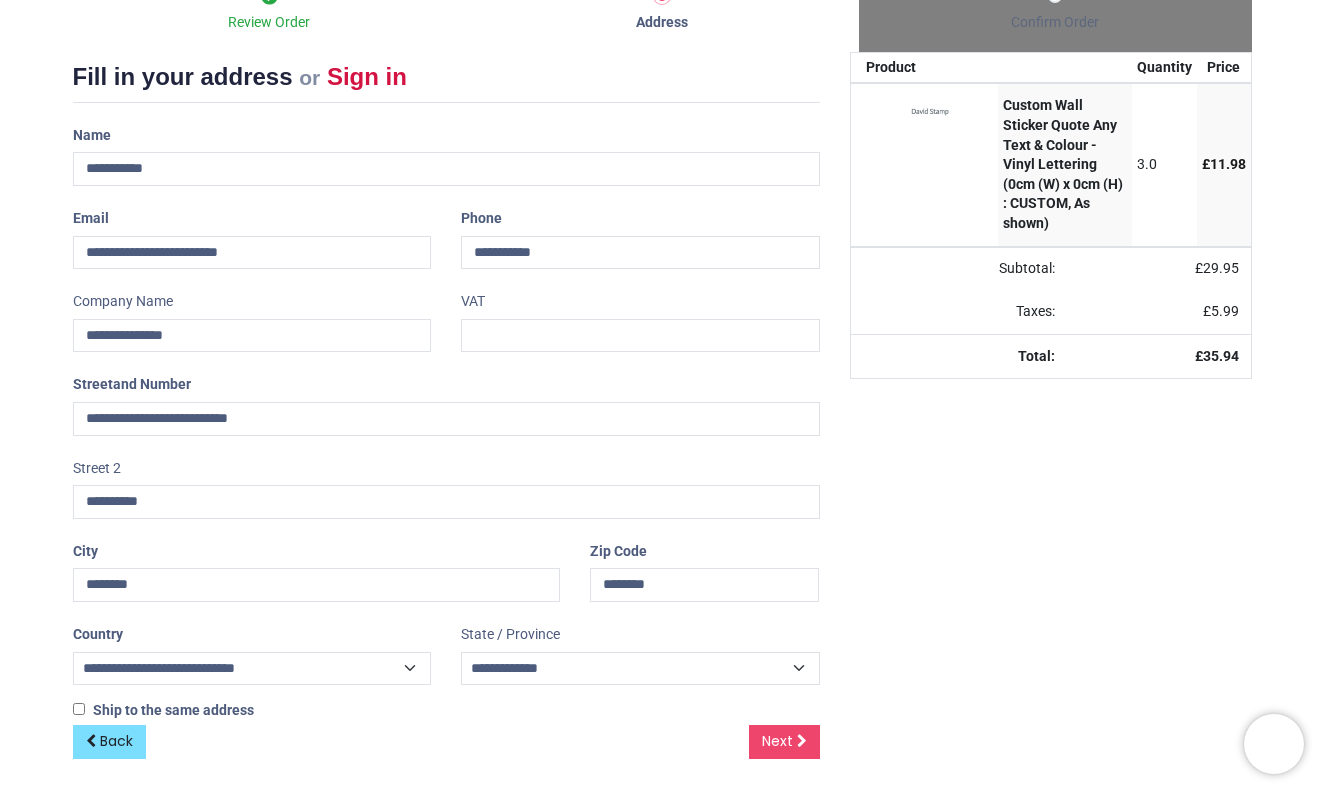scroll, scrollTop: 215, scrollLeft: 0, axis: vertical 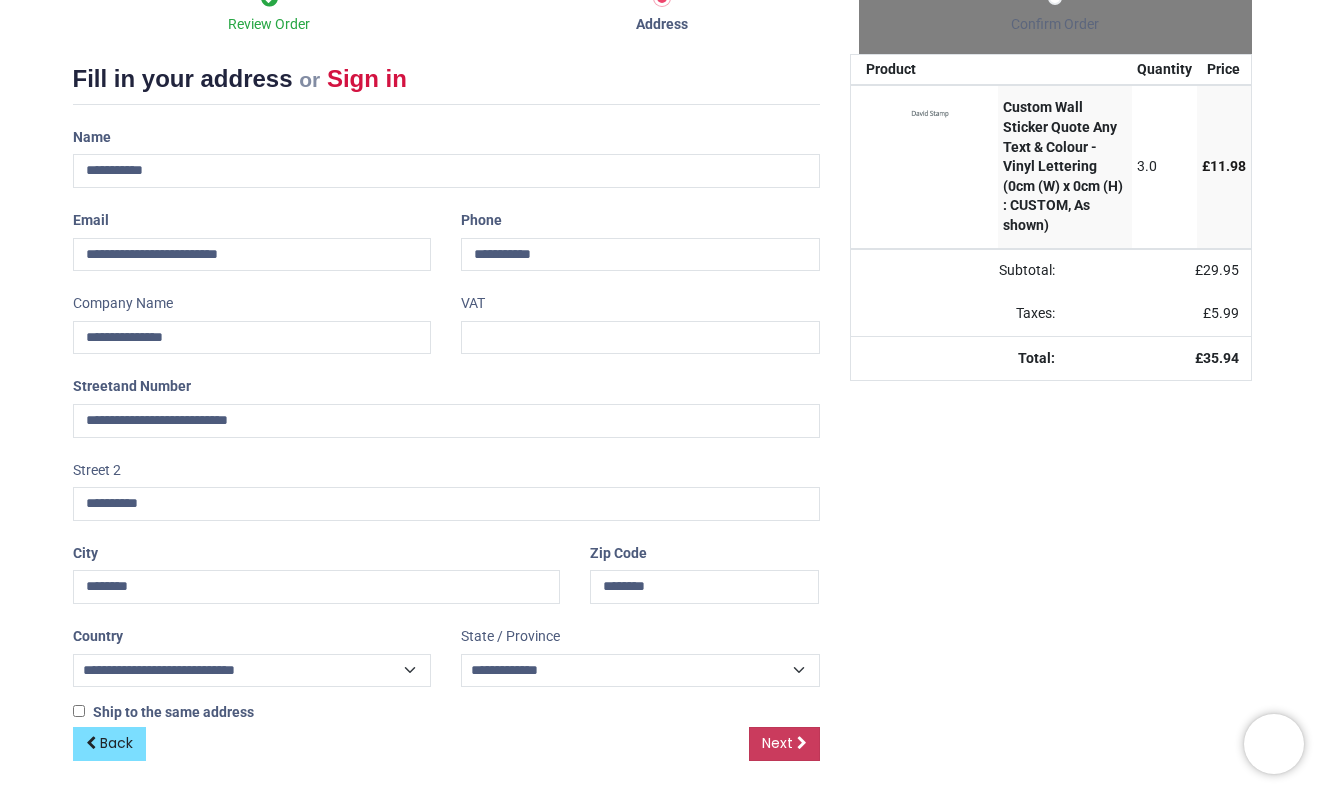 click on "Next" at bounding box center [777, 743] 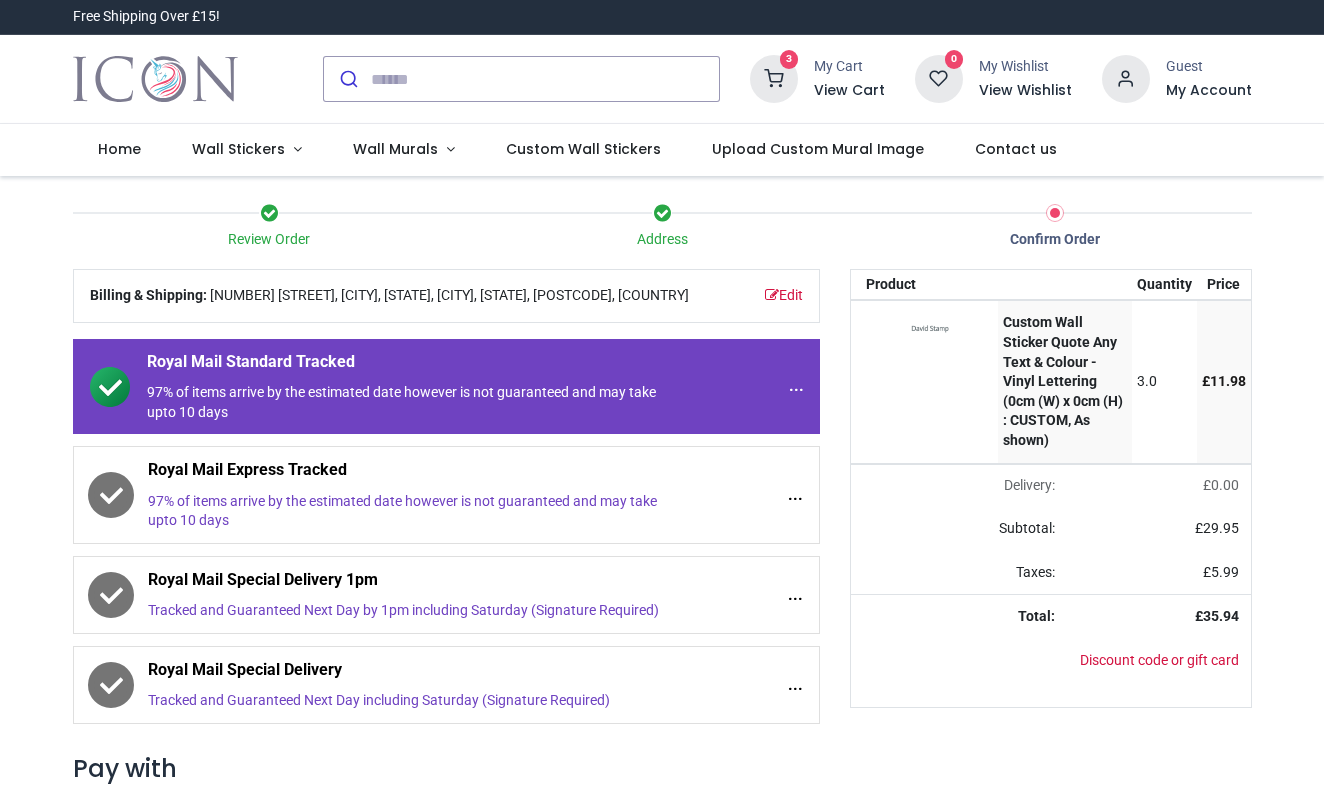 scroll, scrollTop: 0, scrollLeft: 0, axis: both 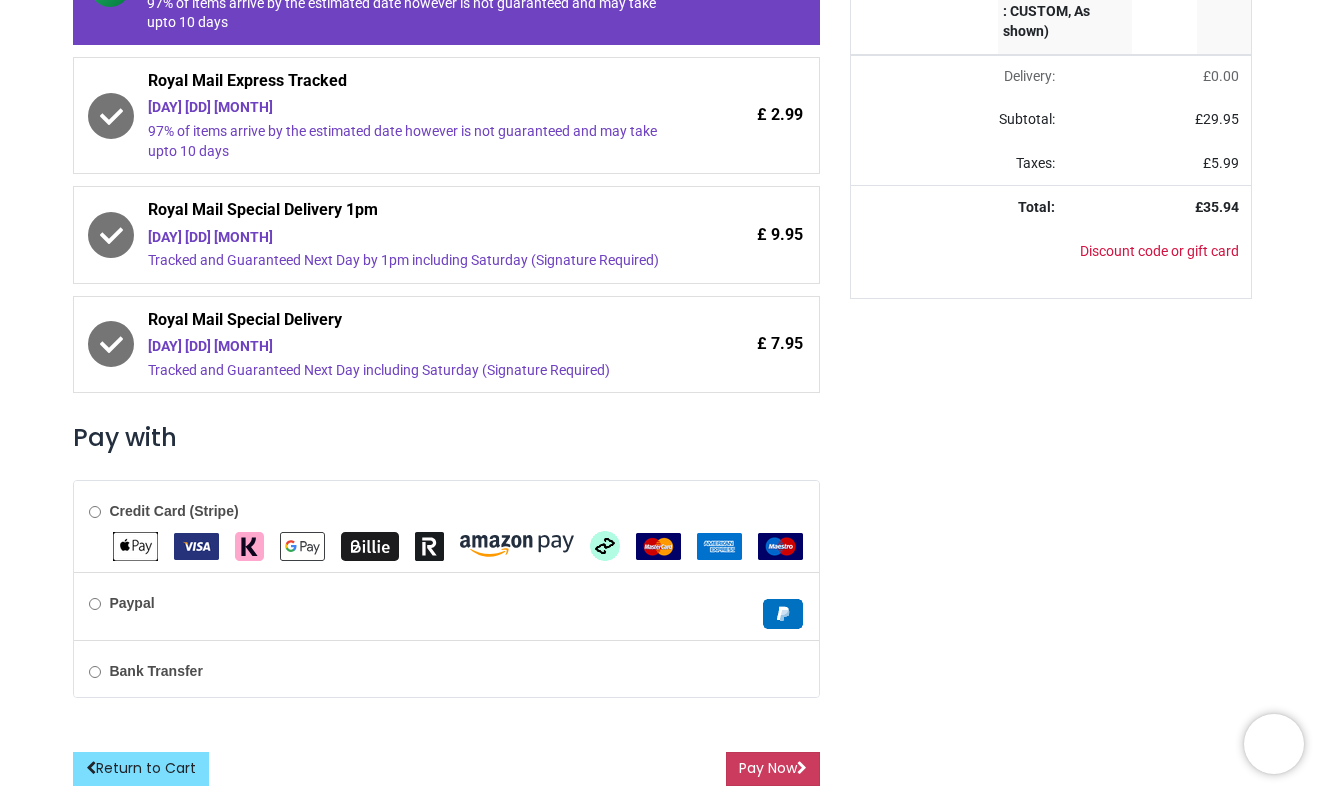 click on "Pay Now" at bounding box center [773, 769] 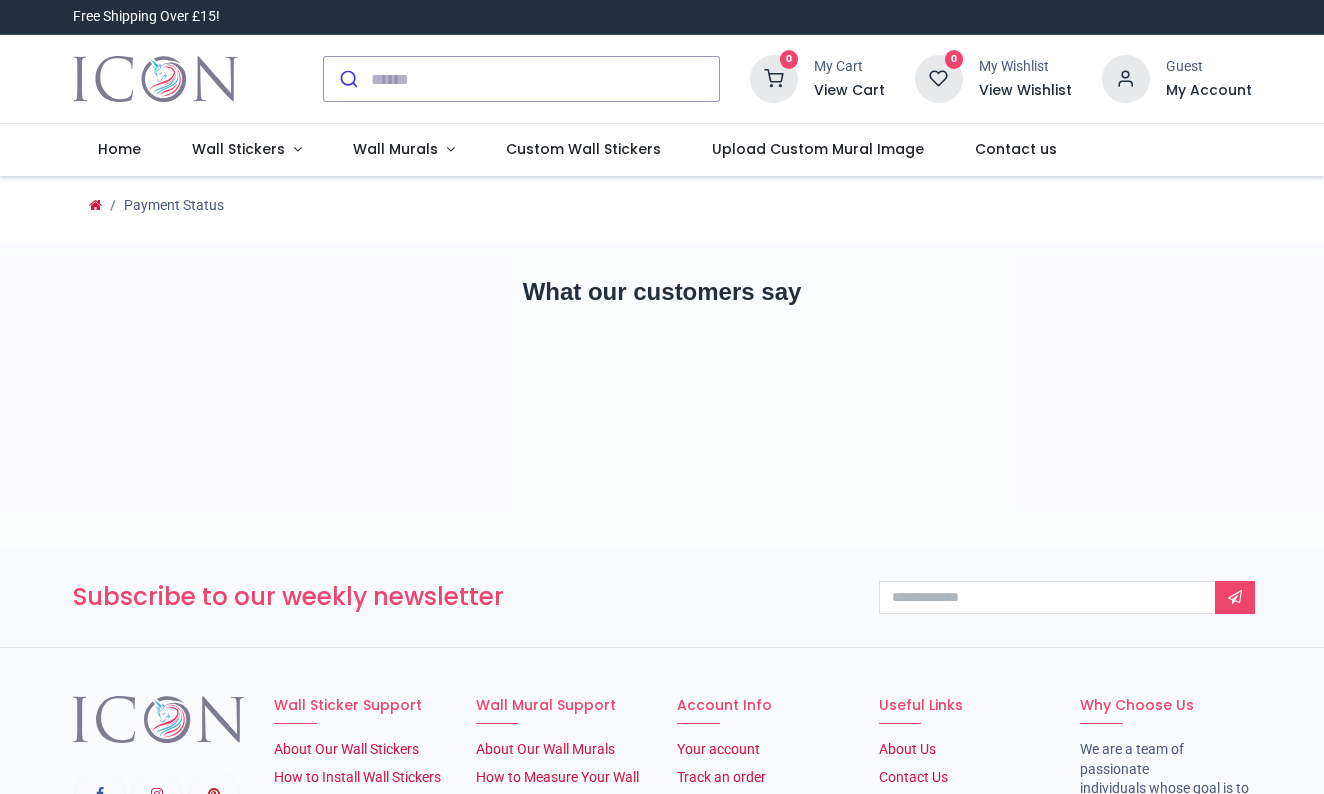 scroll, scrollTop: 0, scrollLeft: 0, axis: both 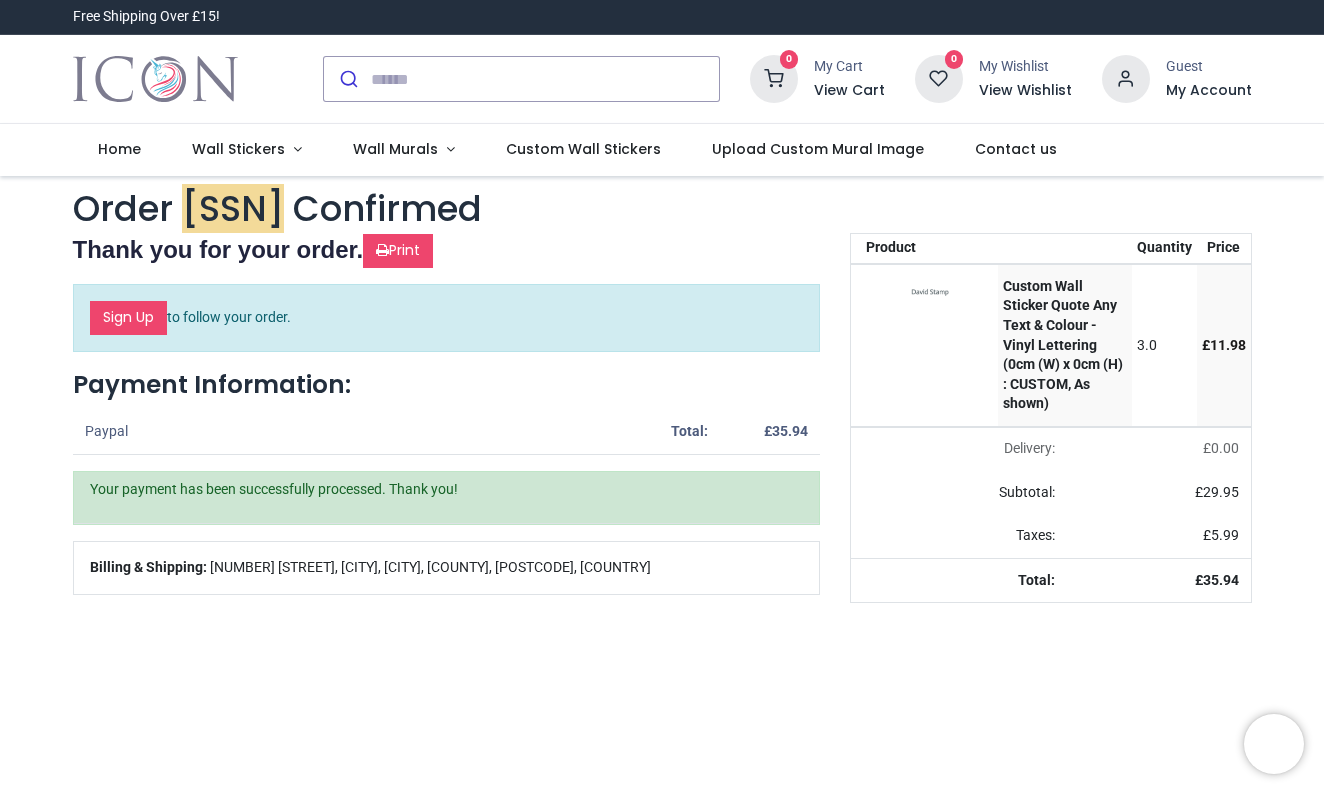 click on "My Account" at bounding box center [1209, 91] 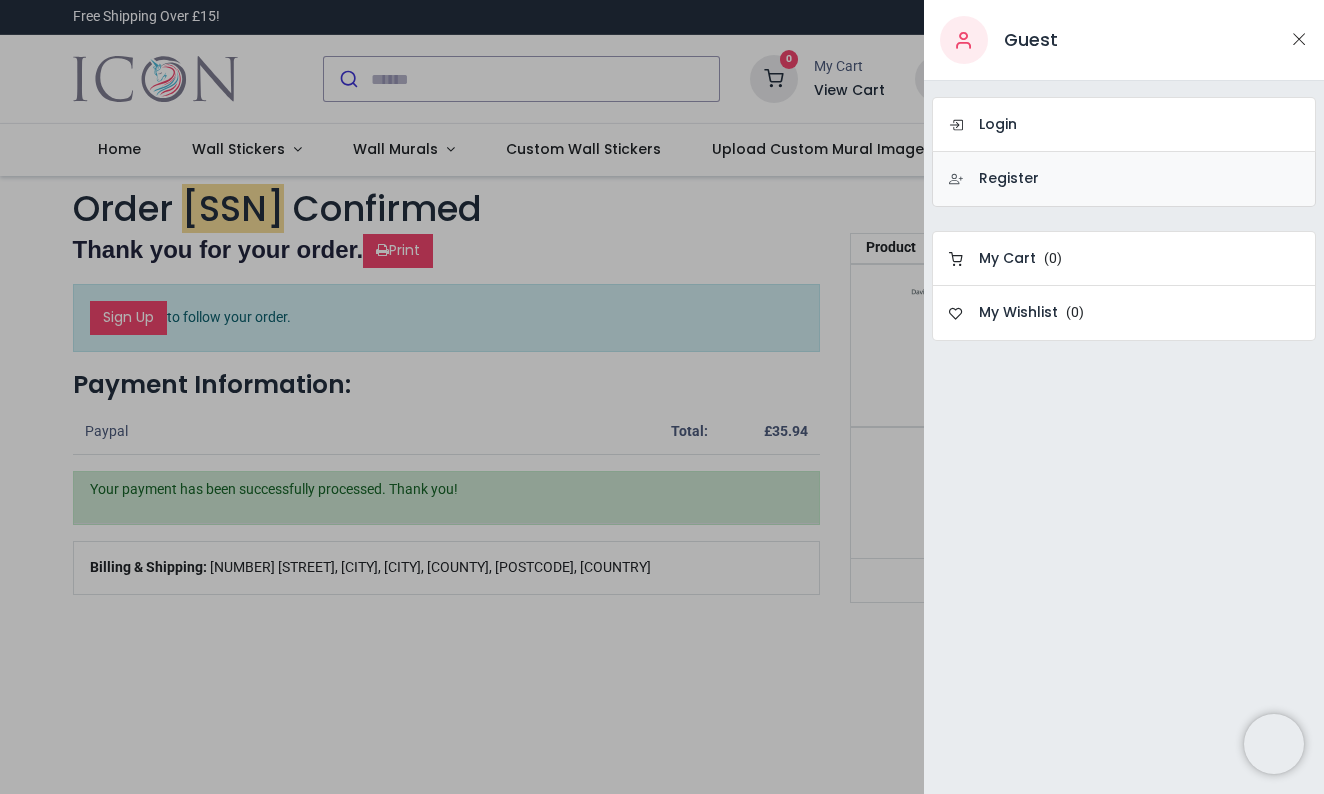 click on "Register" at bounding box center [1009, 179] 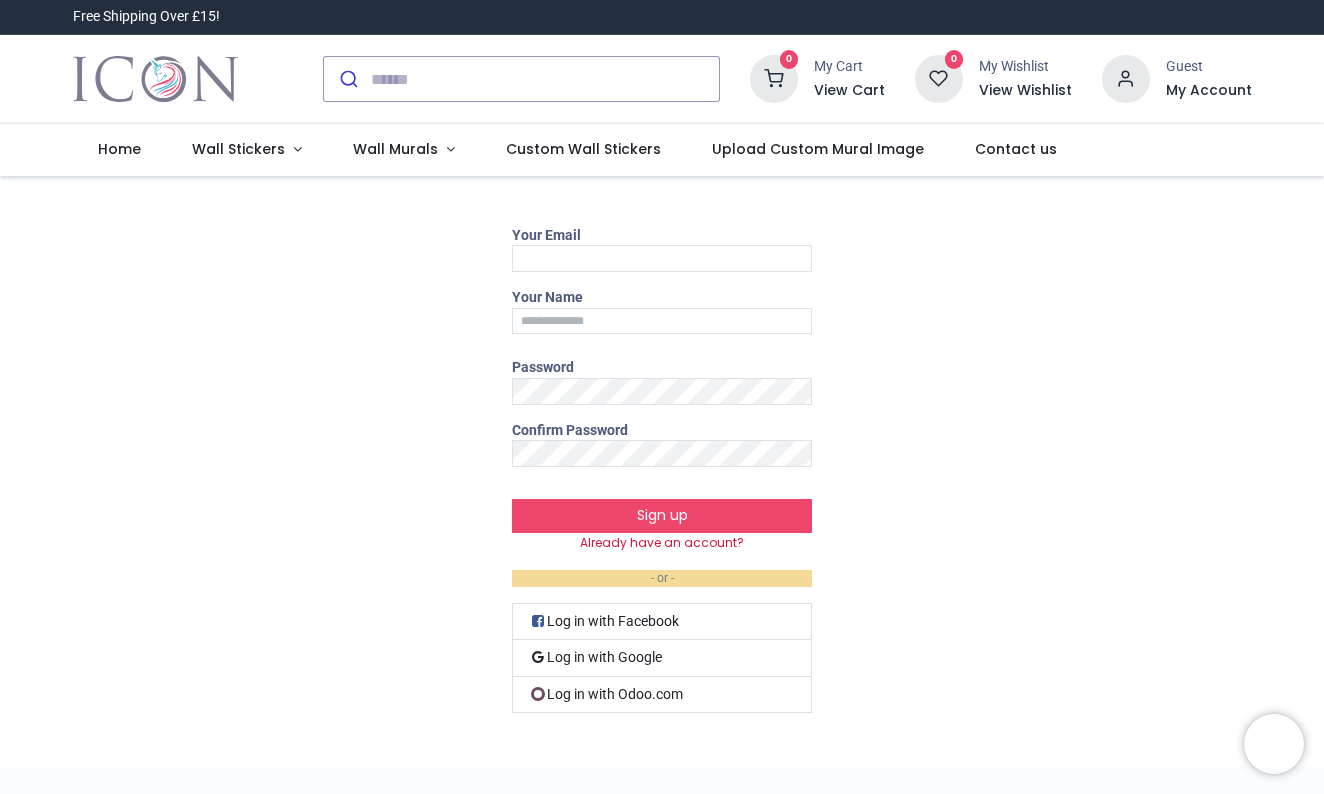scroll, scrollTop: 0, scrollLeft: 0, axis: both 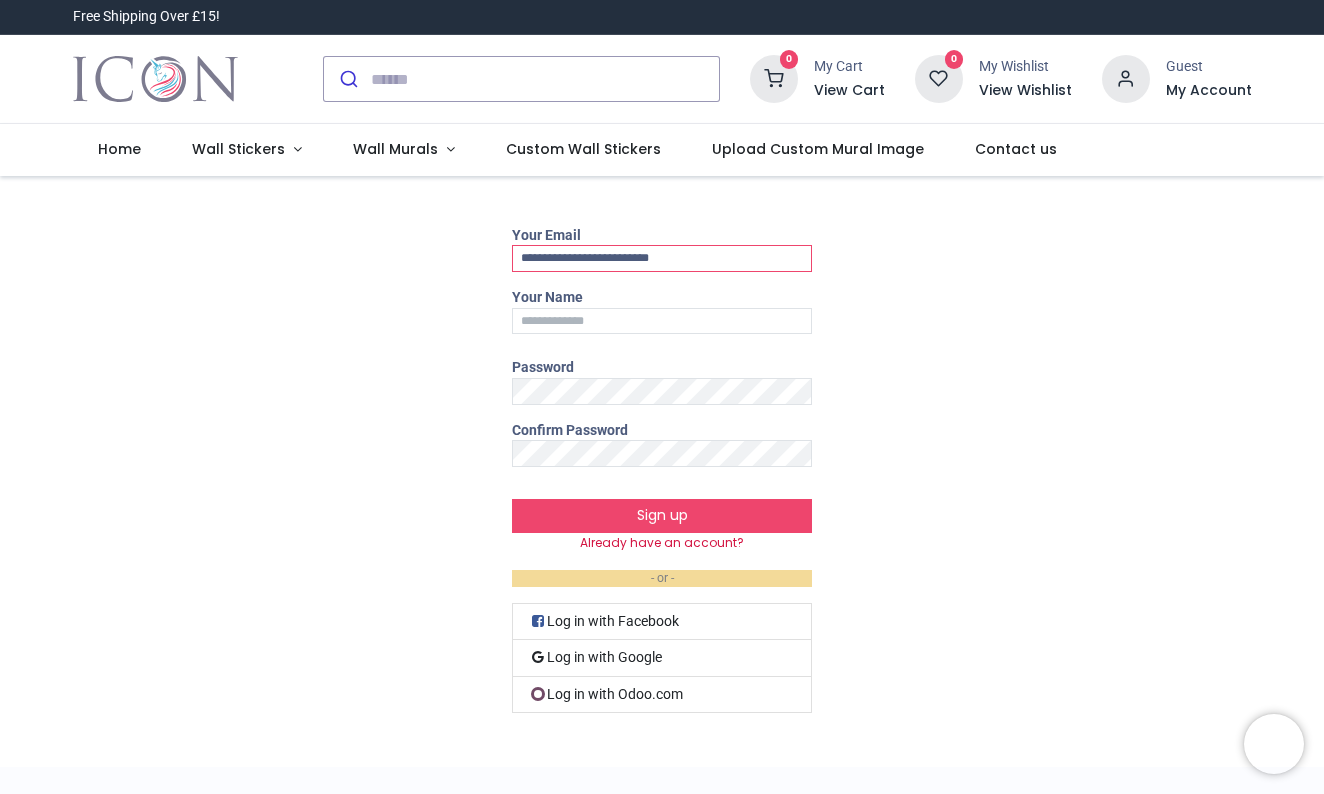 type on "**********" 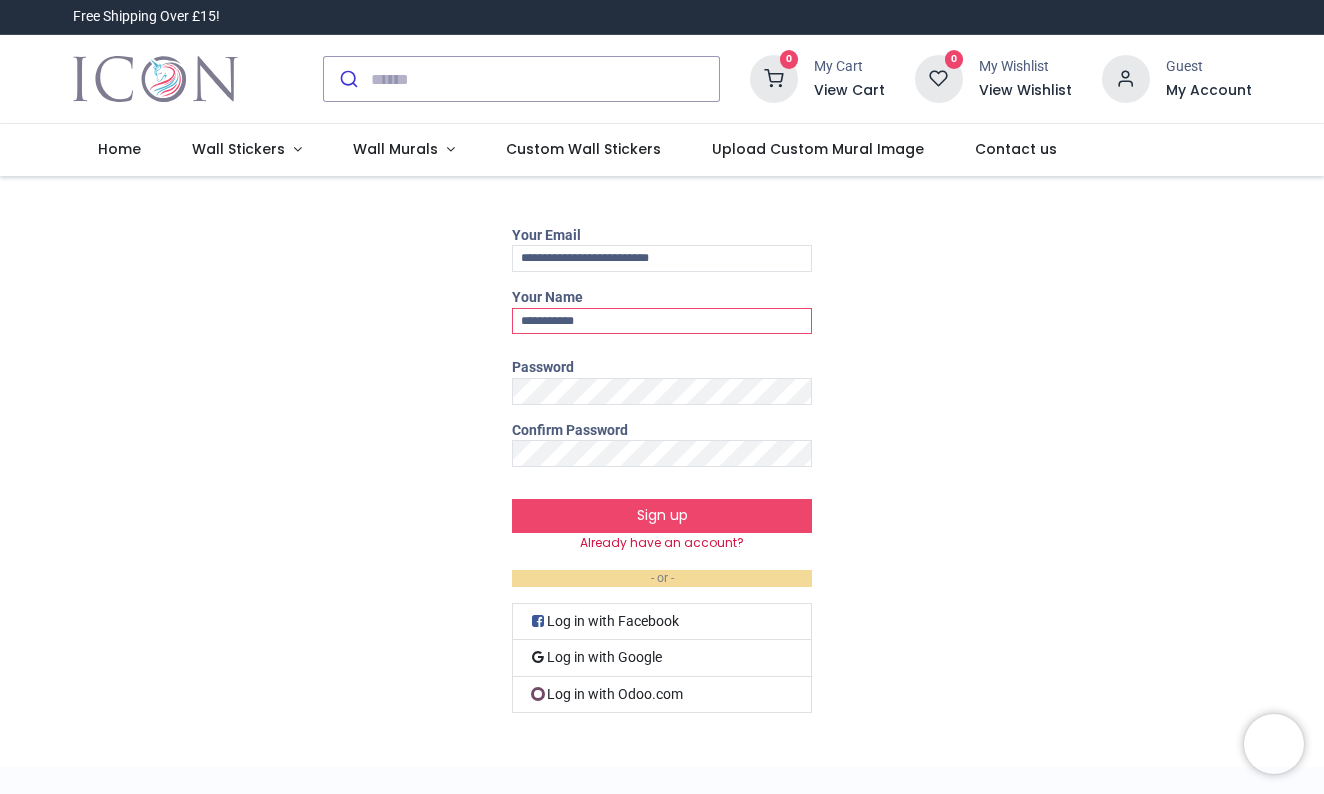 type on "**********" 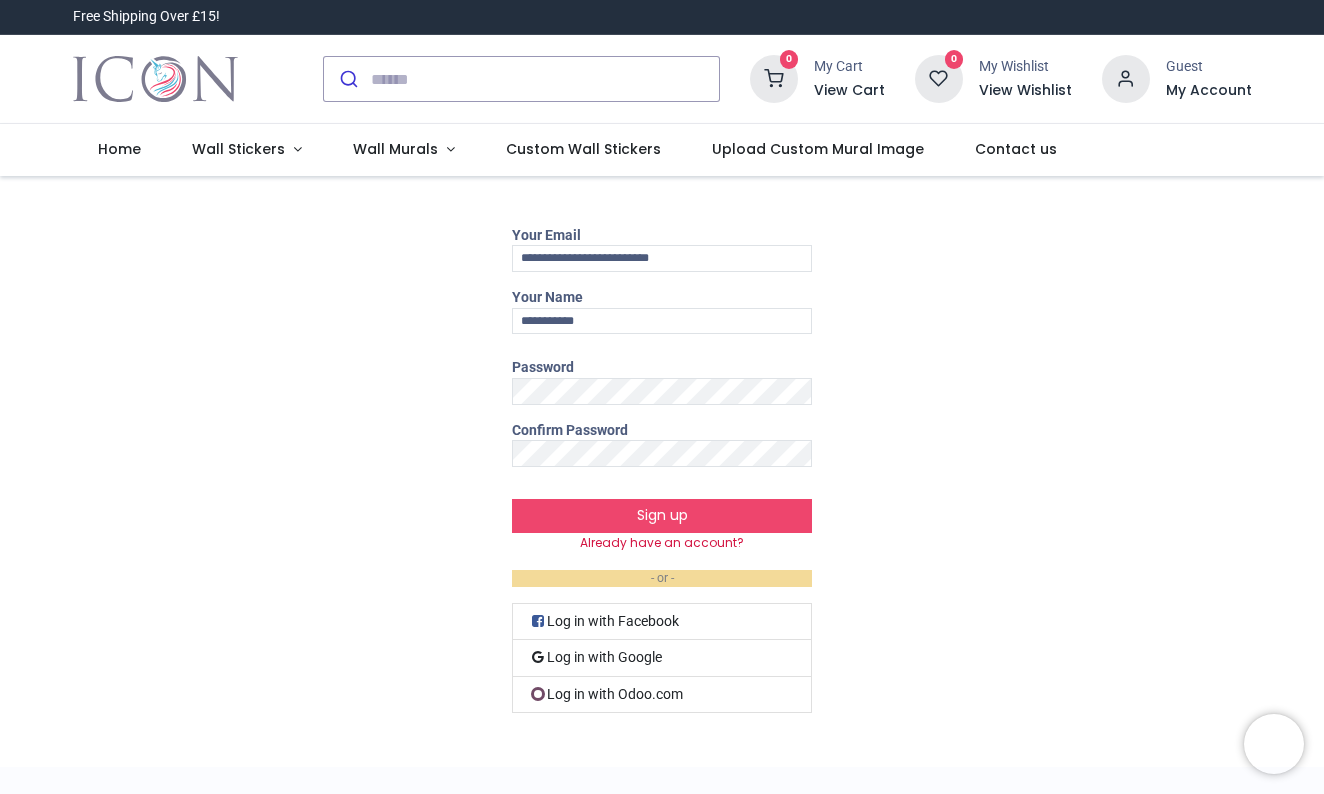 click on "Your Email
[EMAIL]
Your Name
[NAME]
Password
Confirm Password
Sign up
Already have an account?
- or -
Log in with Facebook
Log in with Google
Log in with Odoo.com" at bounding box center (662, 472) 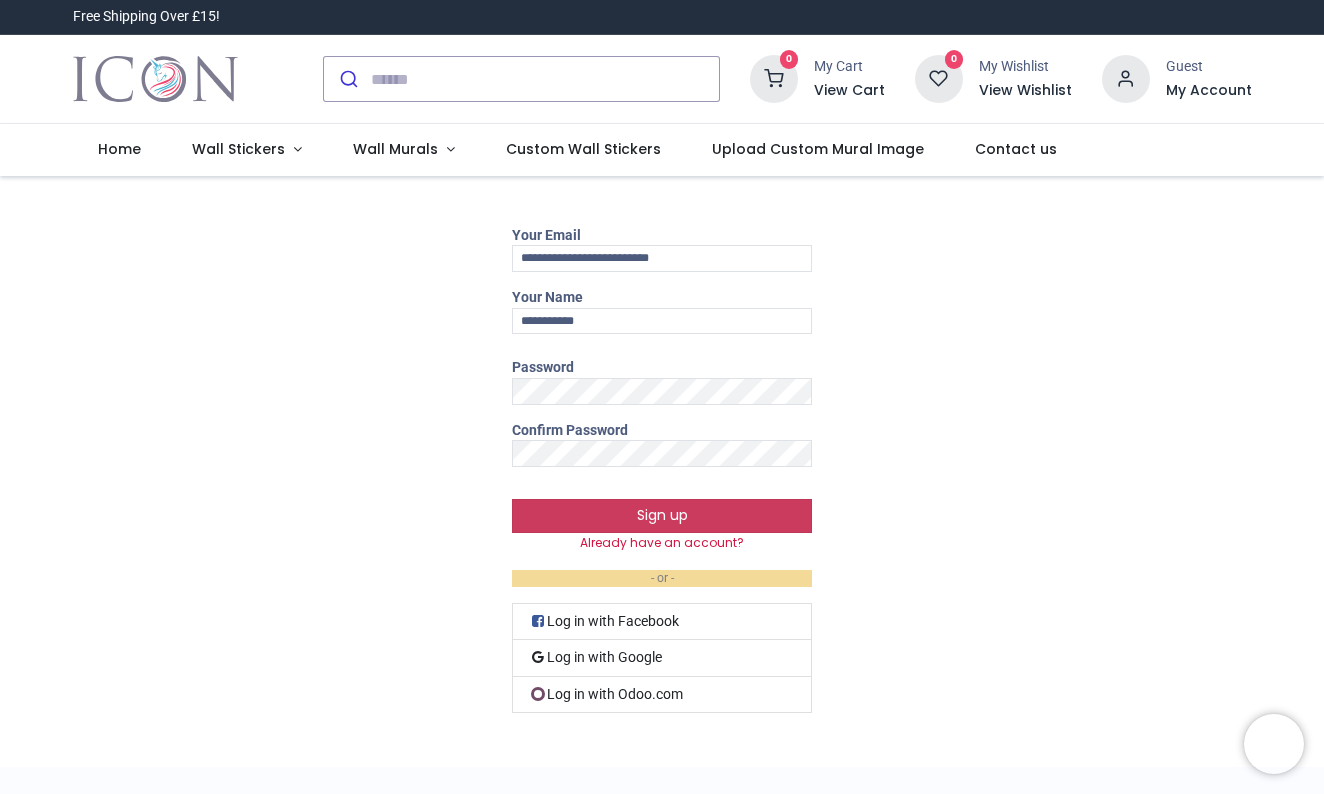click on "Sign up" at bounding box center [662, 516] 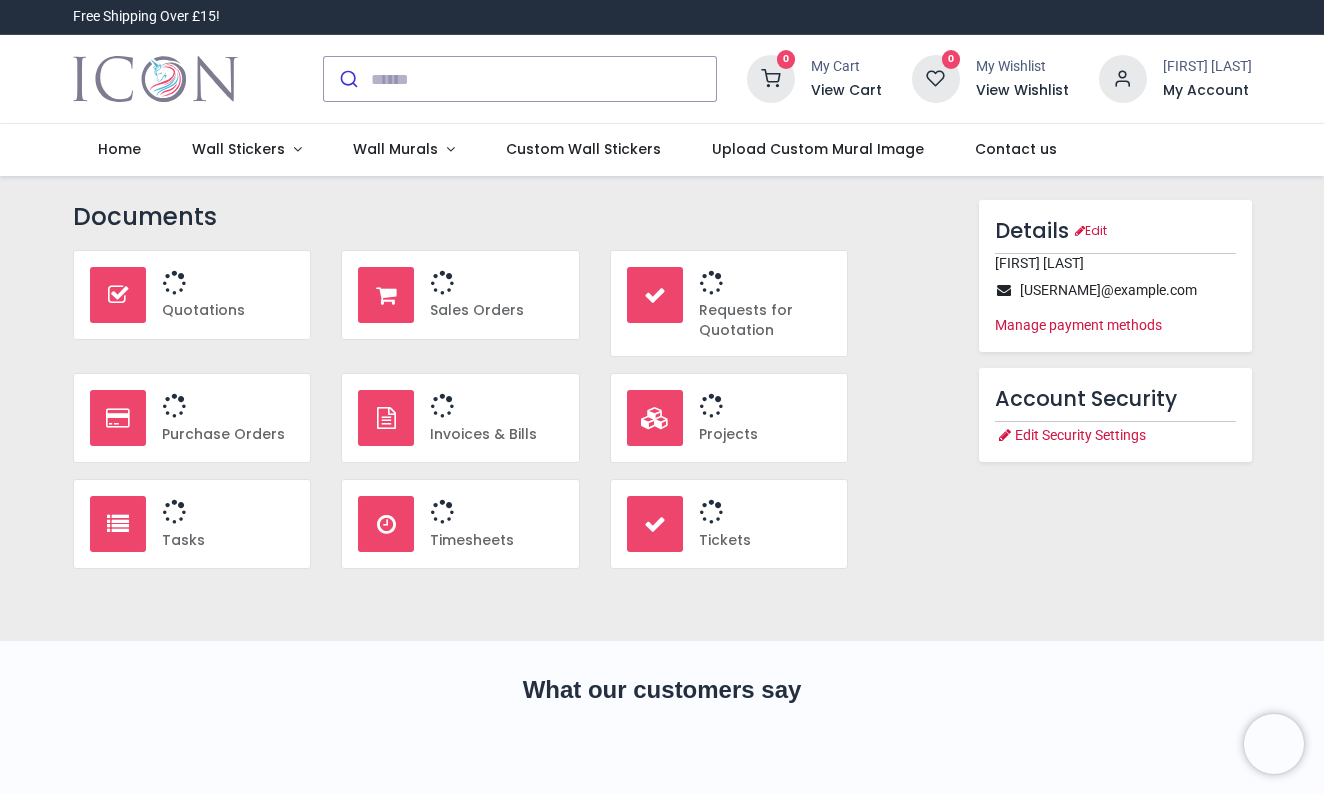 scroll, scrollTop: 0, scrollLeft: 0, axis: both 